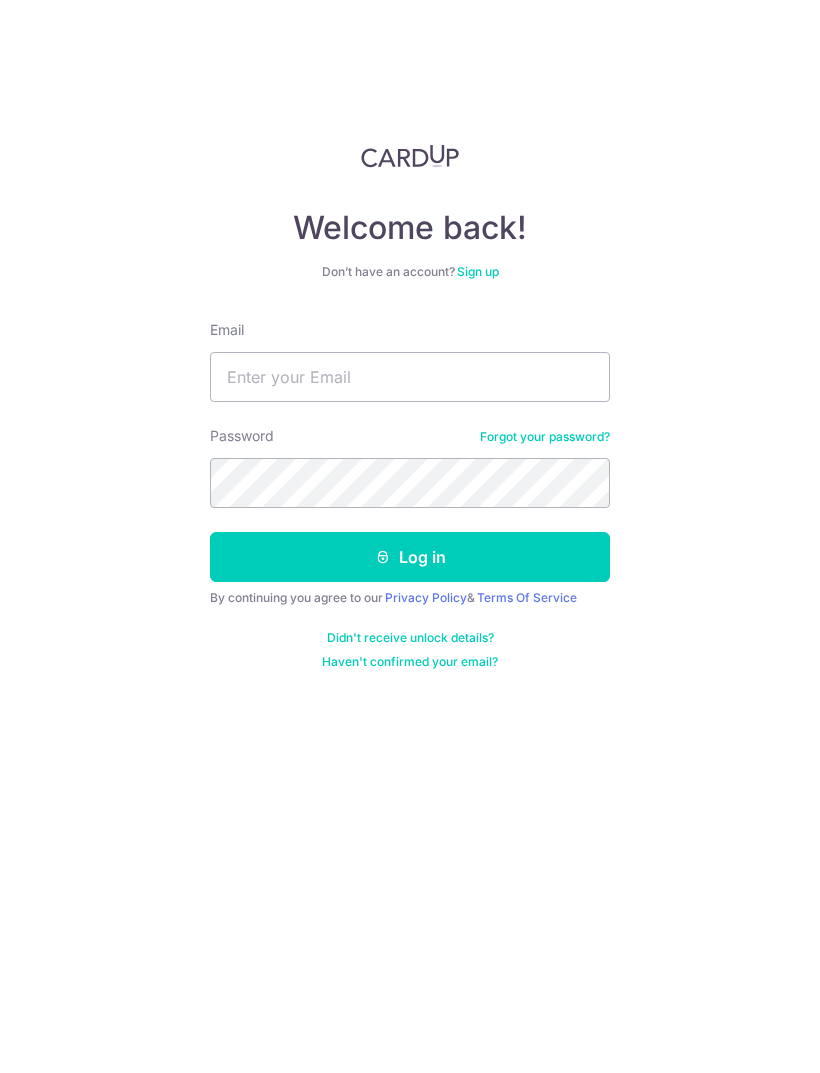 scroll, scrollTop: 0, scrollLeft: 0, axis: both 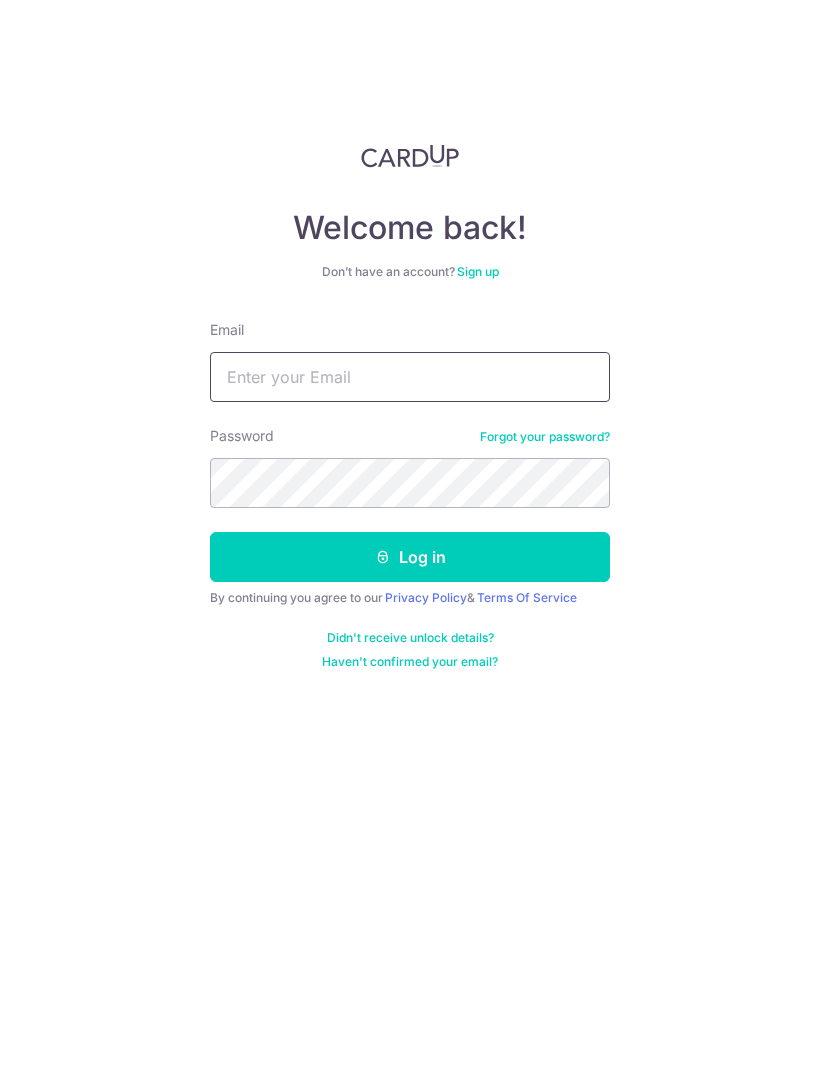 click on "Email" at bounding box center [410, 377] 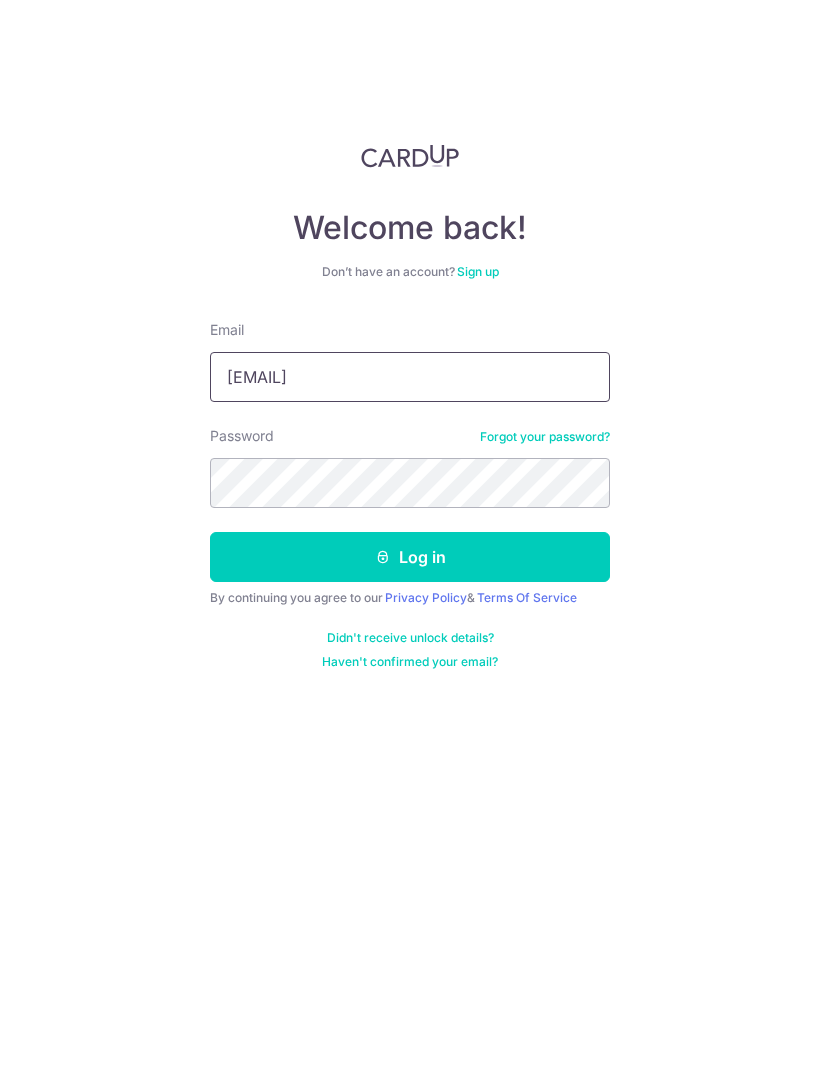 type on "Ah_nat@yahoo.com" 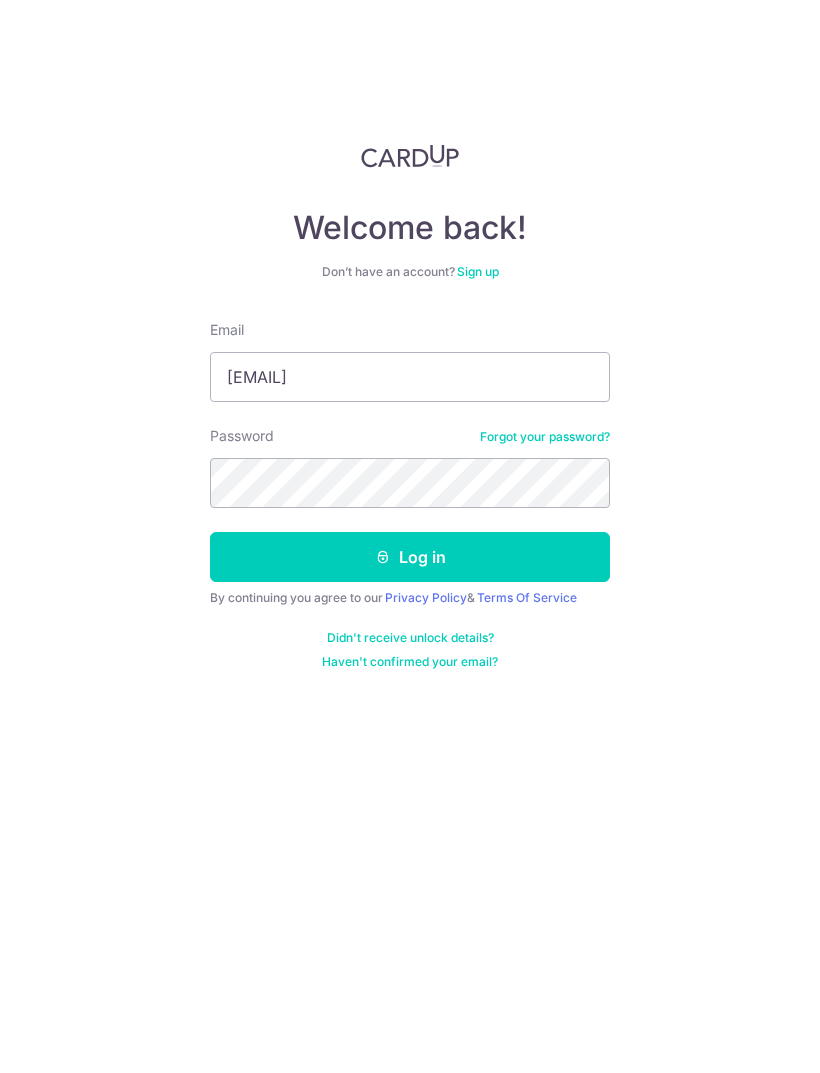 click on "Log in" at bounding box center (410, 557) 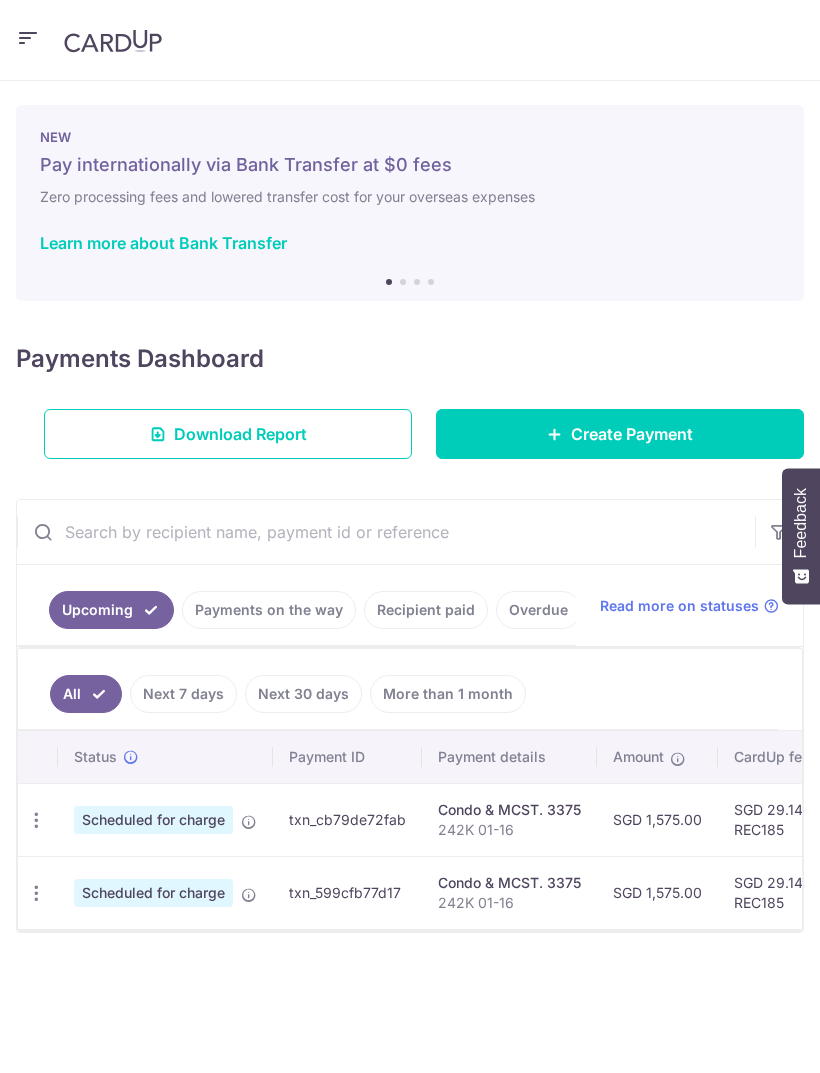scroll, scrollTop: 0, scrollLeft: 0, axis: both 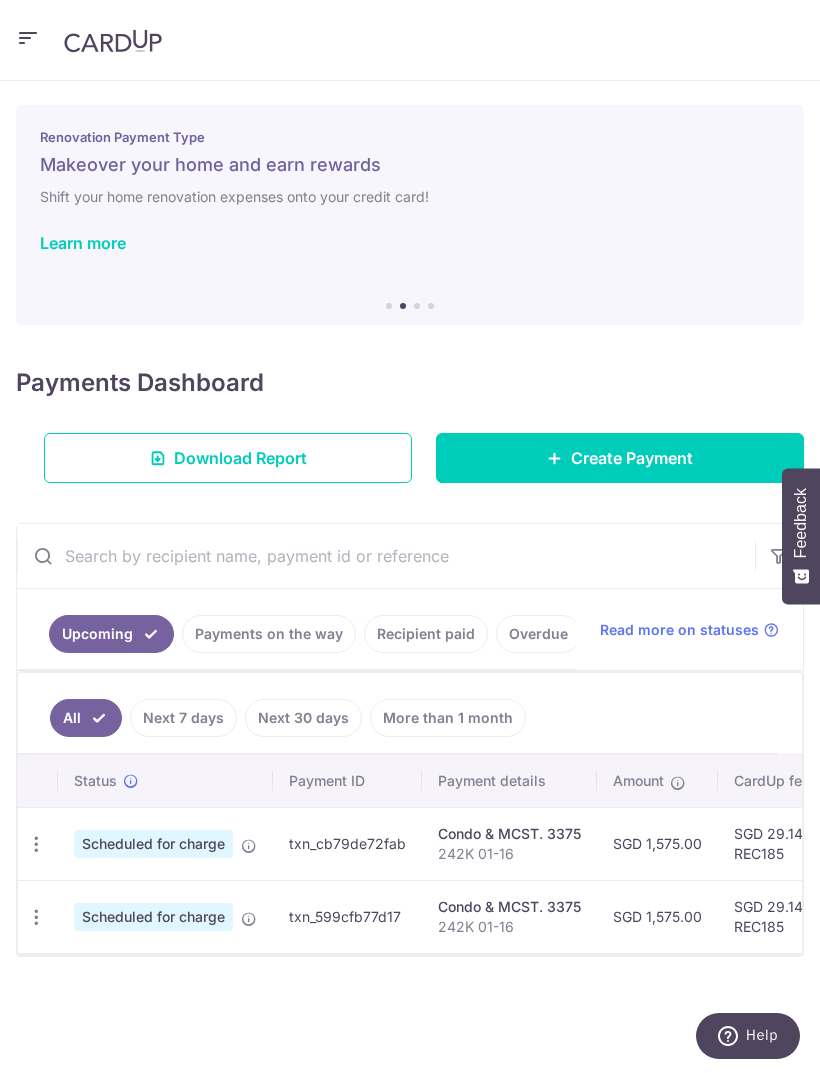 click on "Payments on the way" at bounding box center (269, 634) 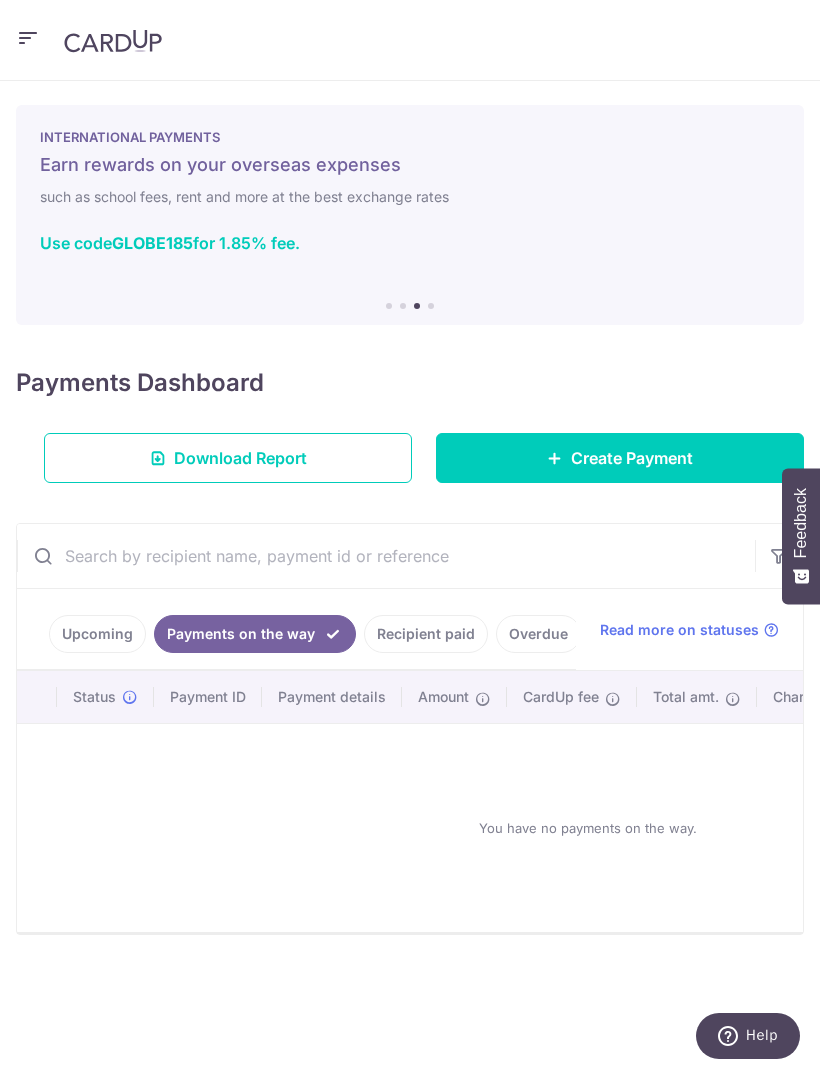 click on "Recipient paid" at bounding box center (426, 634) 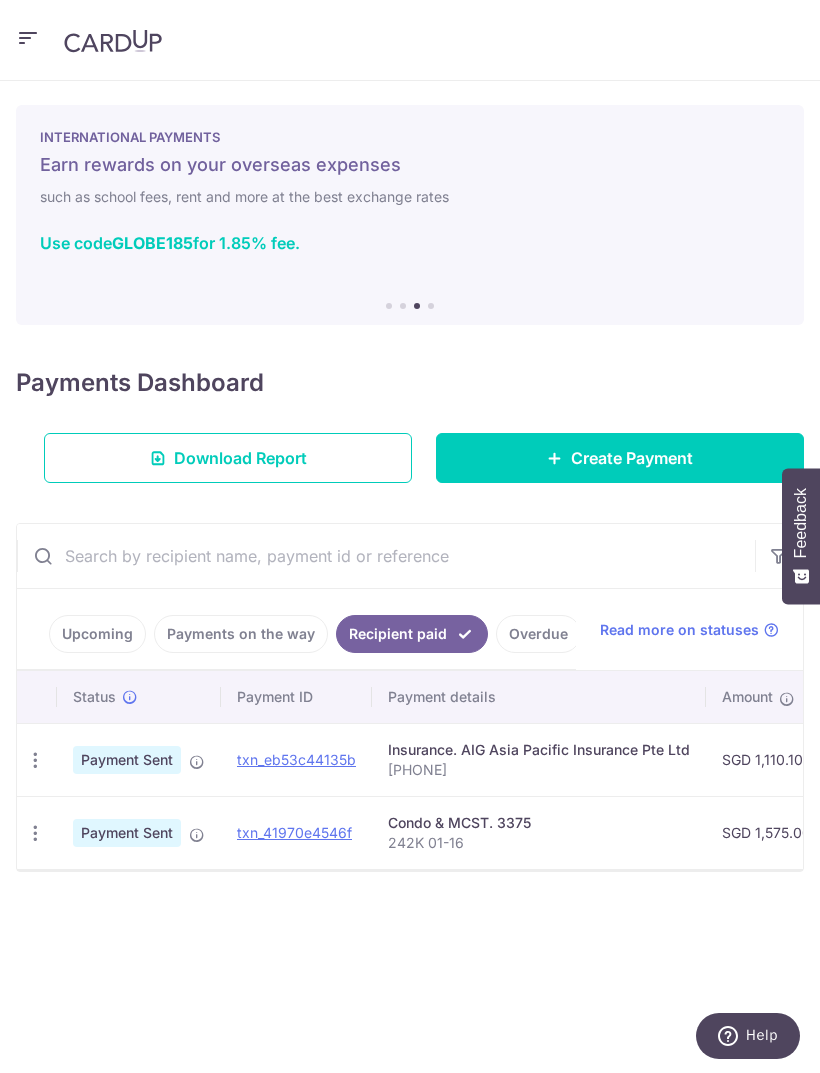scroll, scrollTop: 0, scrollLeft: 0, axis: both 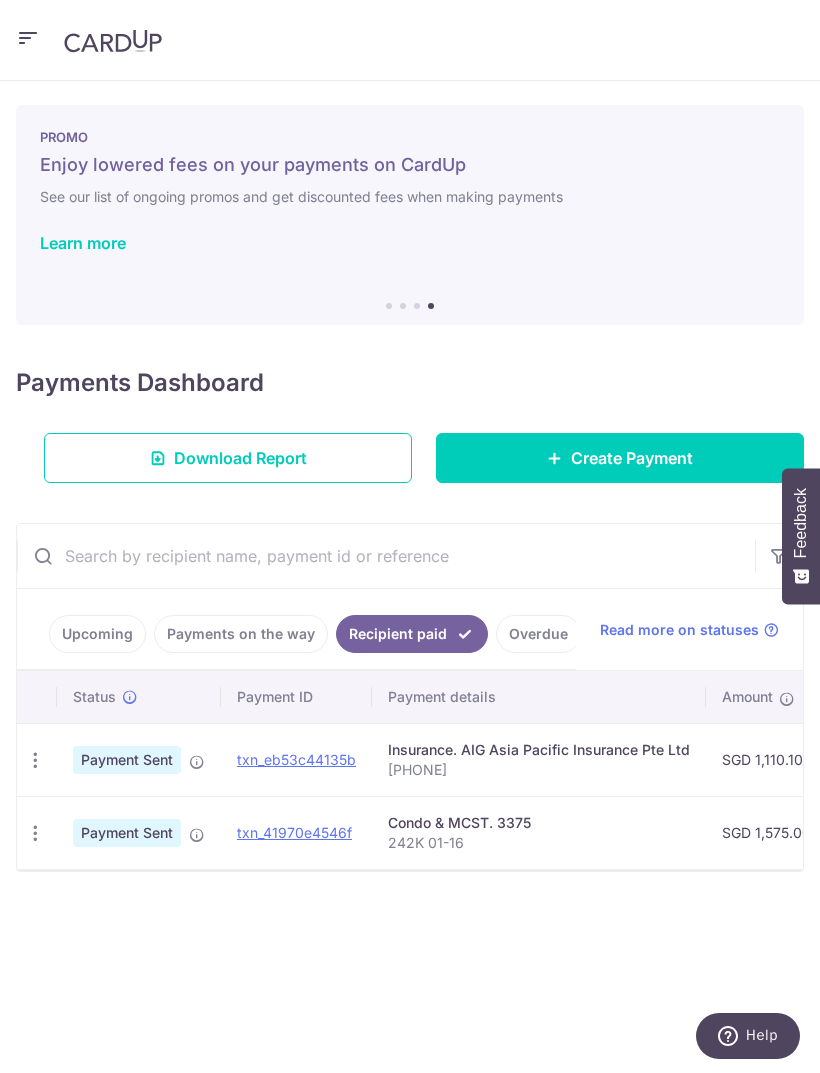 click on "Learn more" at bounding box center (83, 243) 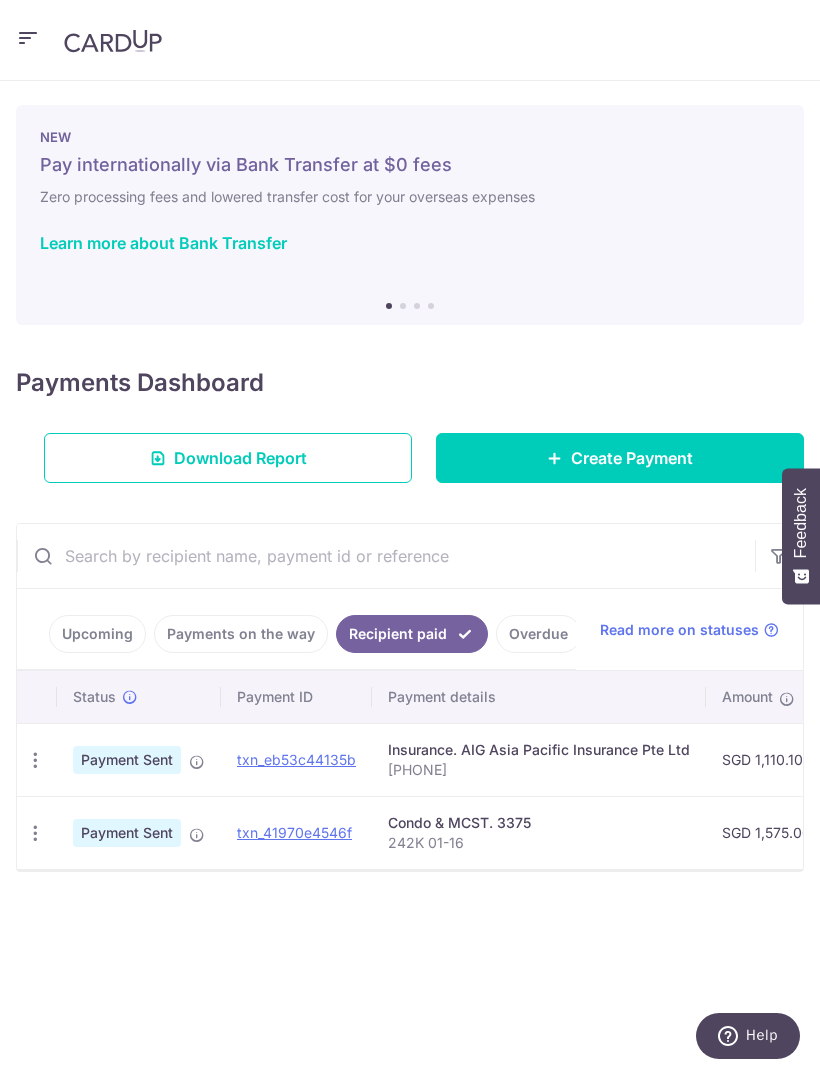 click on "Create Payment" at bounding box center (620, 458) 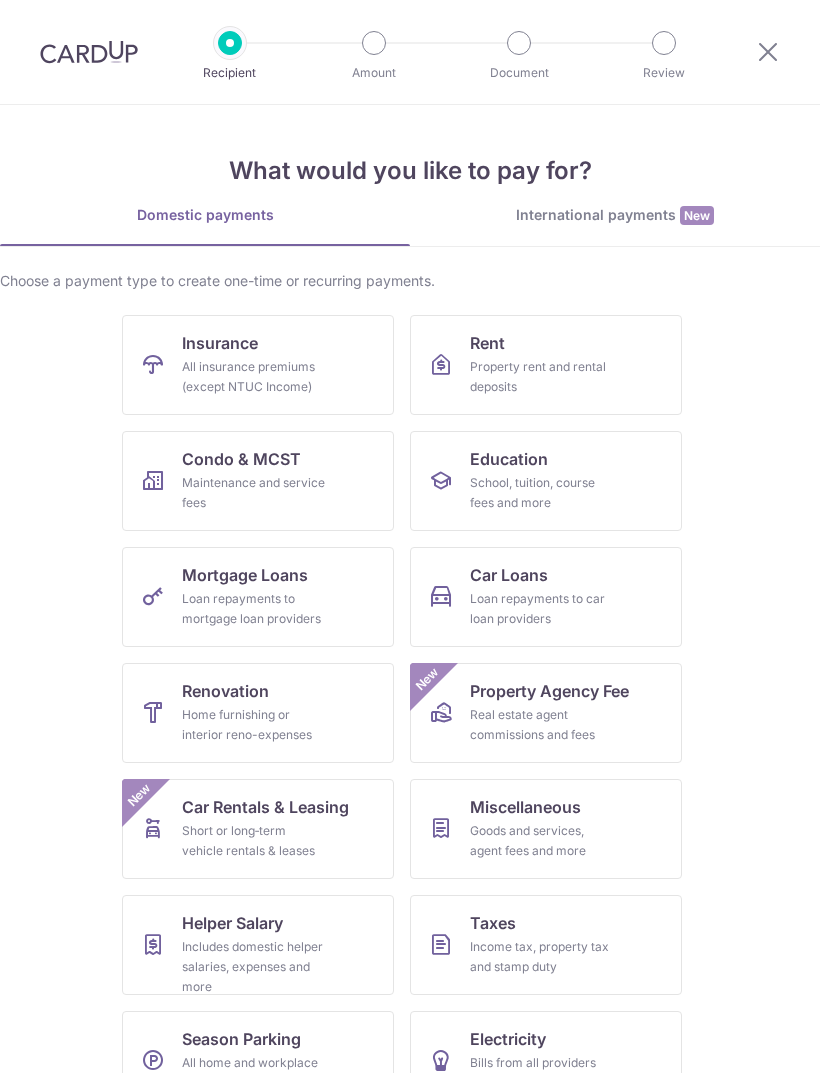 scroll, scrollTop: 0, scrollLeft: 0, axis: both 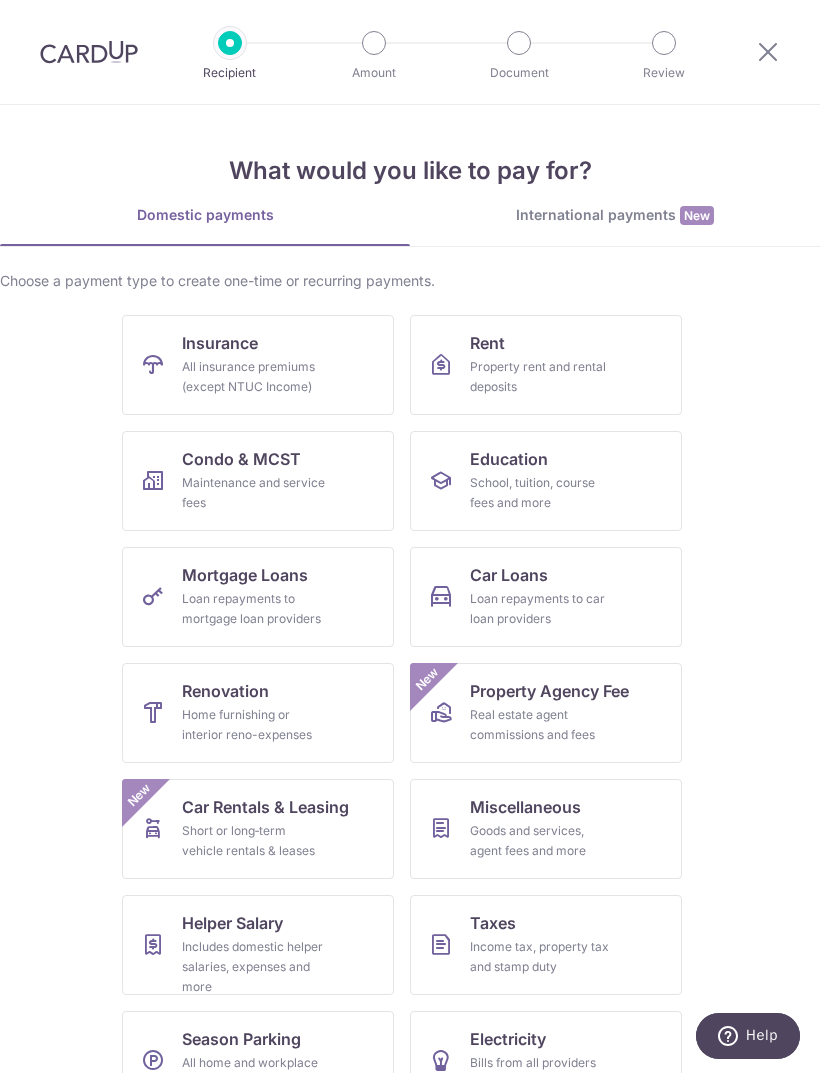 click on "Real estate agent commissions and fees" at bounding box center (542, 725) 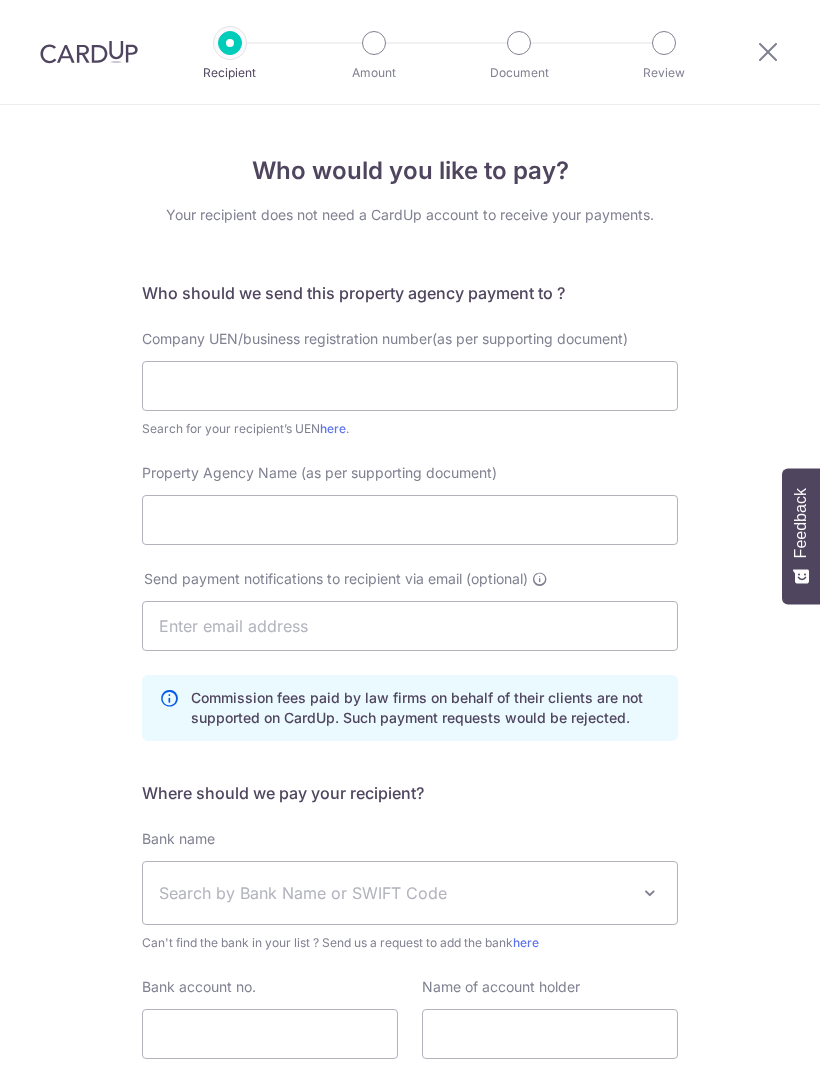 scroll, scrollTop: 0, scrollLeft: 0, axis: both 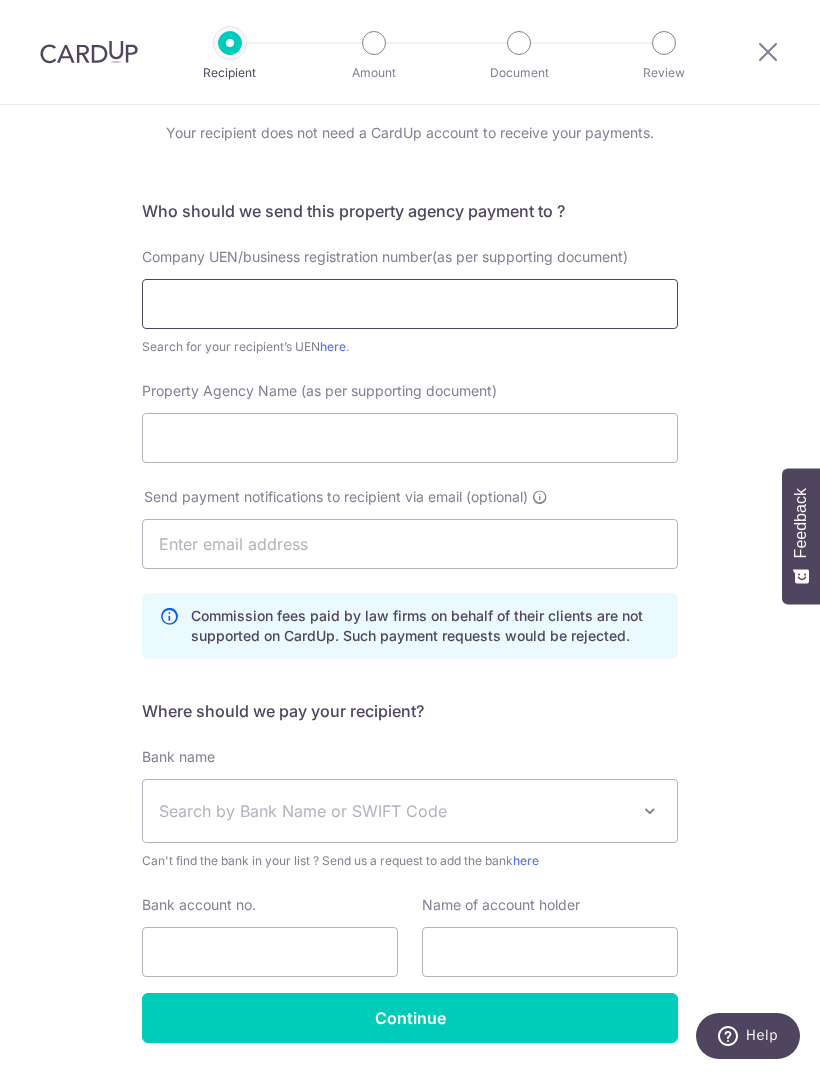click at bounding box center [410, 304] 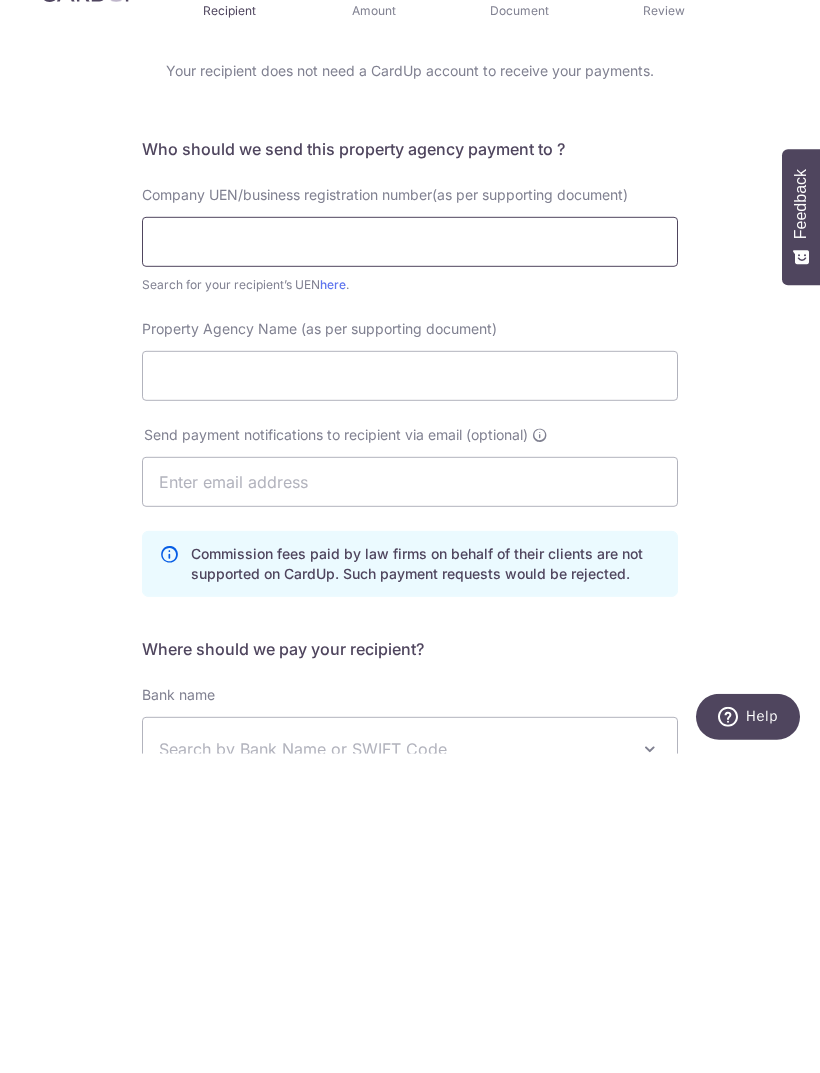 scroll, scrollTop: 64, scrollLeft: 0, axis: vertical 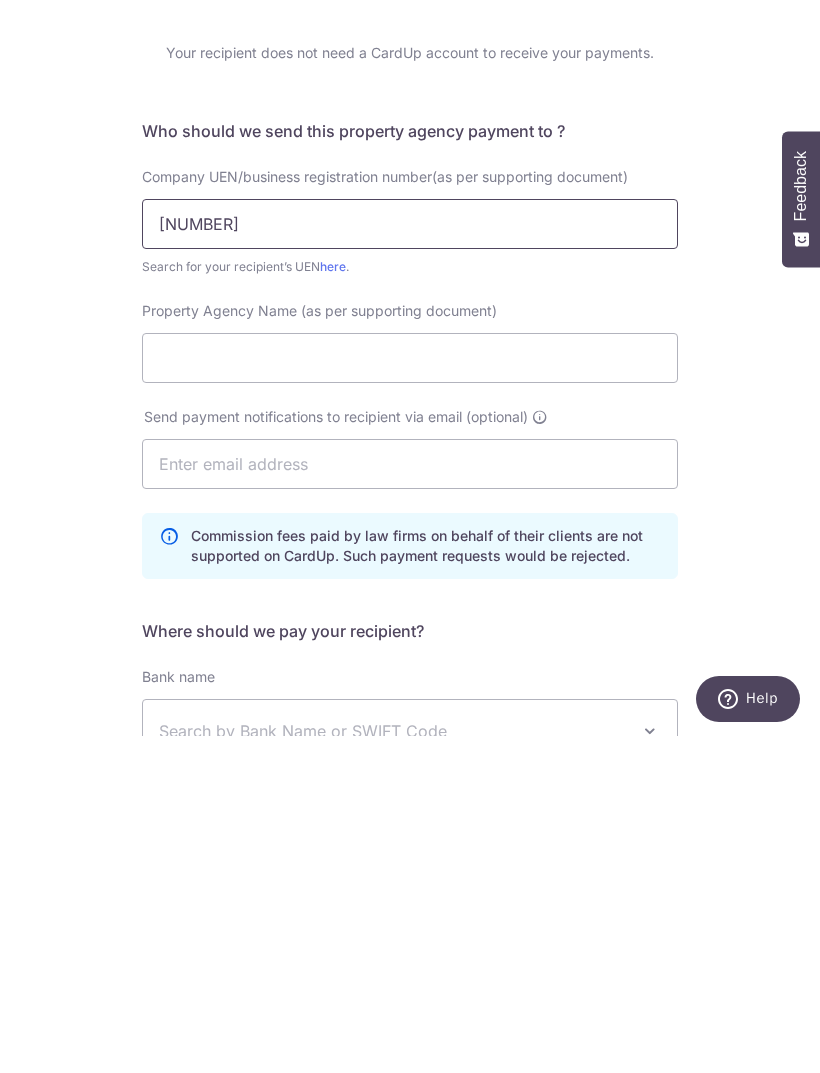 type on "198303346w" 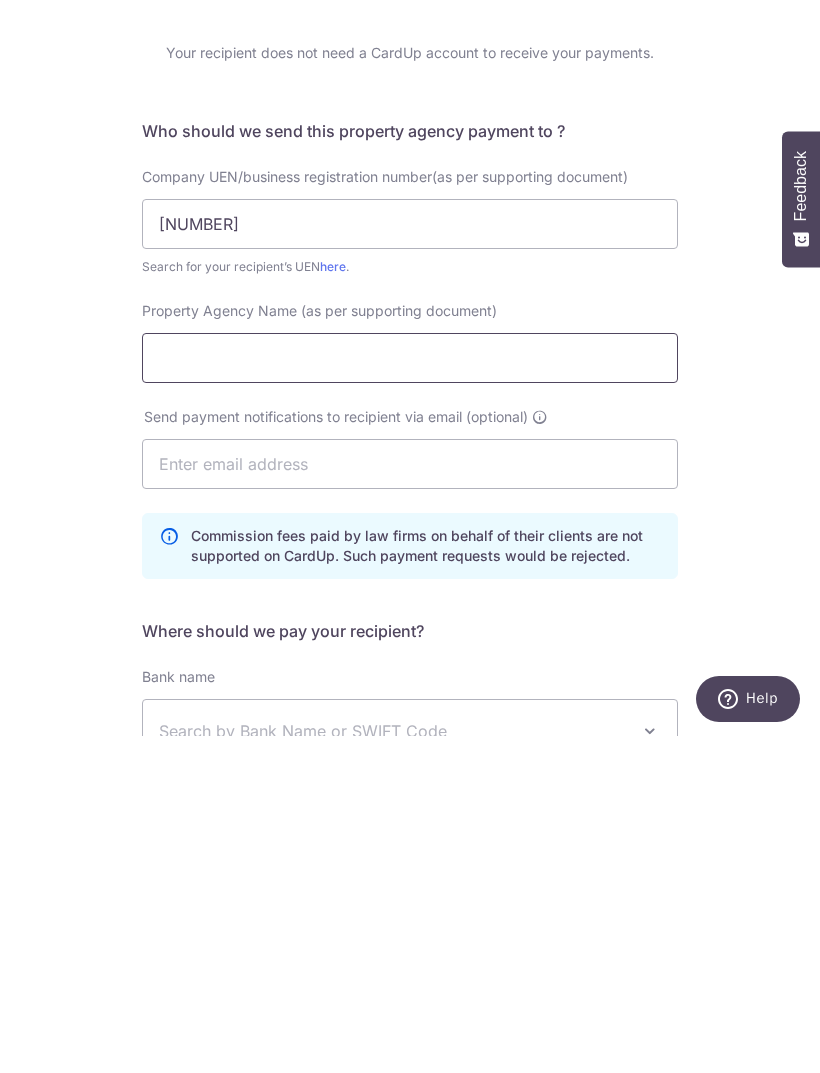 click on "Property Agency Name (as per supporting document)" at bounding box center (410, 695) 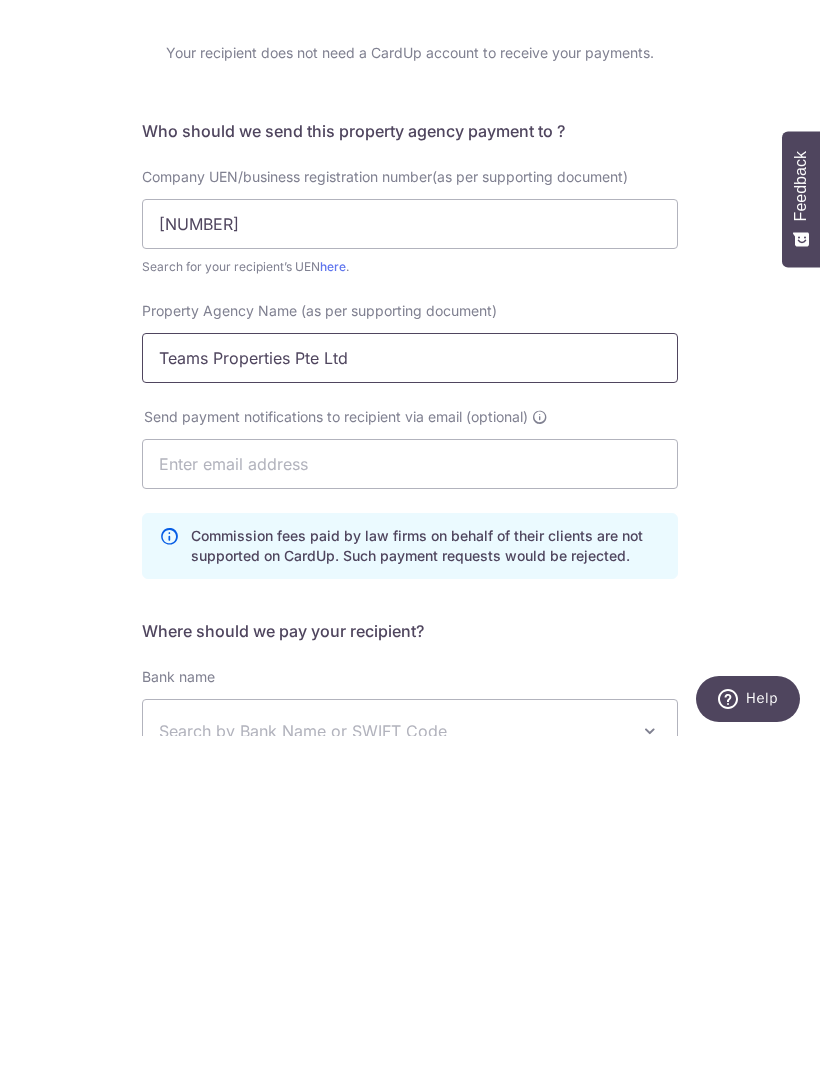 type on "Teams Properties Pte Ltd" 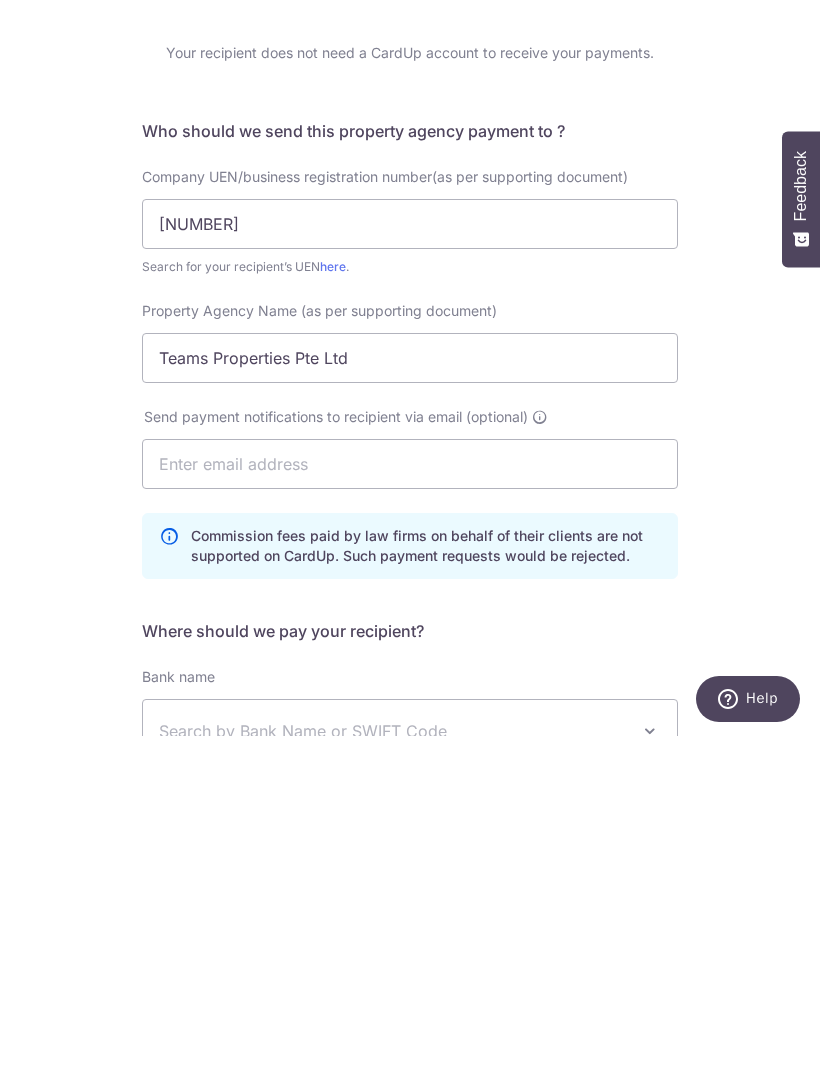 click on "Search by Bank Name or SWIFT Code" at bounding box center [394, 1068] 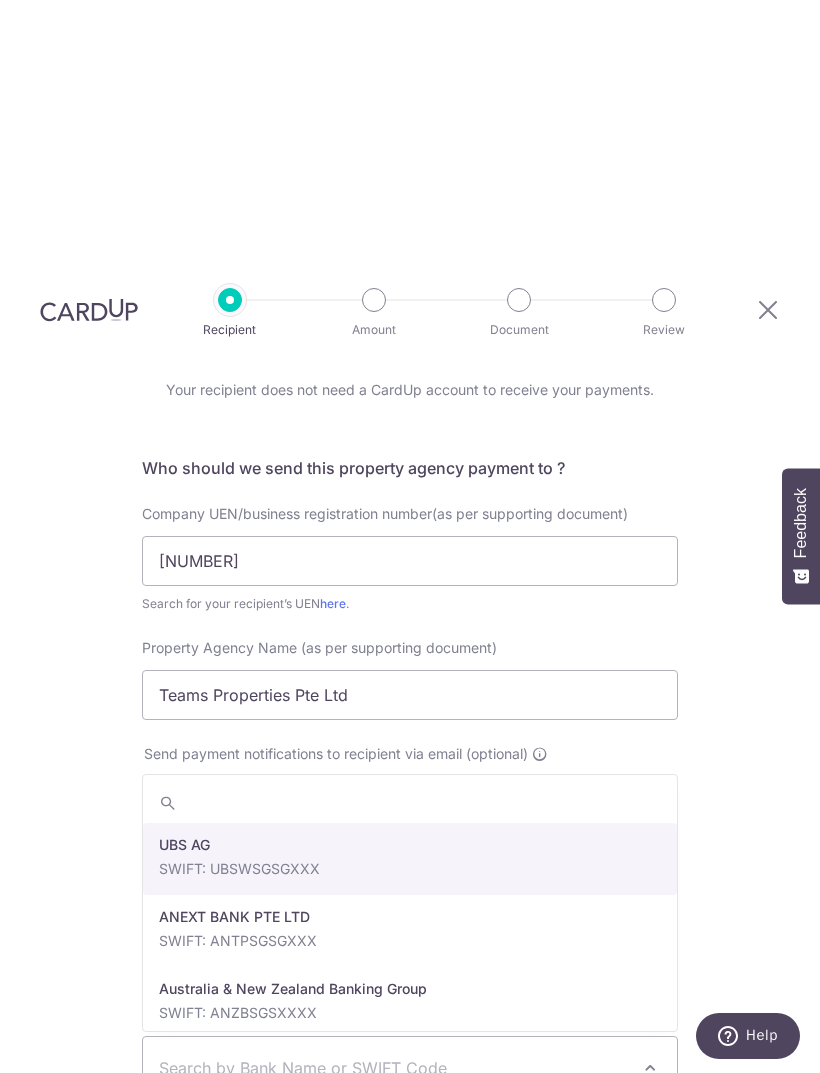 click on "Search by Bank Name or SWIFT Code" at bounding box center (394, 1068) 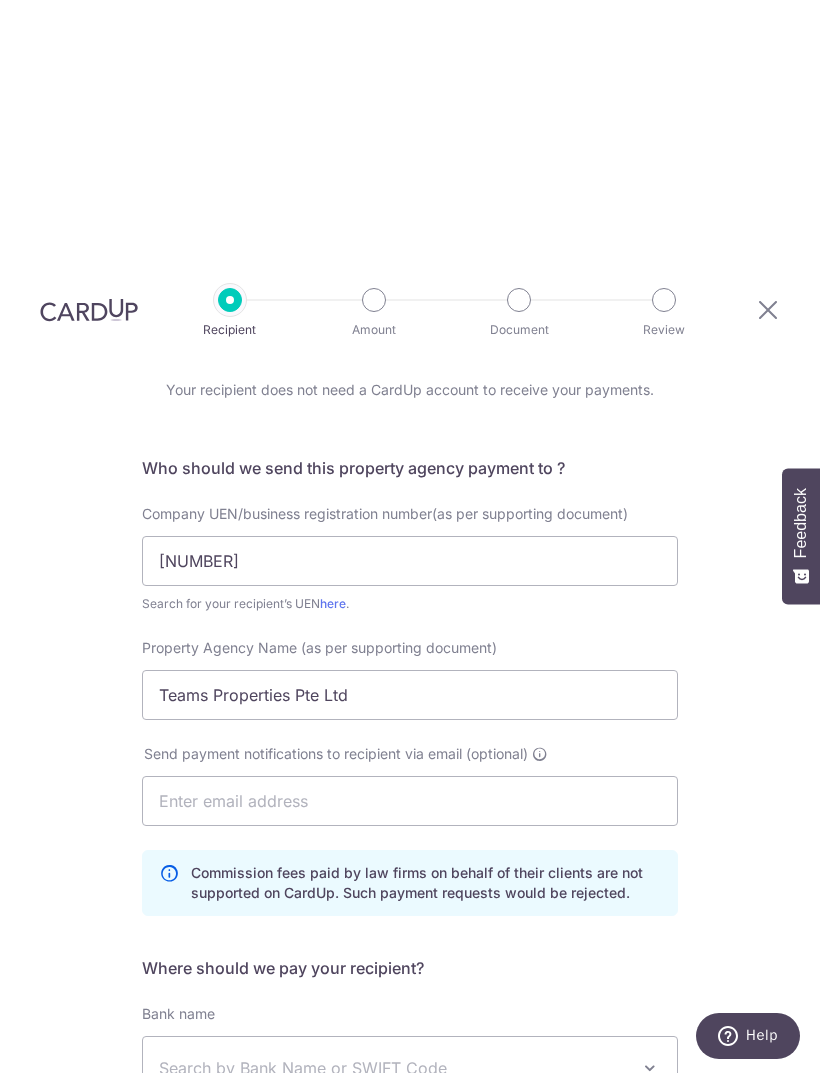 click on "Search by Bank Name or SWIFT Code" at bounding box center (394, 1068) 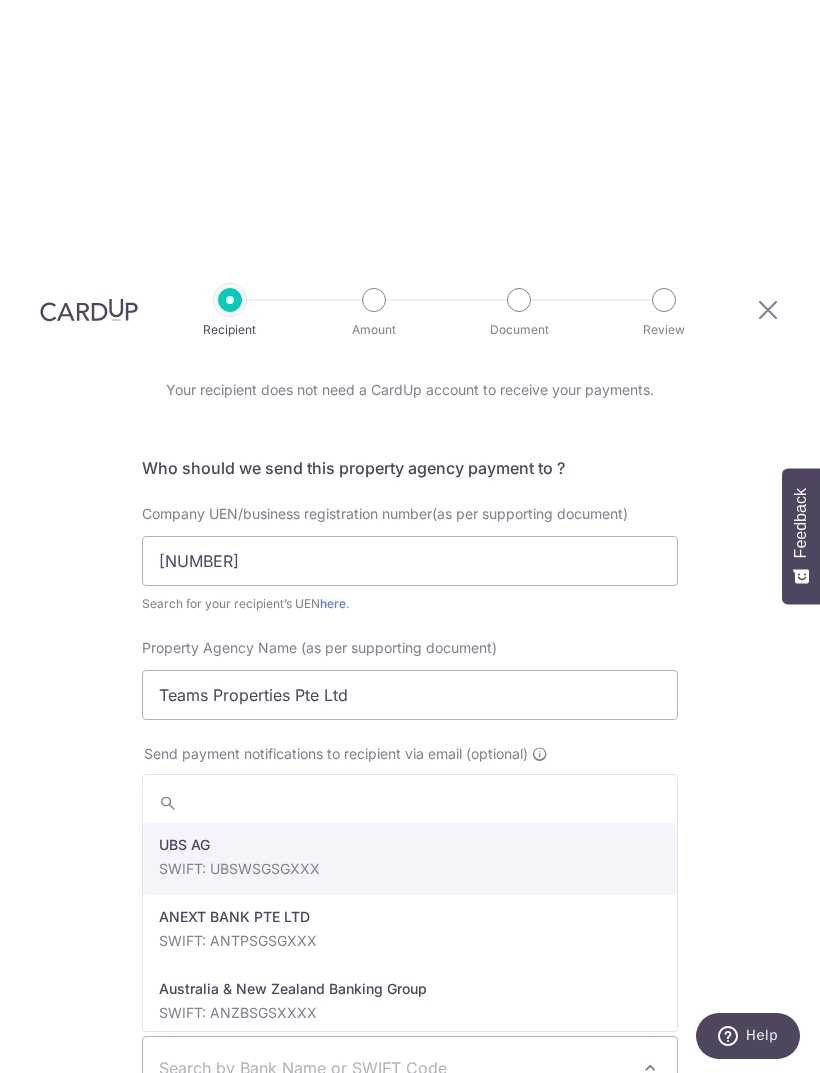 scroll, scrollTop: 82, scrollLeft: 0, axis: vertical 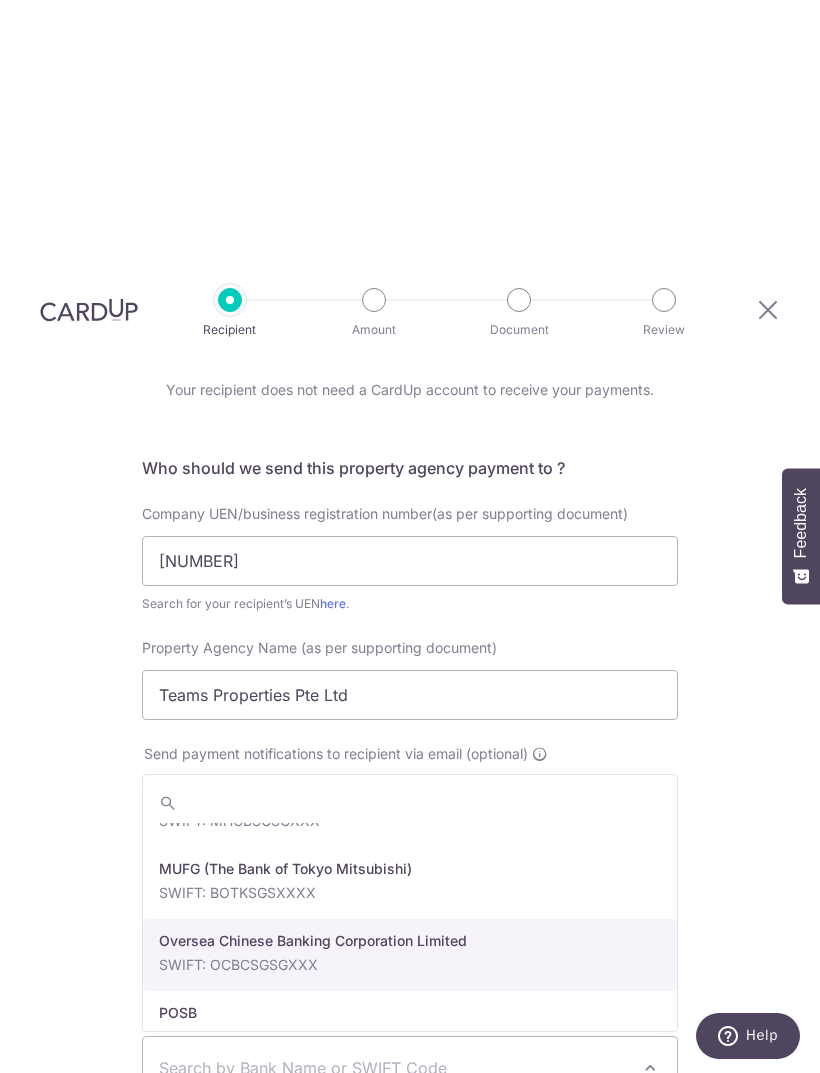 select on "12" 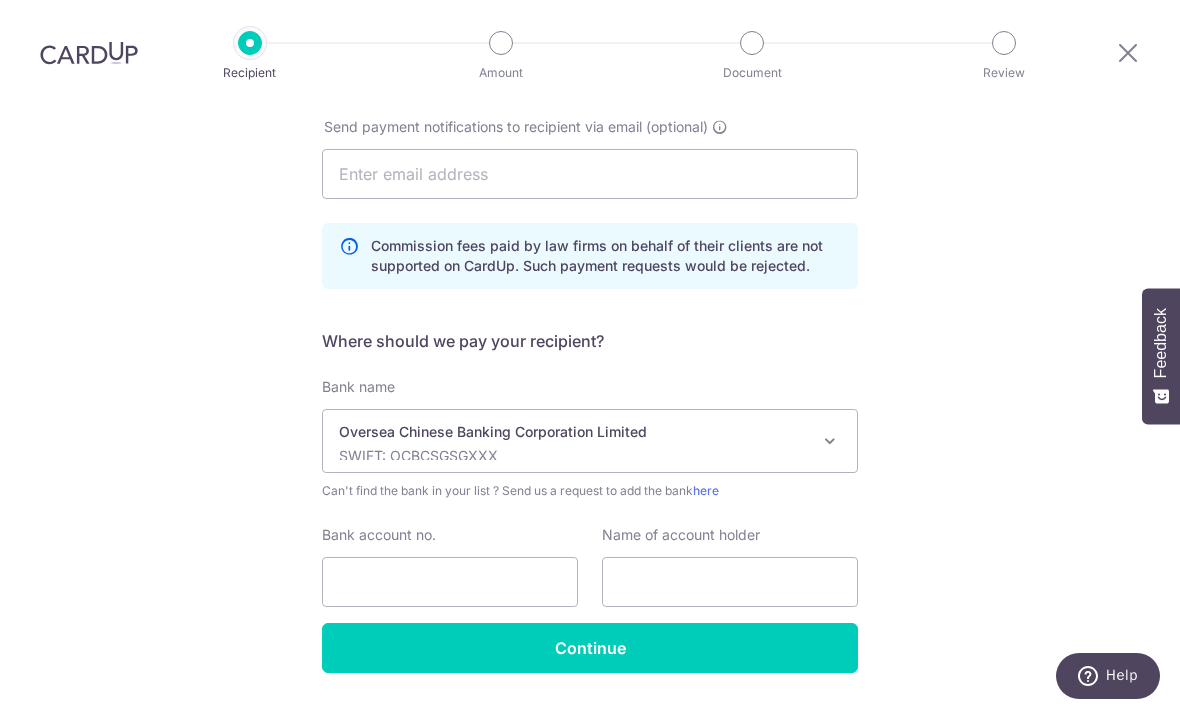 scroll, scrollTop: 442, scrollLeft: 0, axis: vertical 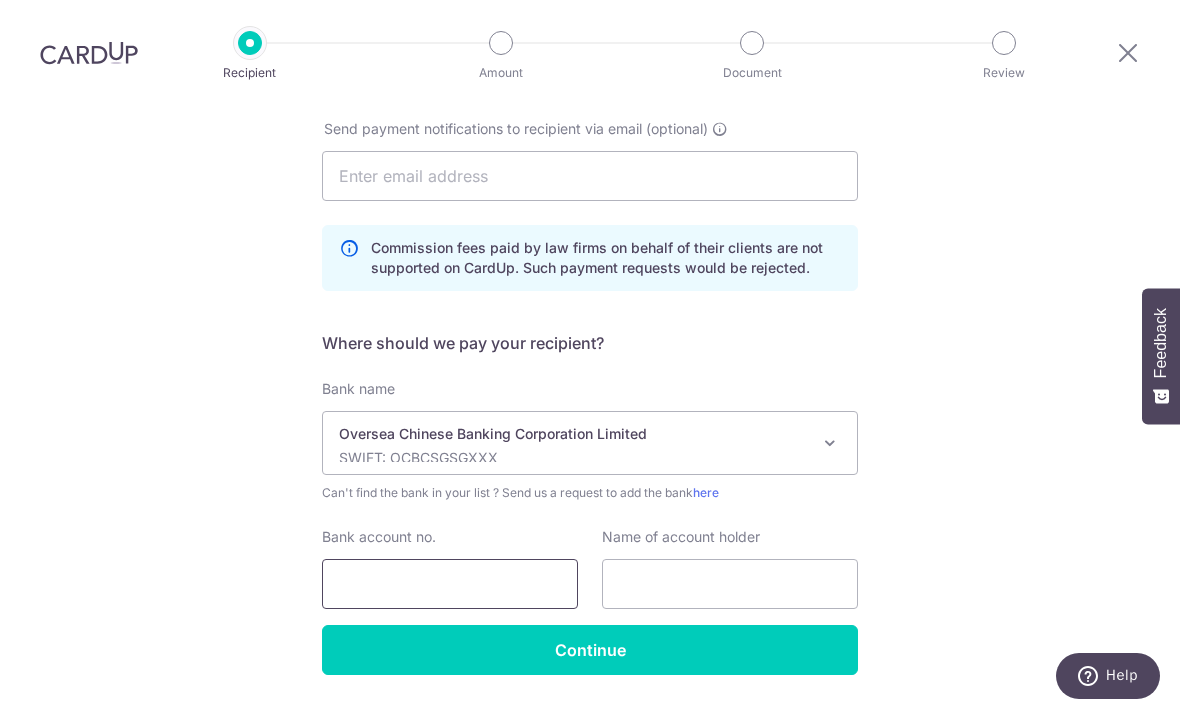 click on "Bank account no." at bounding box center (450, 584) 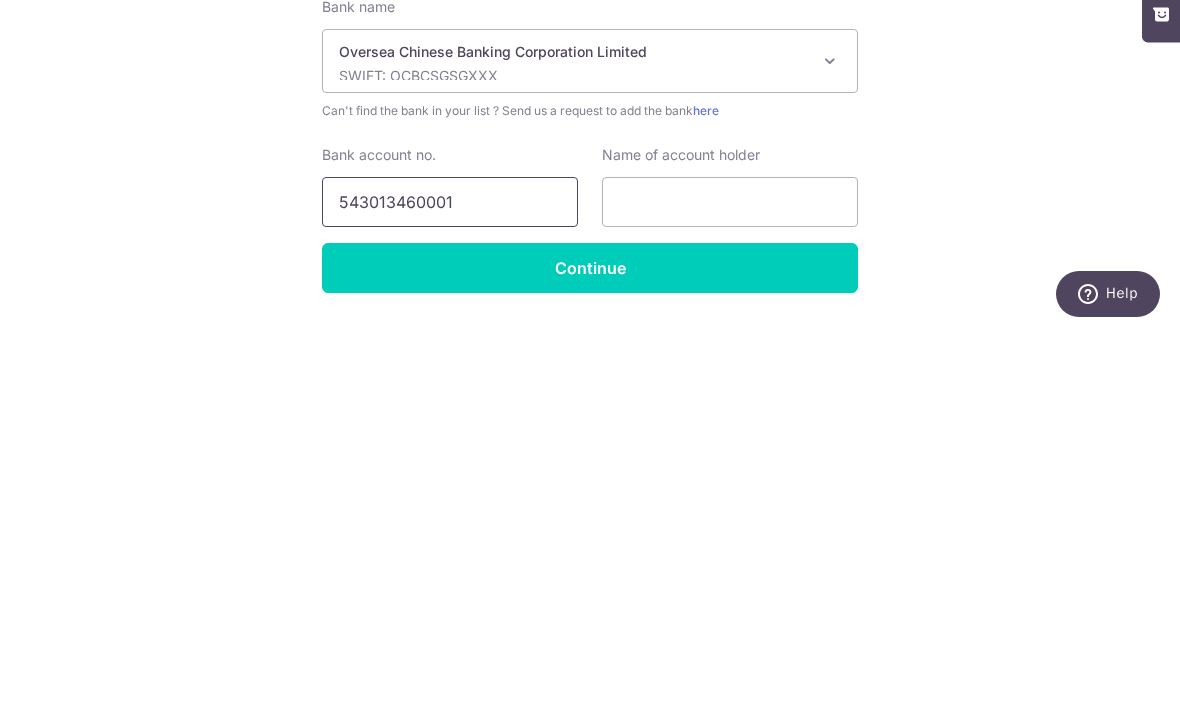type on "543013460001" 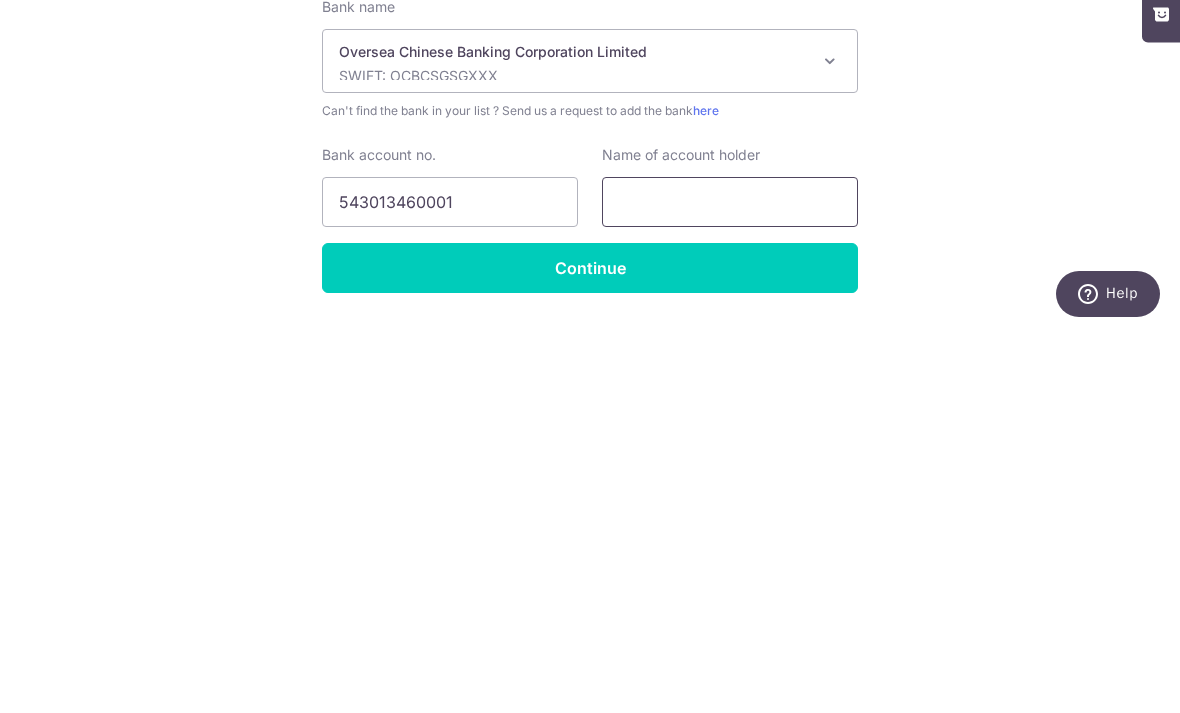 click at bounding box center (730, 584) 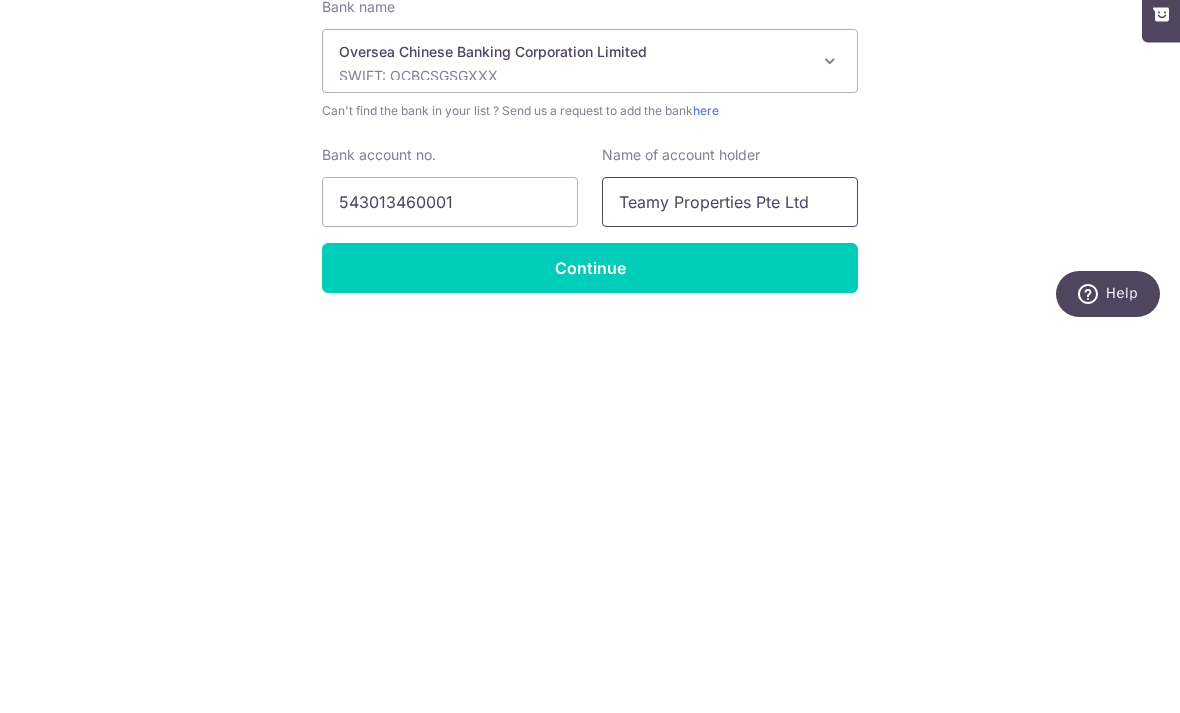 type on "Teamy Properties Pte Ltd" 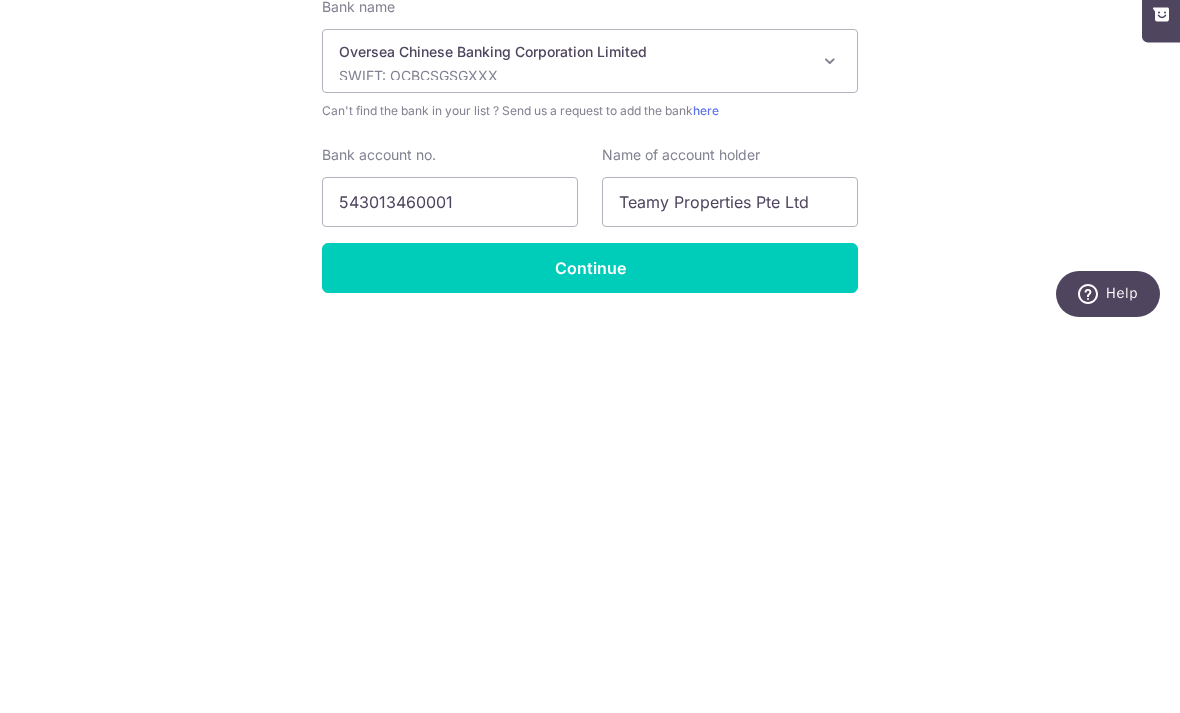 click on "Continue" at bounding box center (590, 650) 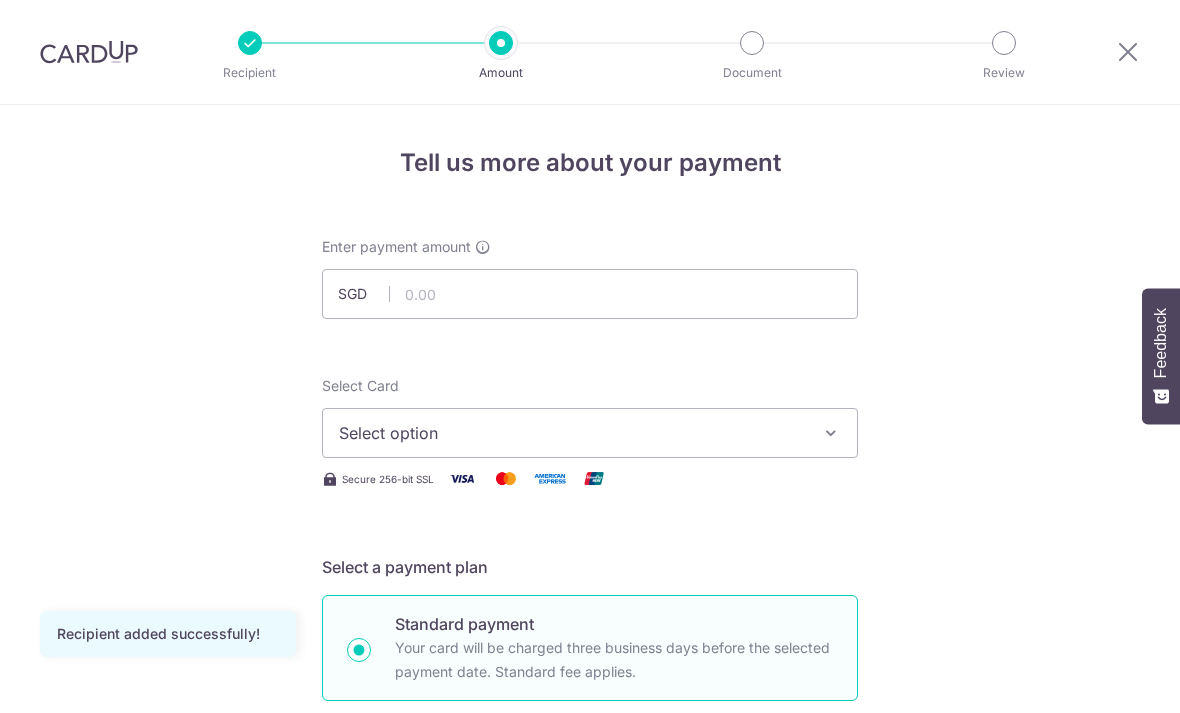 scroll, scrollTop: 0, scrollLeft: 0, axis: both 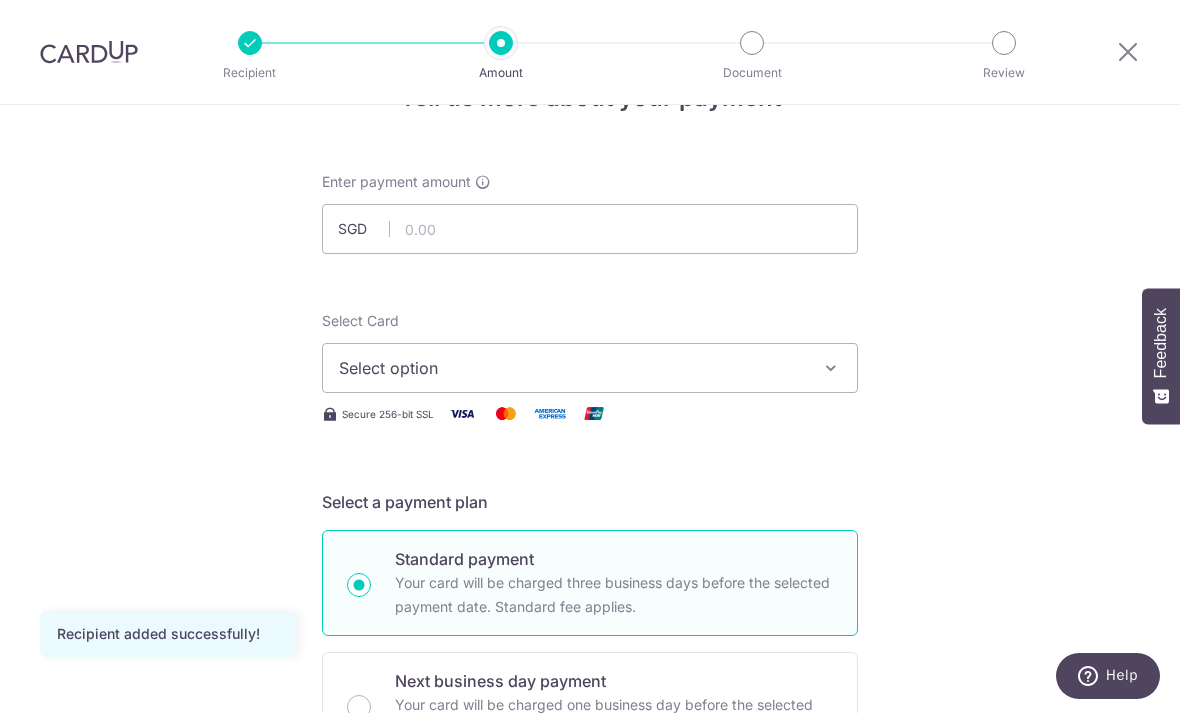 click at bounding box center (831, 368) 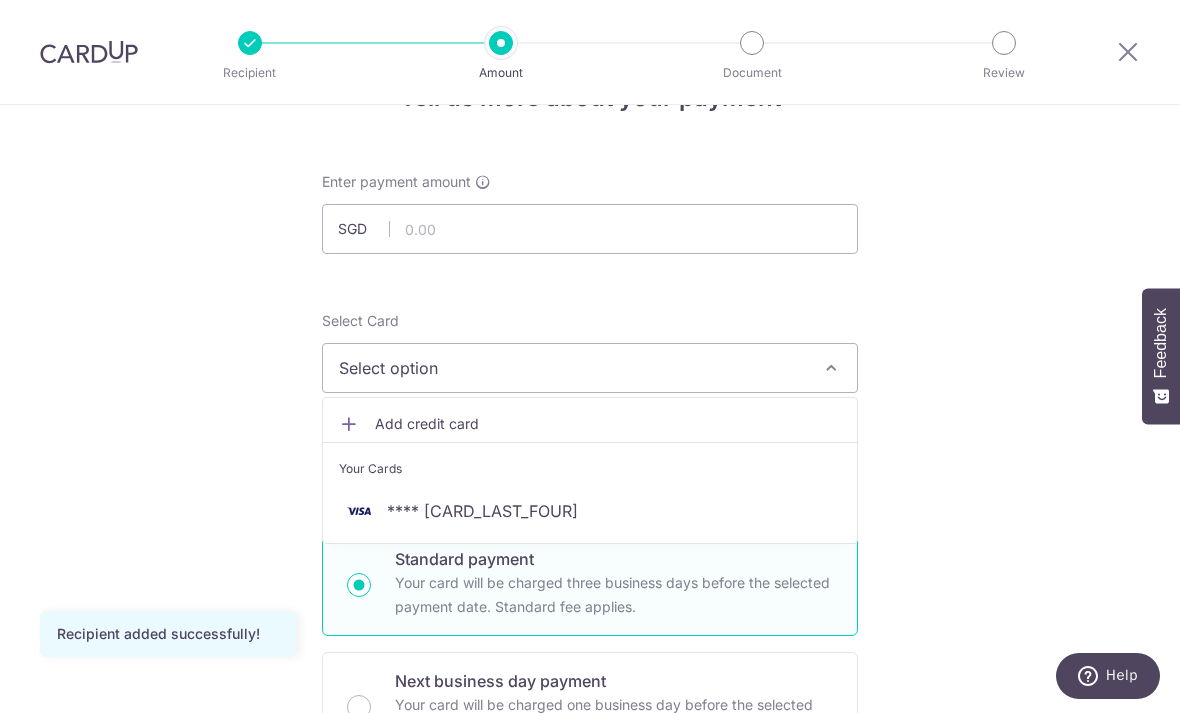 click on "**** [LAST_FOUR_DIGITS]" at bounding box center (482, 511) 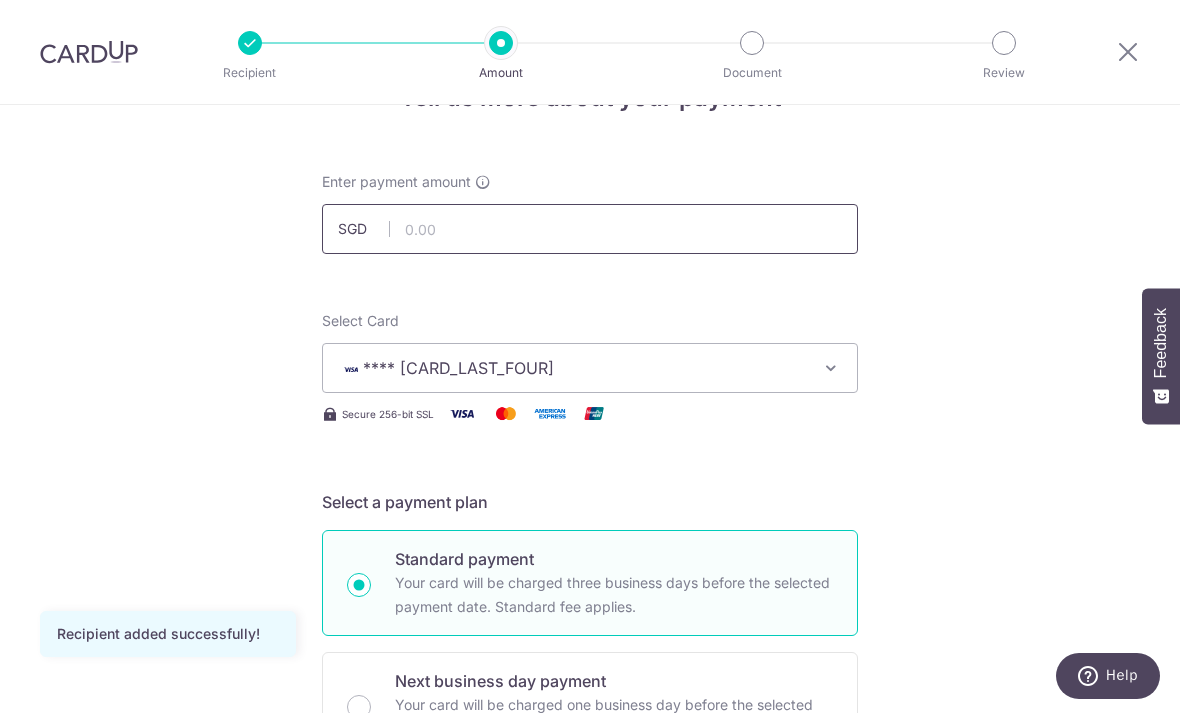 click at bounding box center [590, 229] 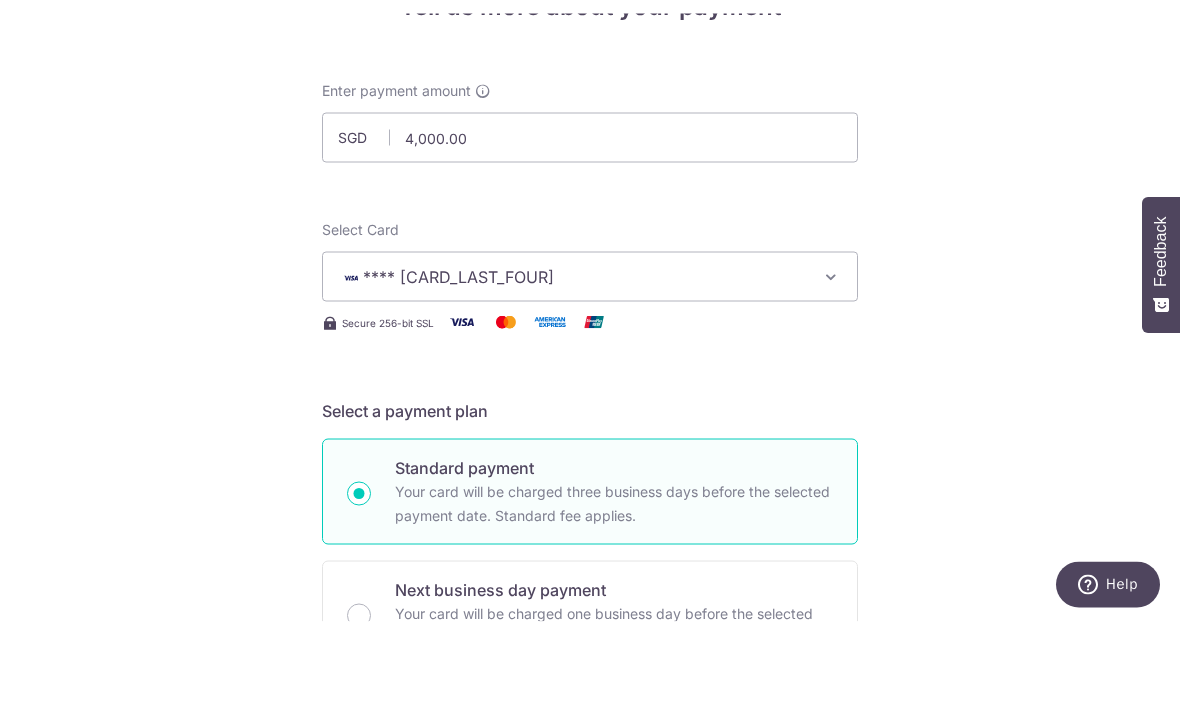scroll, scrollTop: 64, scrollLeft: 0, axis: vertical 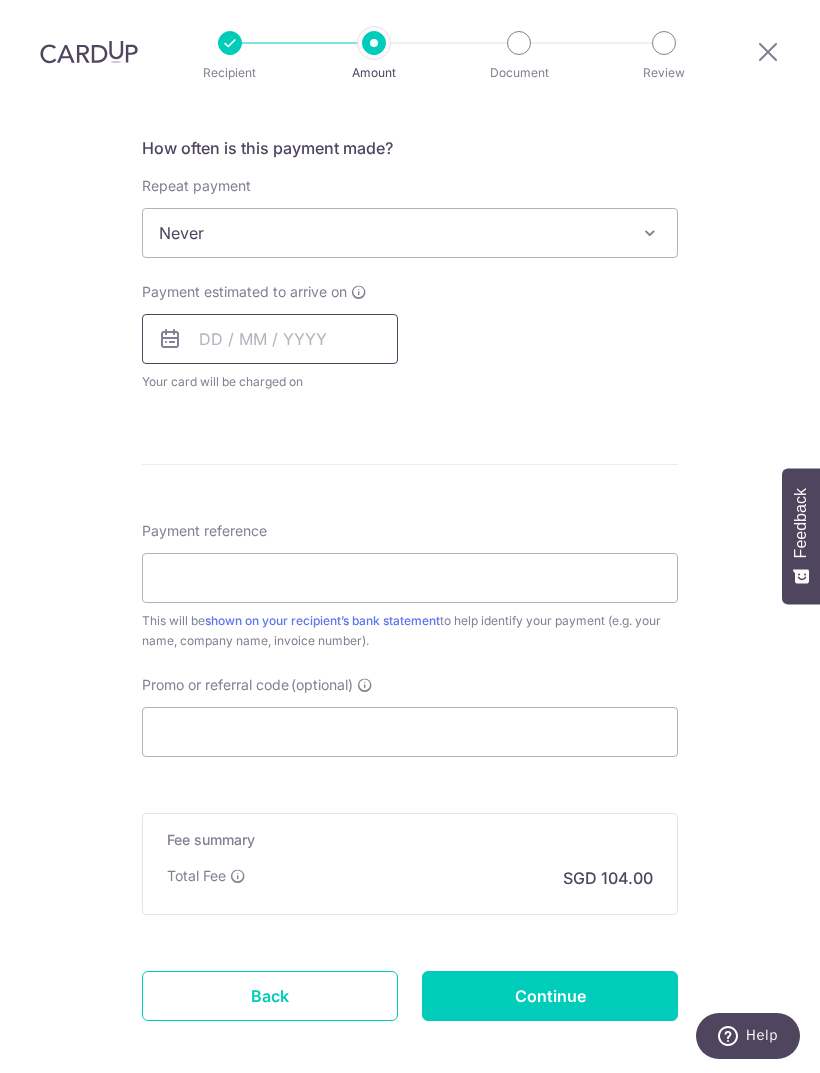 click at bounding box center (270, 339) 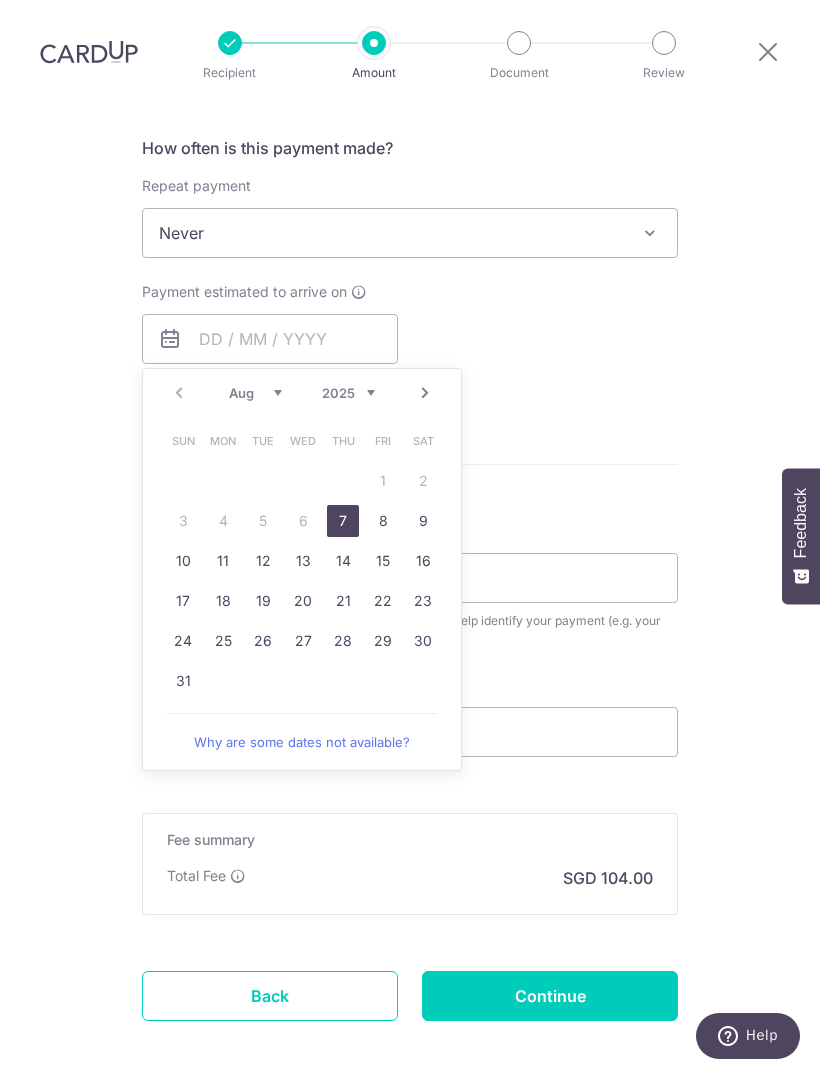 click on "7" at bounding box center [343, 521] 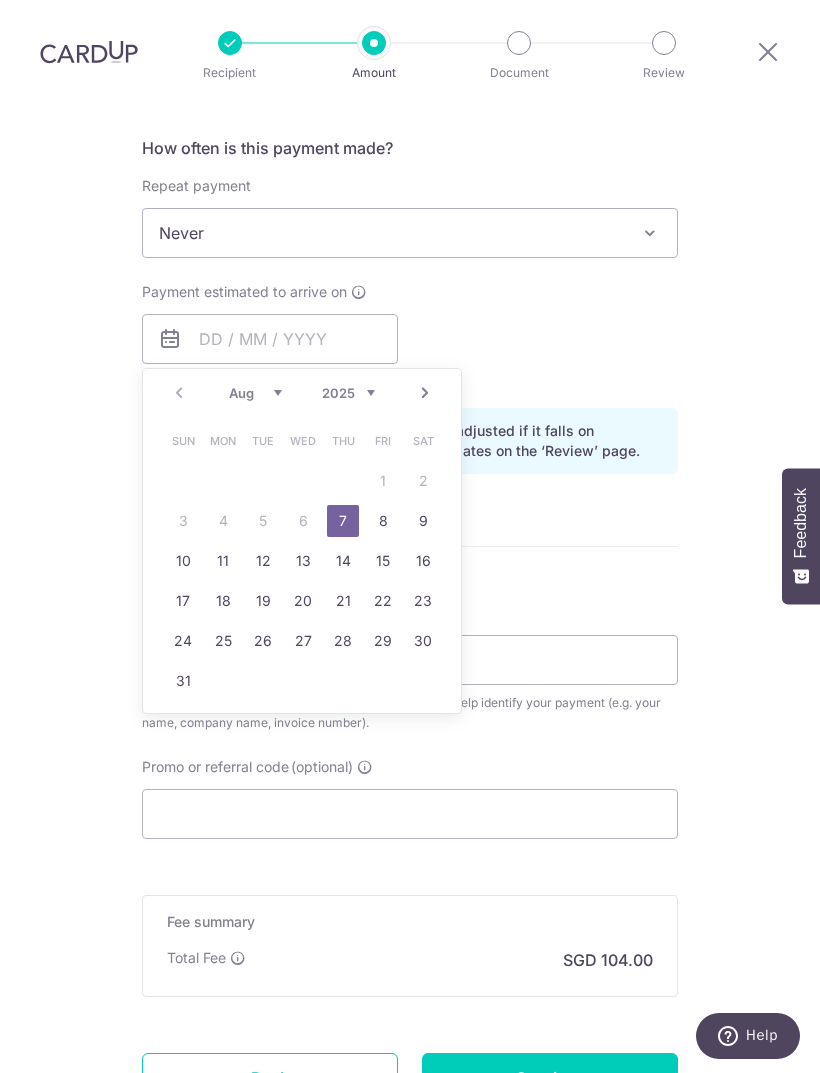 type on "07/08/2025" 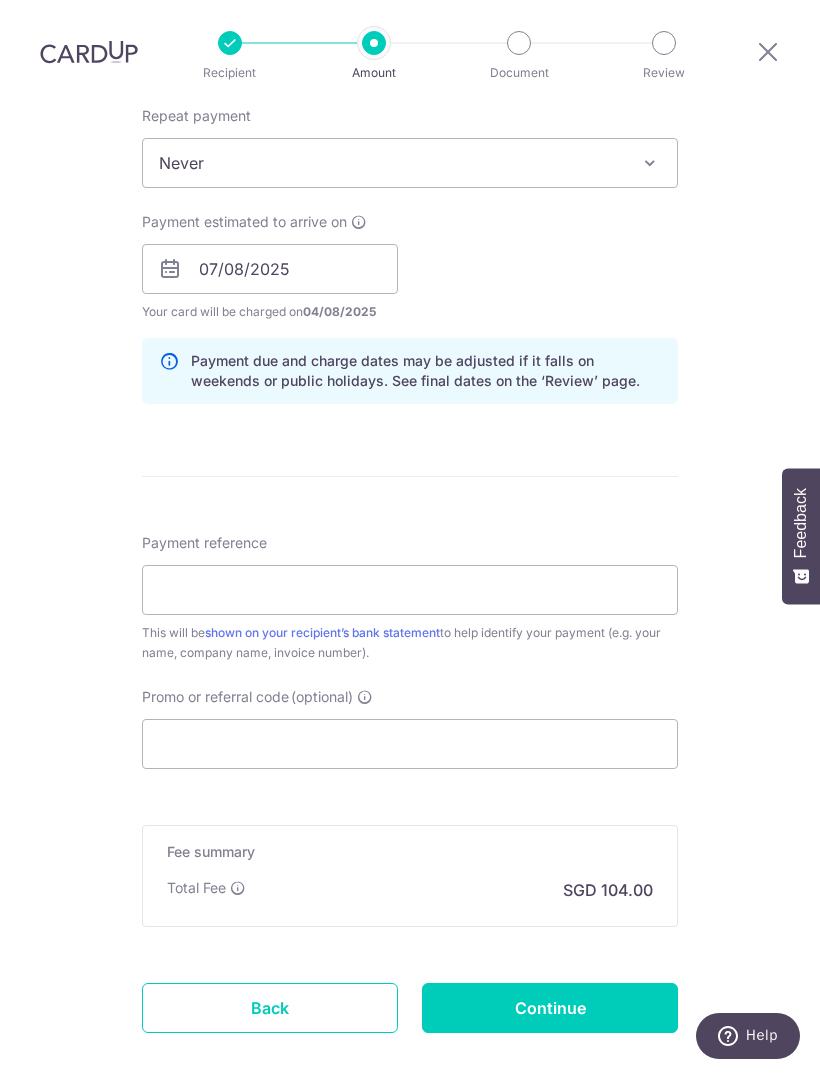 scroll, scrollTop: 830, scrollLeft: 0, axis: vertical 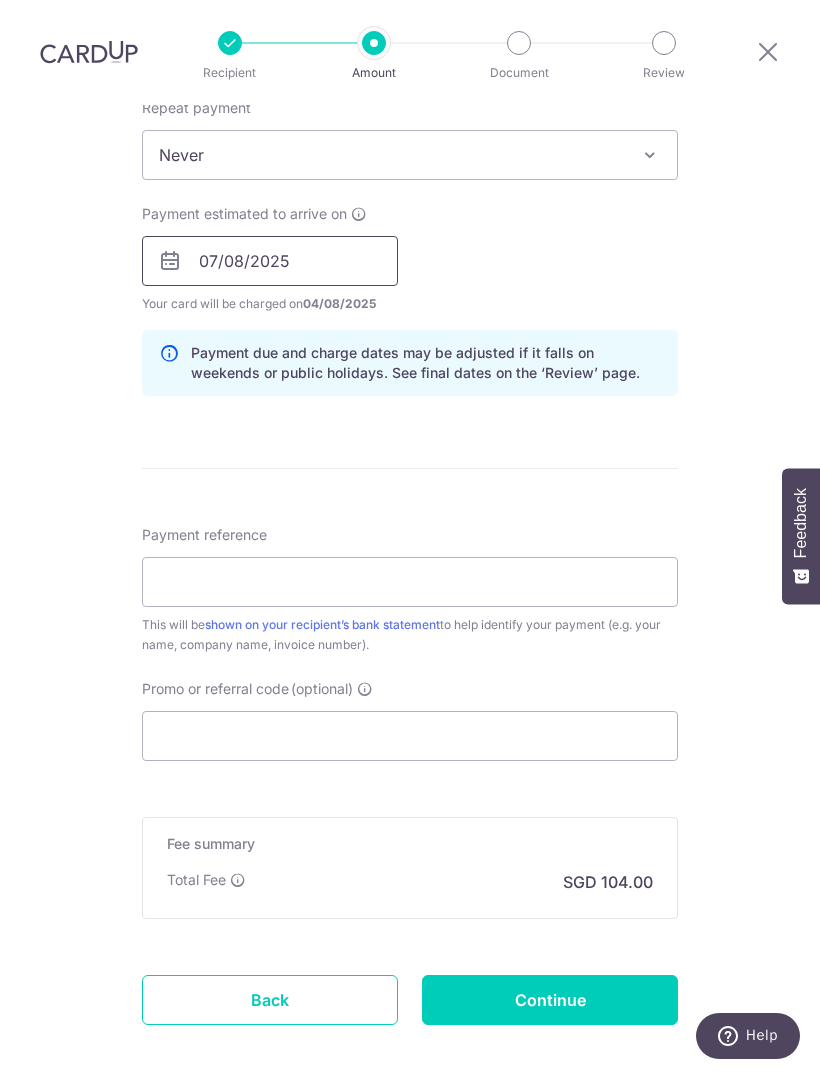 click on "07/08/2025" at bounding box center (270, 261) 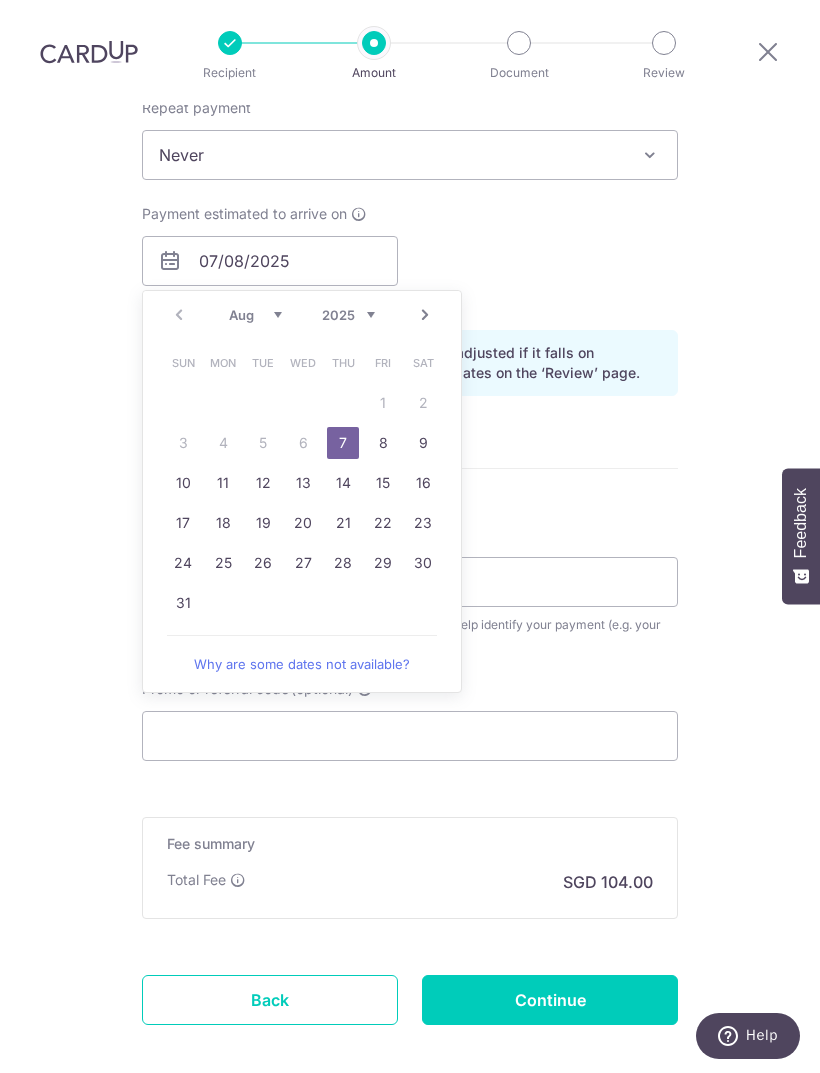 click on "Tell us more about your payment
Enter payment amount
SGD
4,000.00
4000.00
Recipient added successfully!
Select Card
**** 6495
Add credit card
Your Cards
**** 6495
Secure 256-bit SSL
Text
New card details
Card
Secure 256-bit SSL" at bounding box center [410, 225] 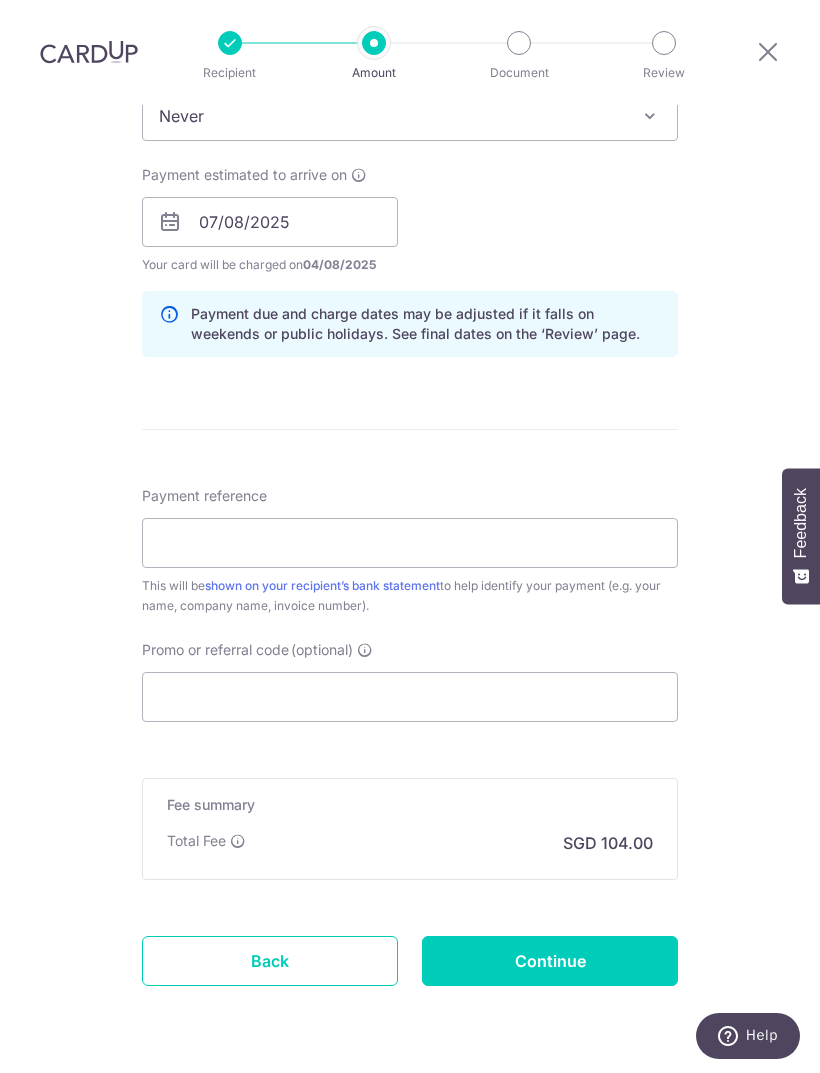 scroll, scrollTop: 868, scrollLeft: 0, axis: vertical 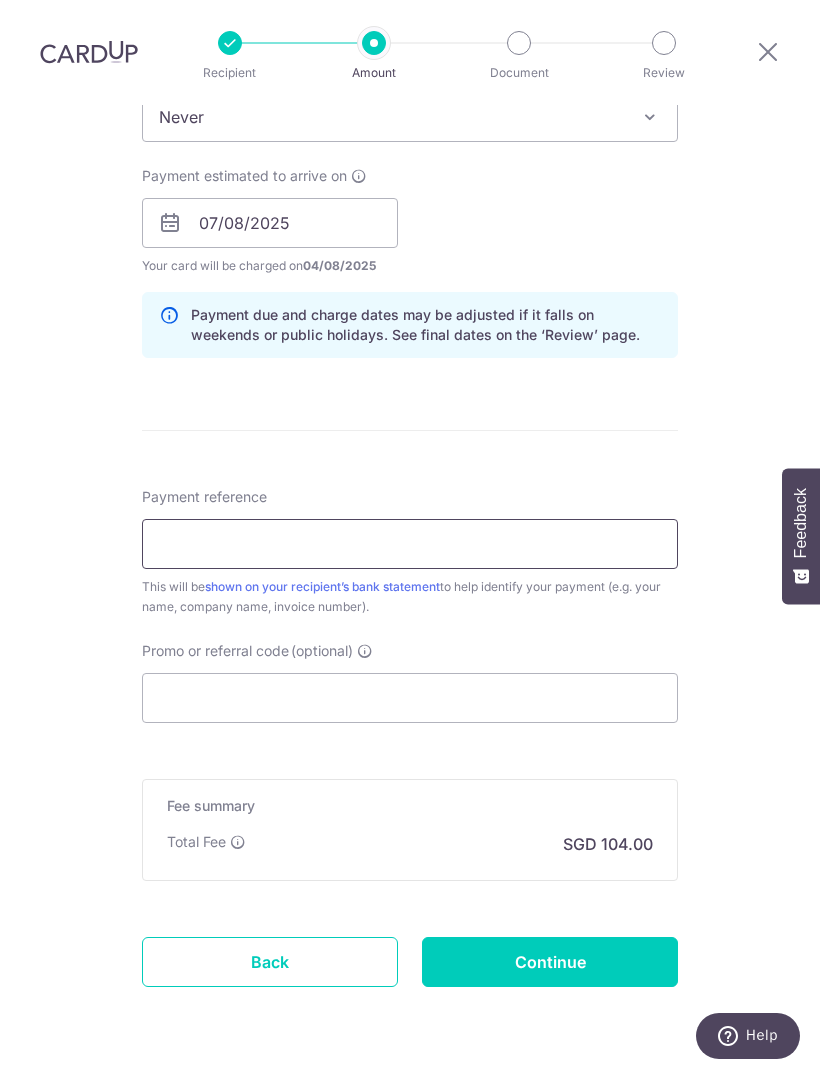 click on "Payment reference" at bounding box center (410, 544) 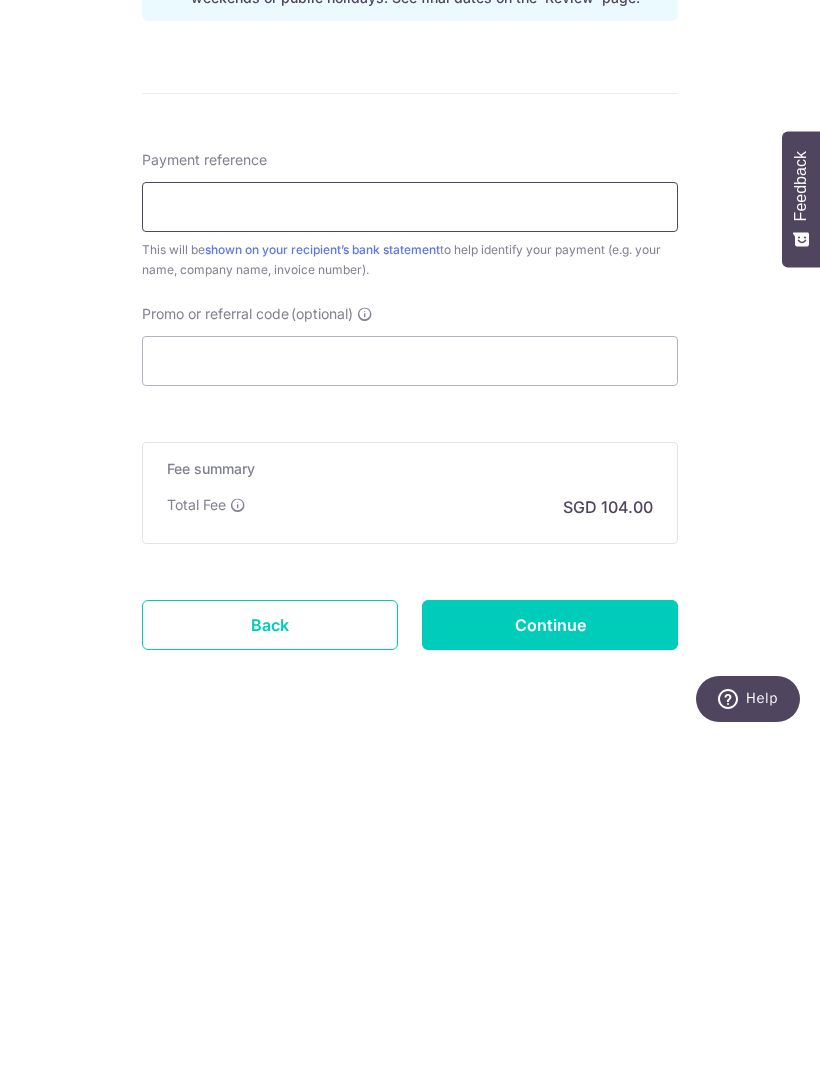 scroll, scrollTop: 64, scrollLeft: 0, axis: vertical 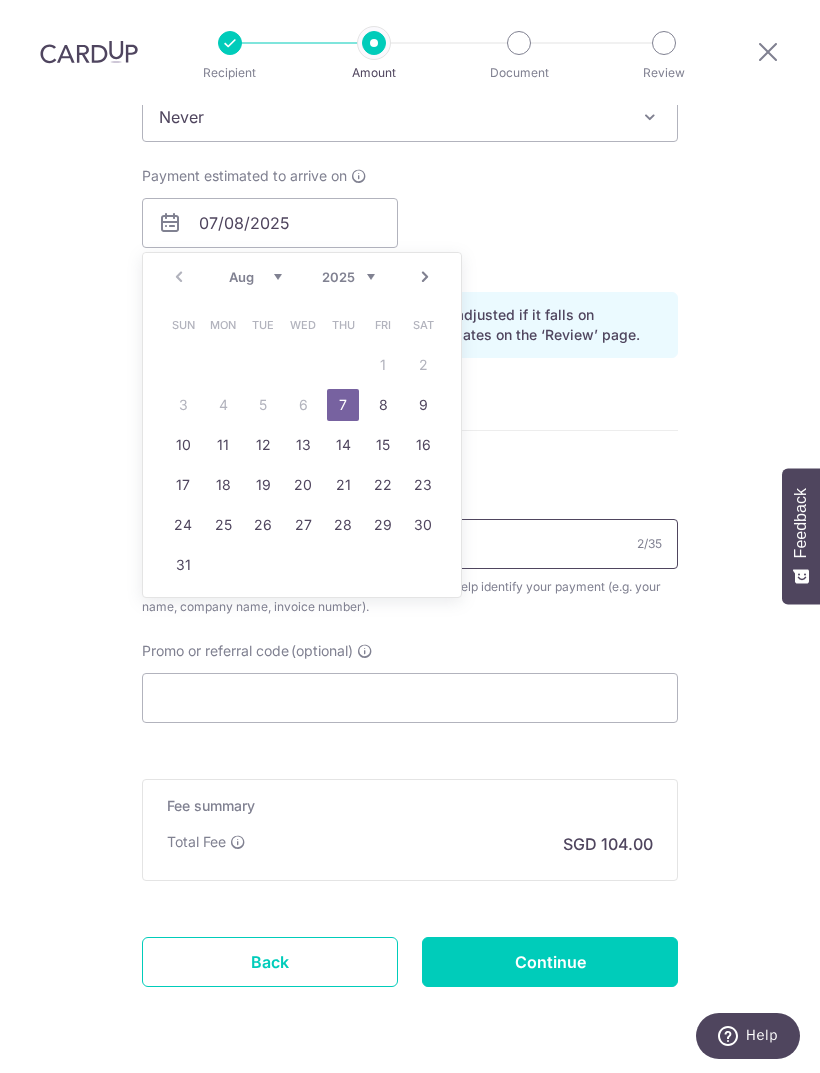 click on "Ic" at bounding box center (410, 544) 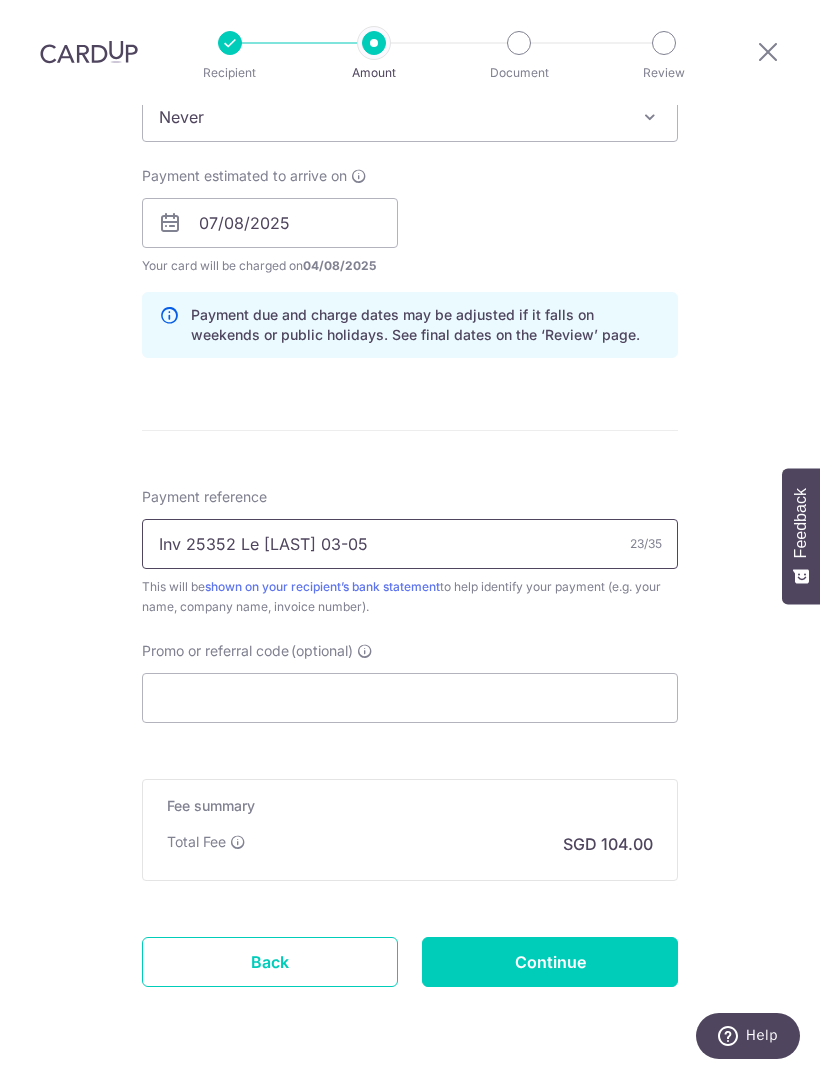 click on "Inv 25352 Le Hill 03-05" at bounding box center [410, 544] 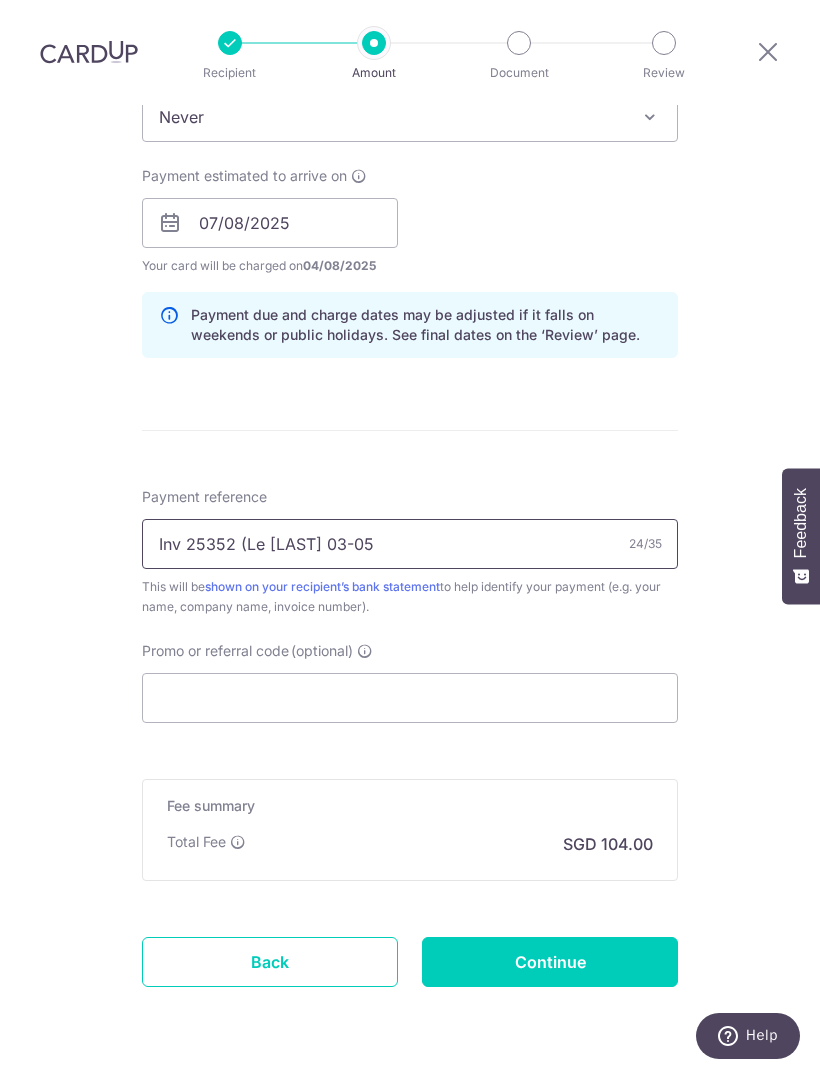 click on "Inv 25352 (Le Hill 03-05" at bounding box center (410, 544) 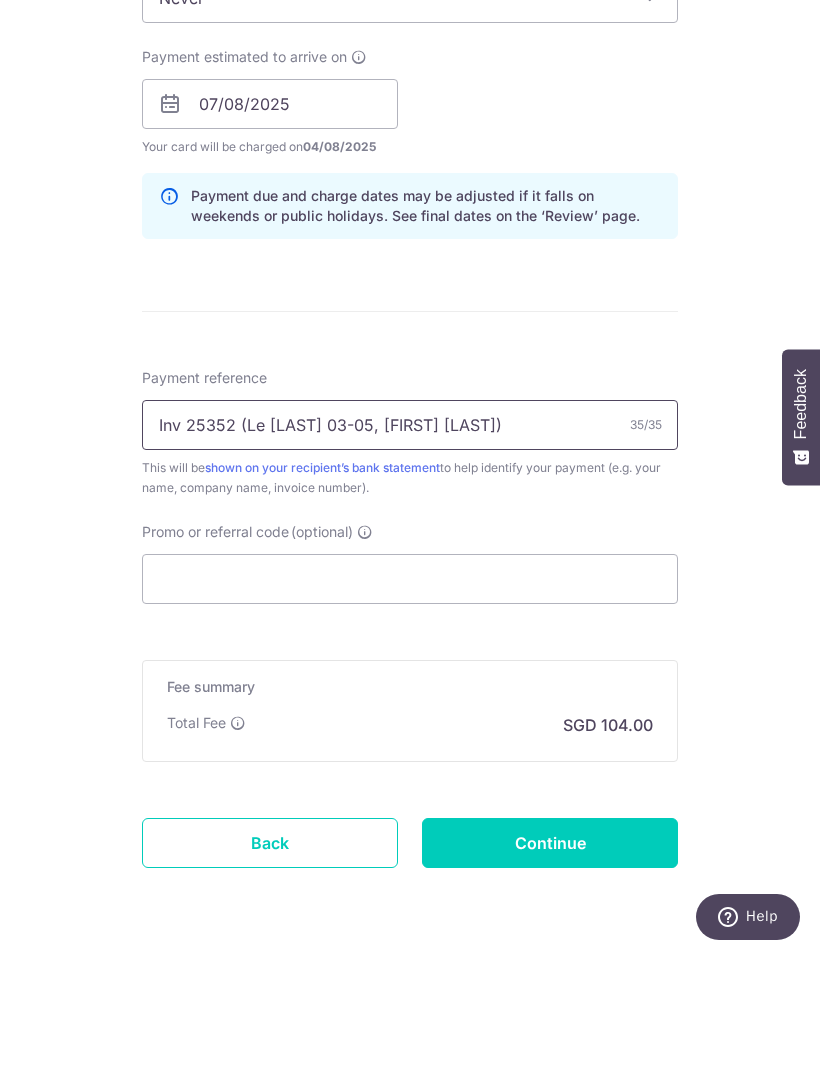 type on "Inv 25352 (Le Hill 03-05, Evon Loh)" 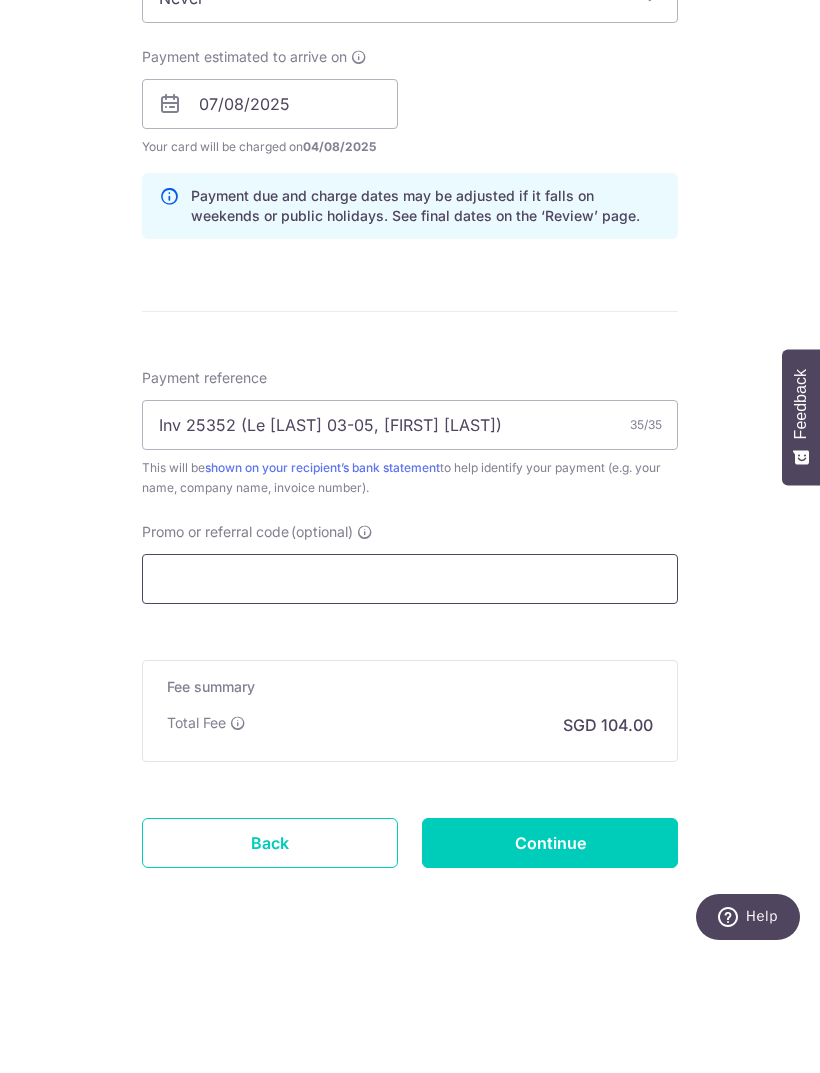 click on "Promo or referral code
(optional)" at bounding box center (410, 698) 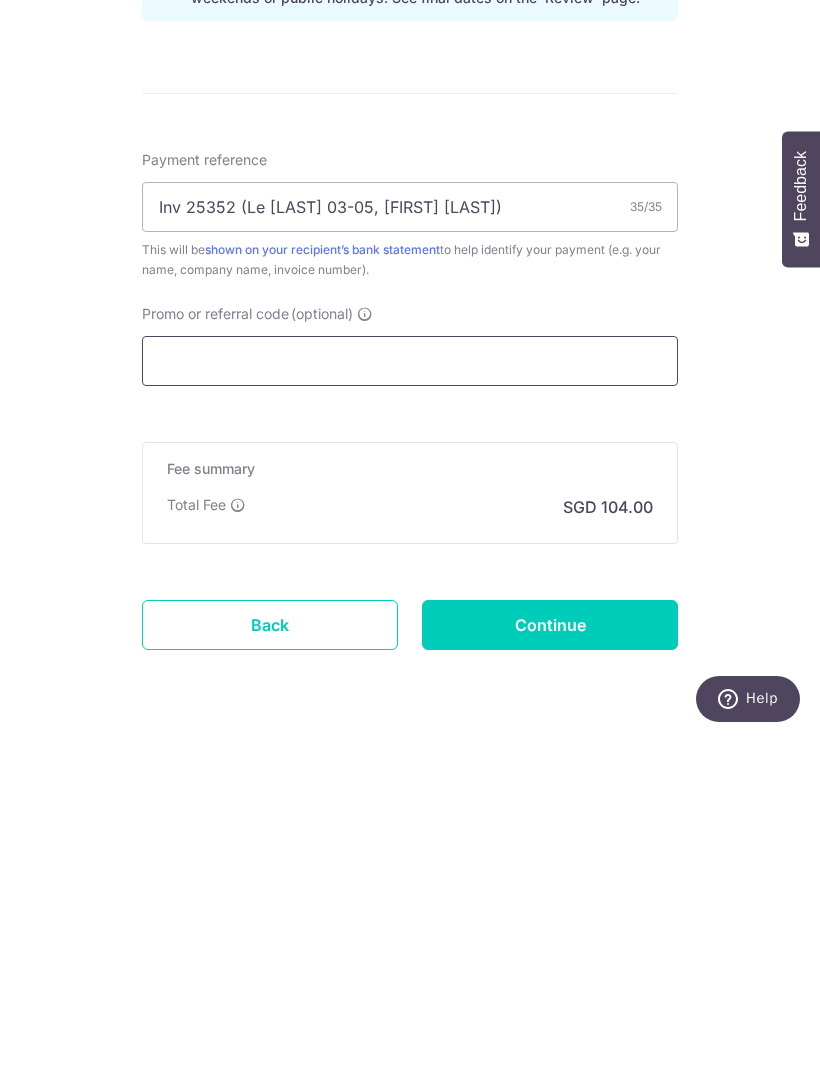 scroll, scrollTop: 64, scrollLeft: 0, axis: vertical 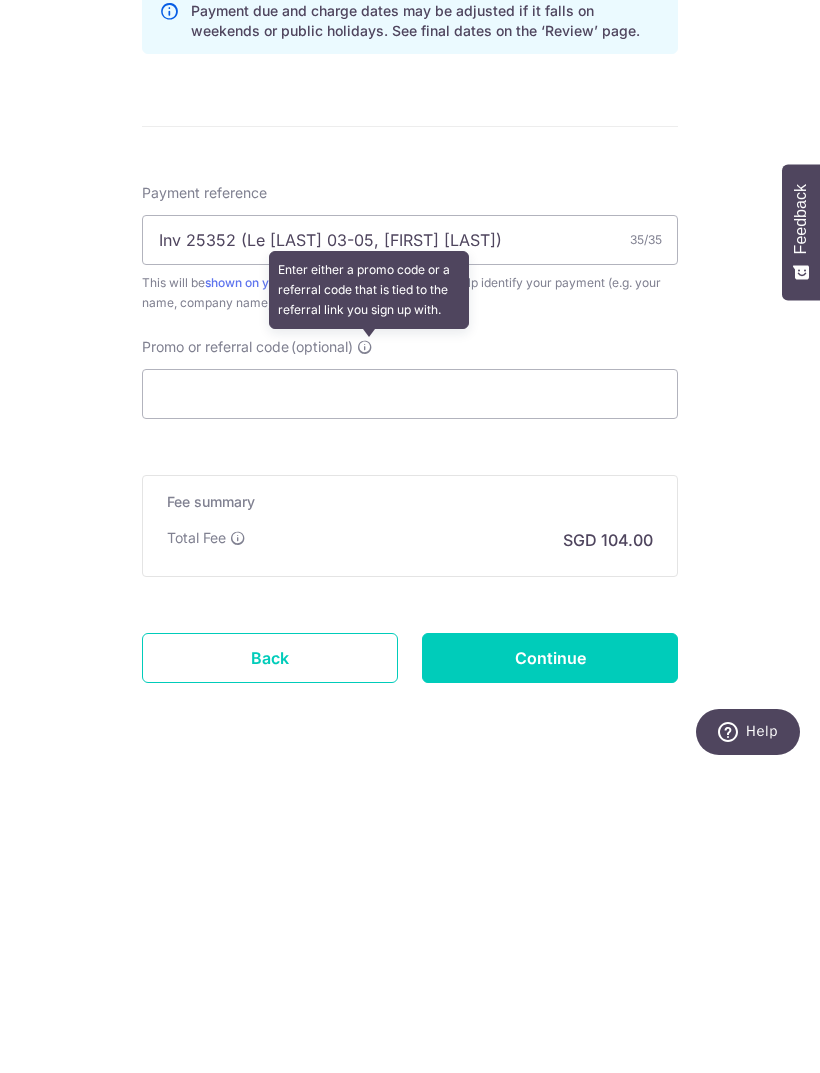 click at bounding box center (365, 651) 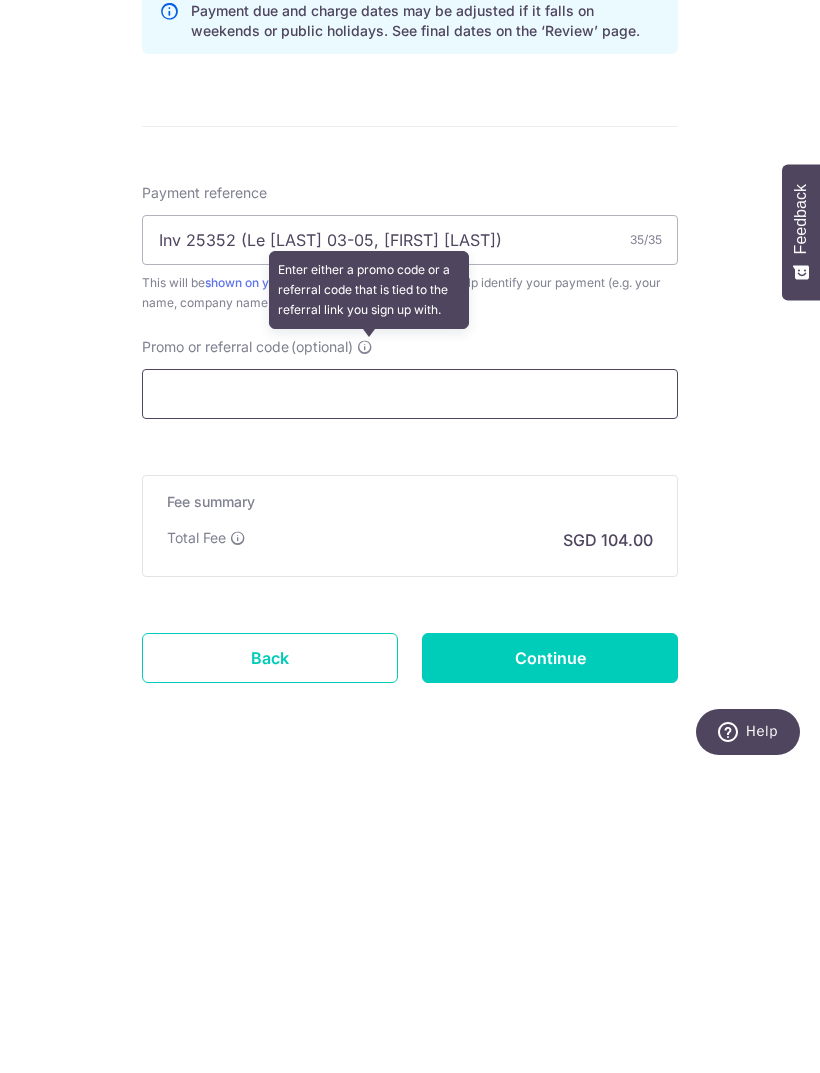 click on "Promo or referral code
(optional)
Enter either a promo code or a referral code that is tied to the referral link you sign up with." at bounding box center (410, 698) 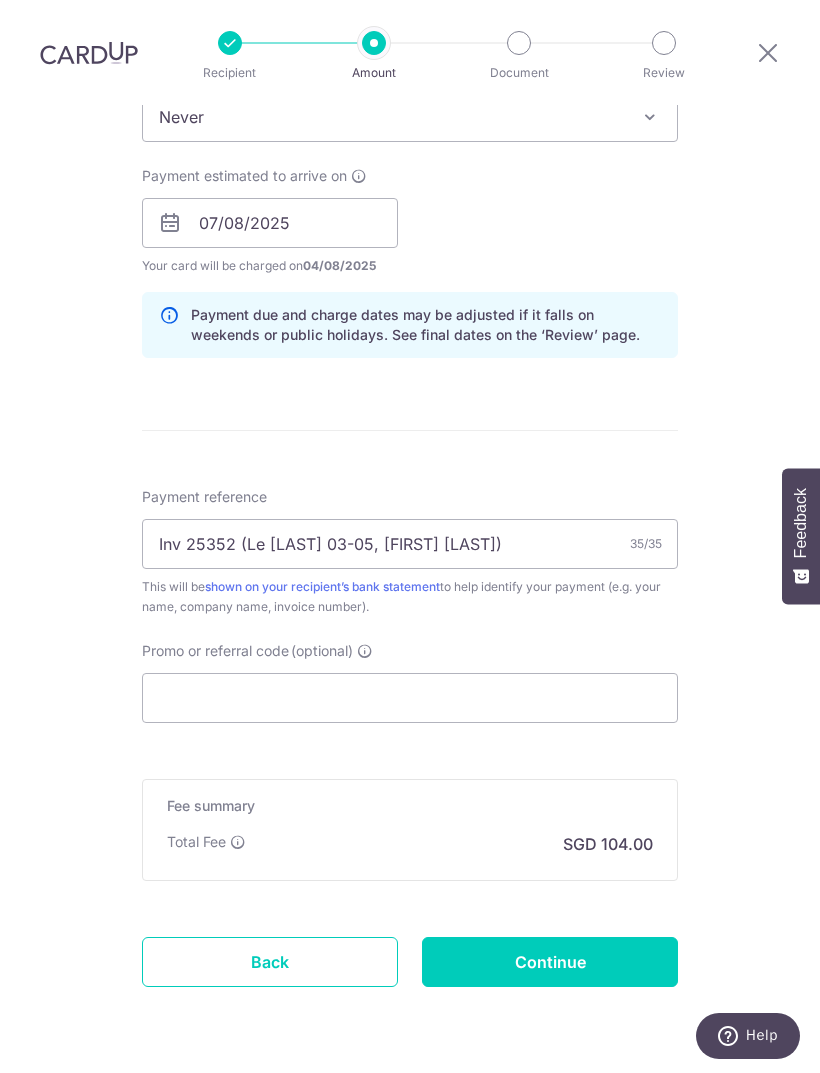 click on "Promo or referral code" at bounding box center (215, 651) 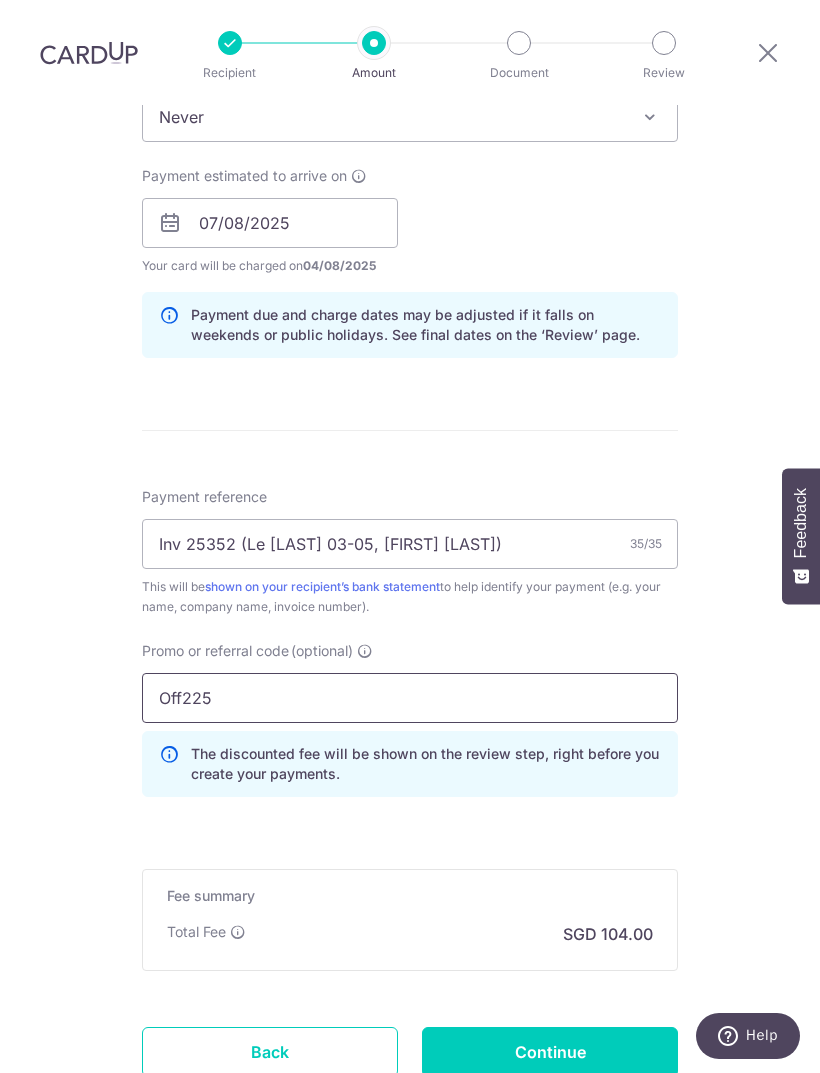 type on "Off225" 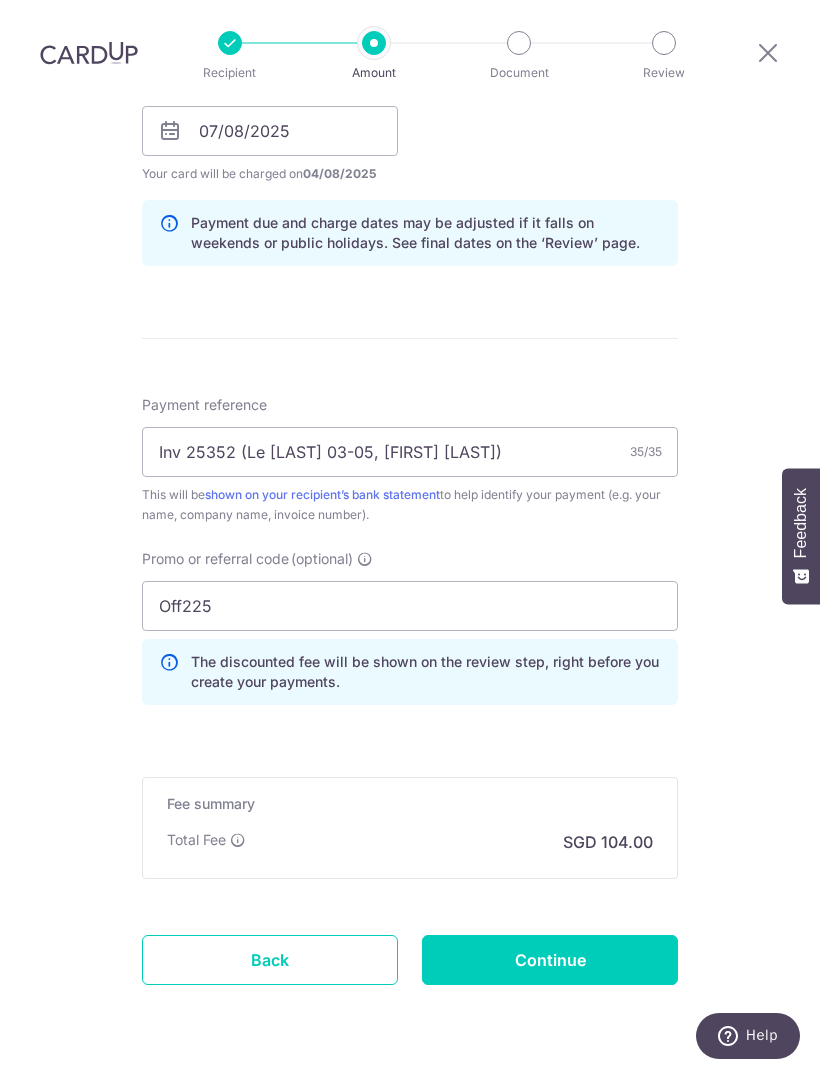 scroll, scrollTop: 958, scrollLeft: 0, axis: vertical 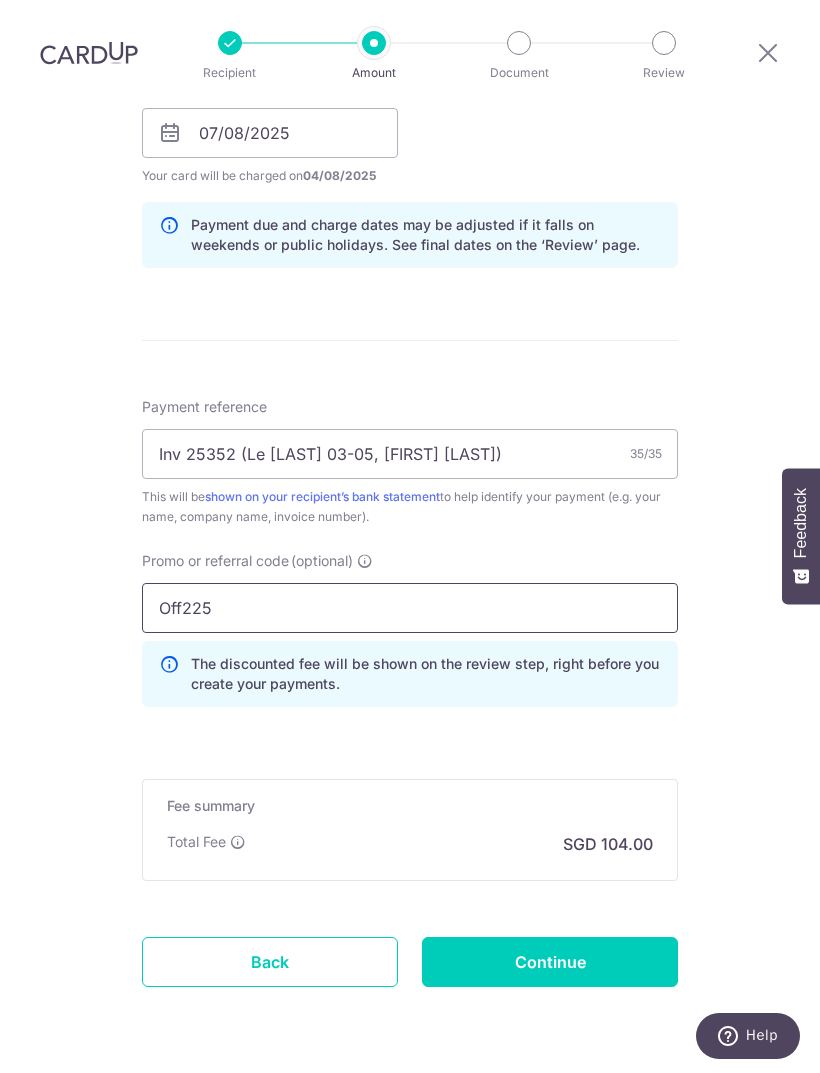 click on "Continue" at bounding box center [550, 962] 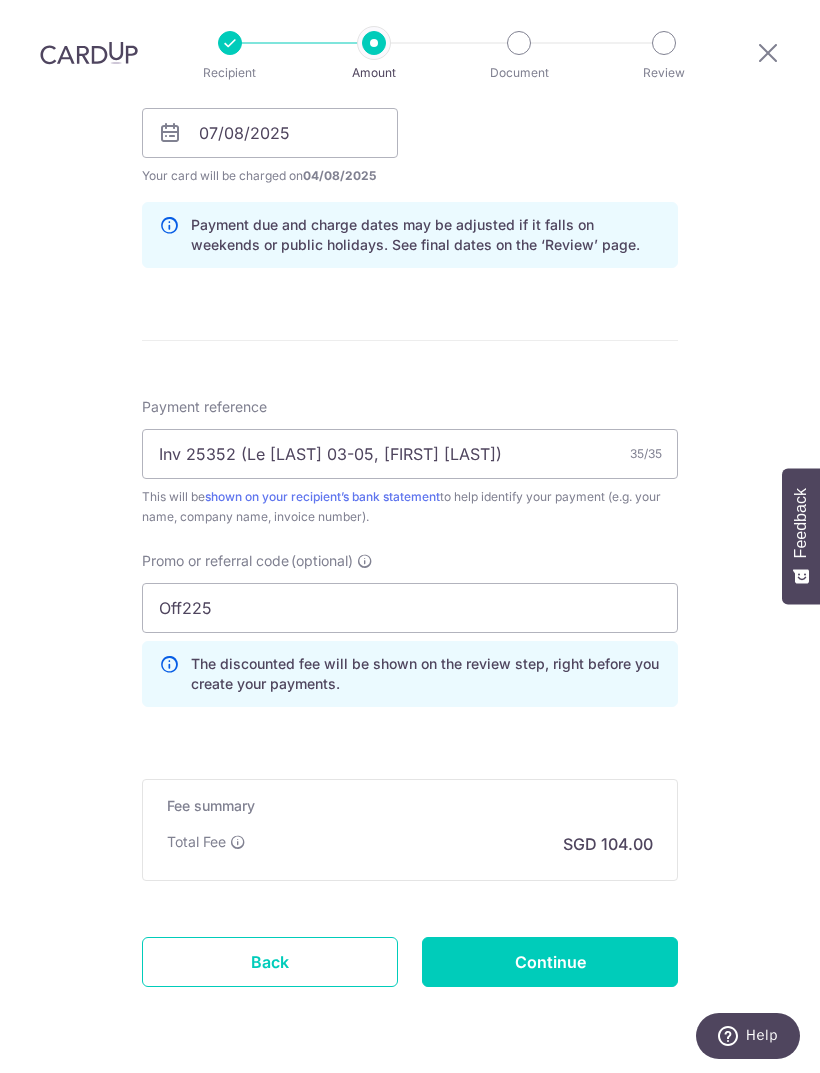 type on "Create Schedule" 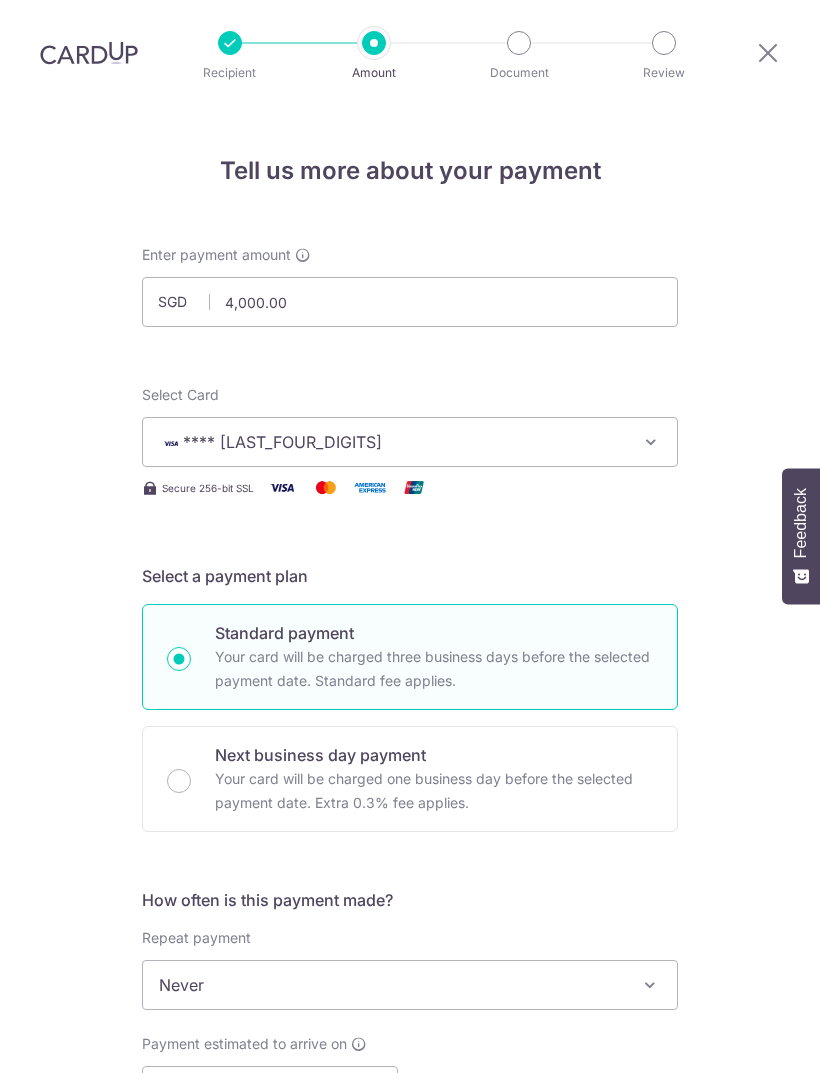 scroll, scrollTop: 64, scrollLeft: 0, axis: vertical 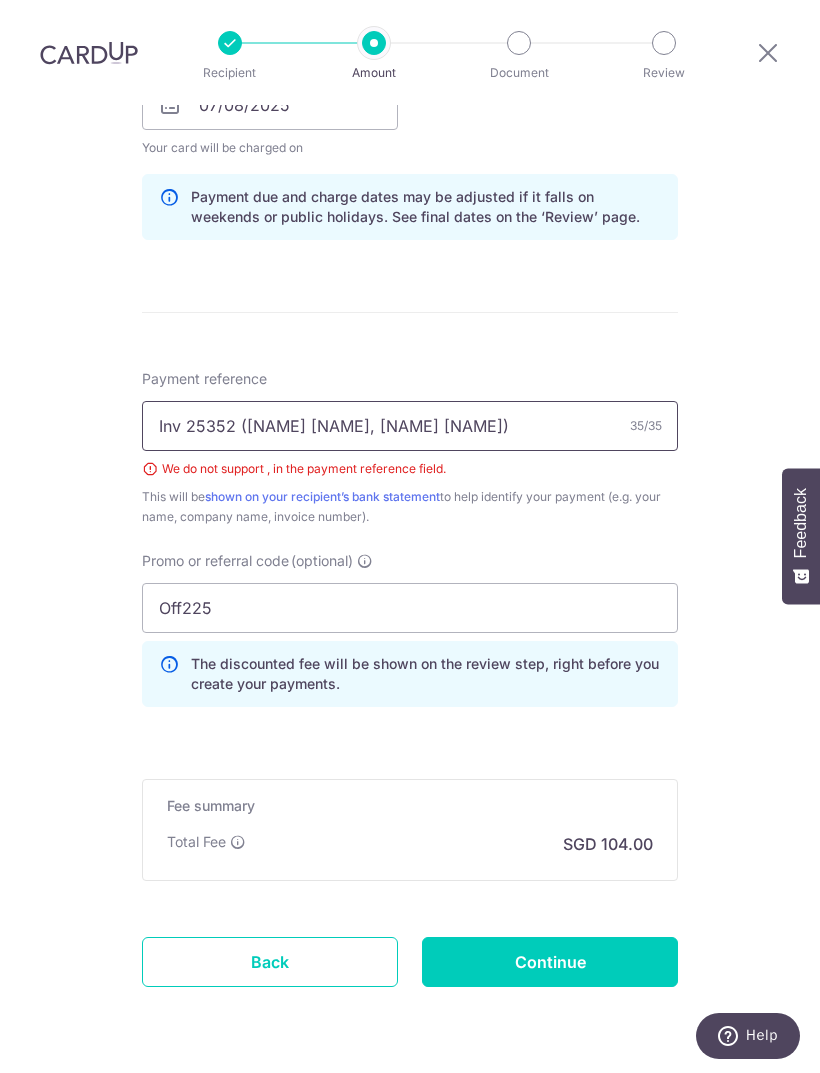 click on "Inv 25352 ([NAME] [NAME], [NAME] [NAME])" at bounding box center [410, 426] 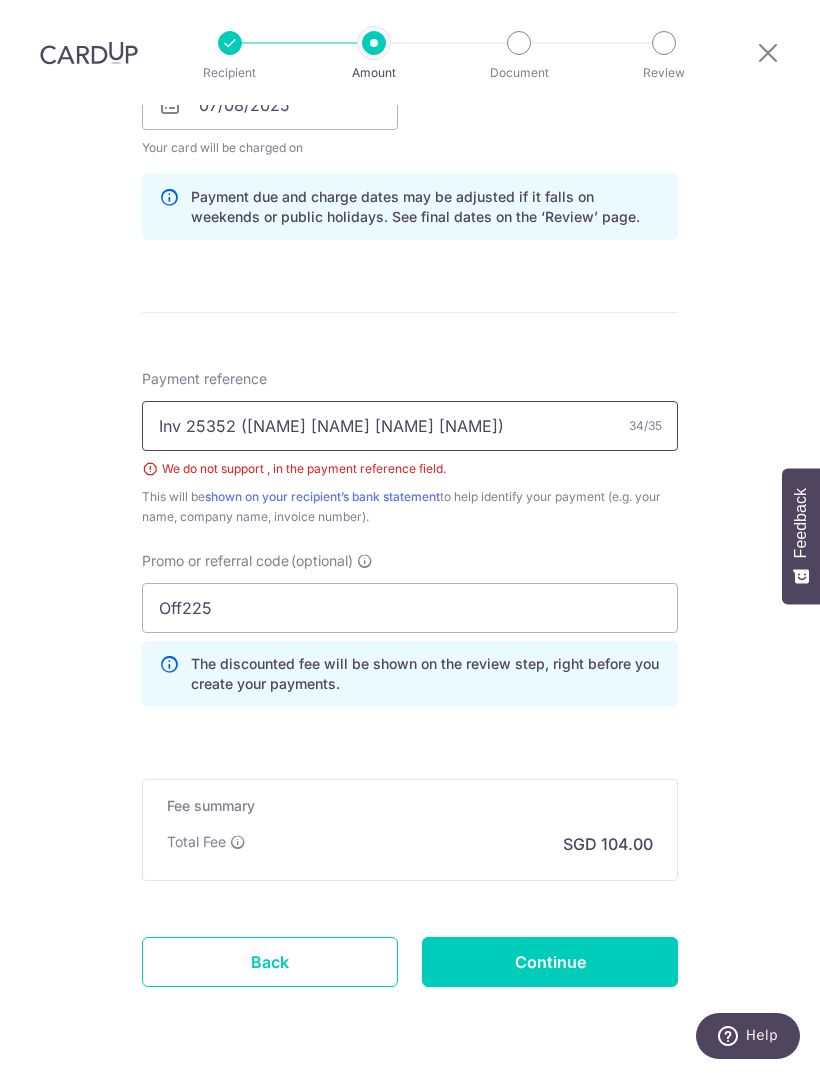 type on "Inv 25352 ([NAME] [NAME] [NAME] [NAME])" 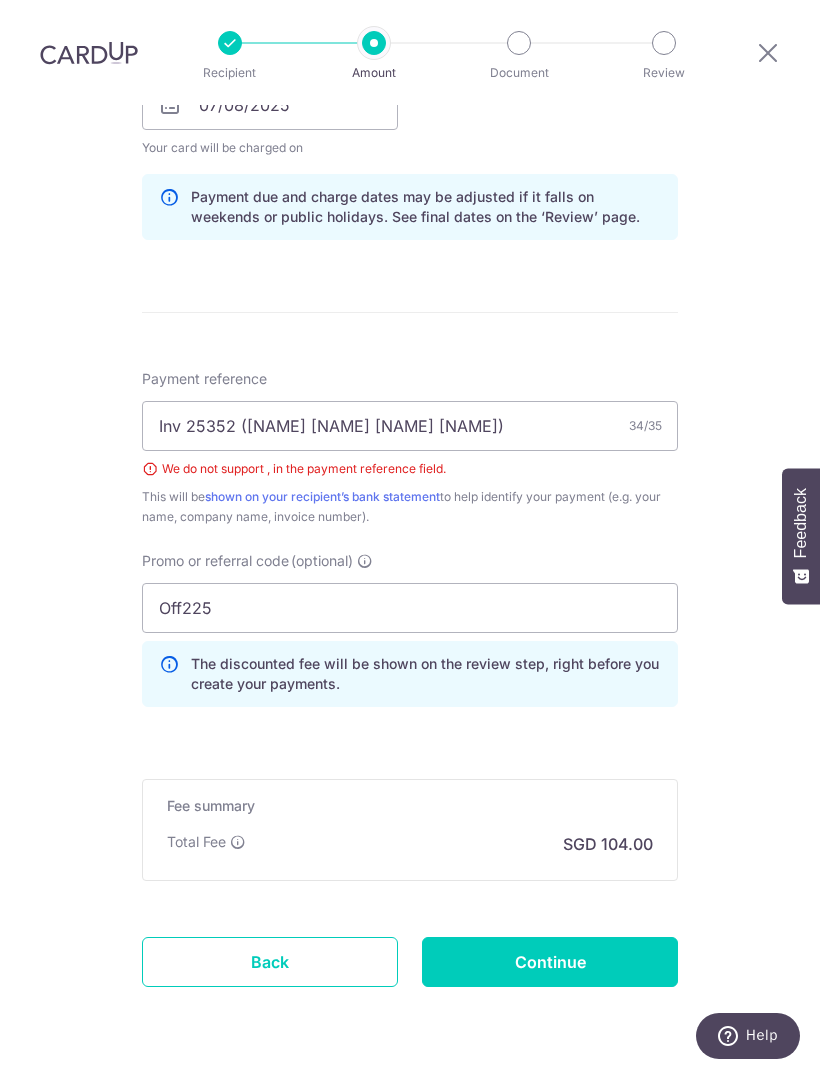 click on "Tell us more about your payment
Enter payment amount
SGD
4,000.00
4000.00
Select Card
**** 6495
Add credit card
Your Cards
**** 6495
Secure 256-bit SSL
Text
New card details
Card
Secure 256-bit SSL" at bounding box center (410, 128) 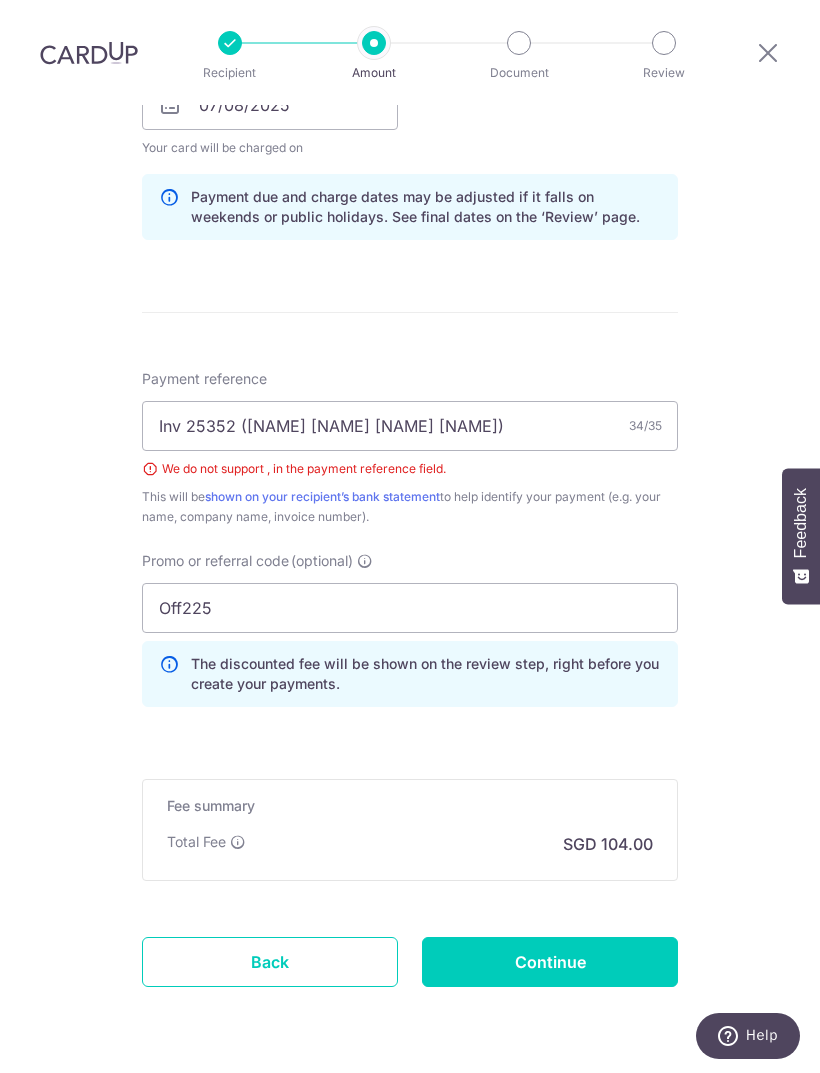 click on "Continue" at bounding box center [550, 962] 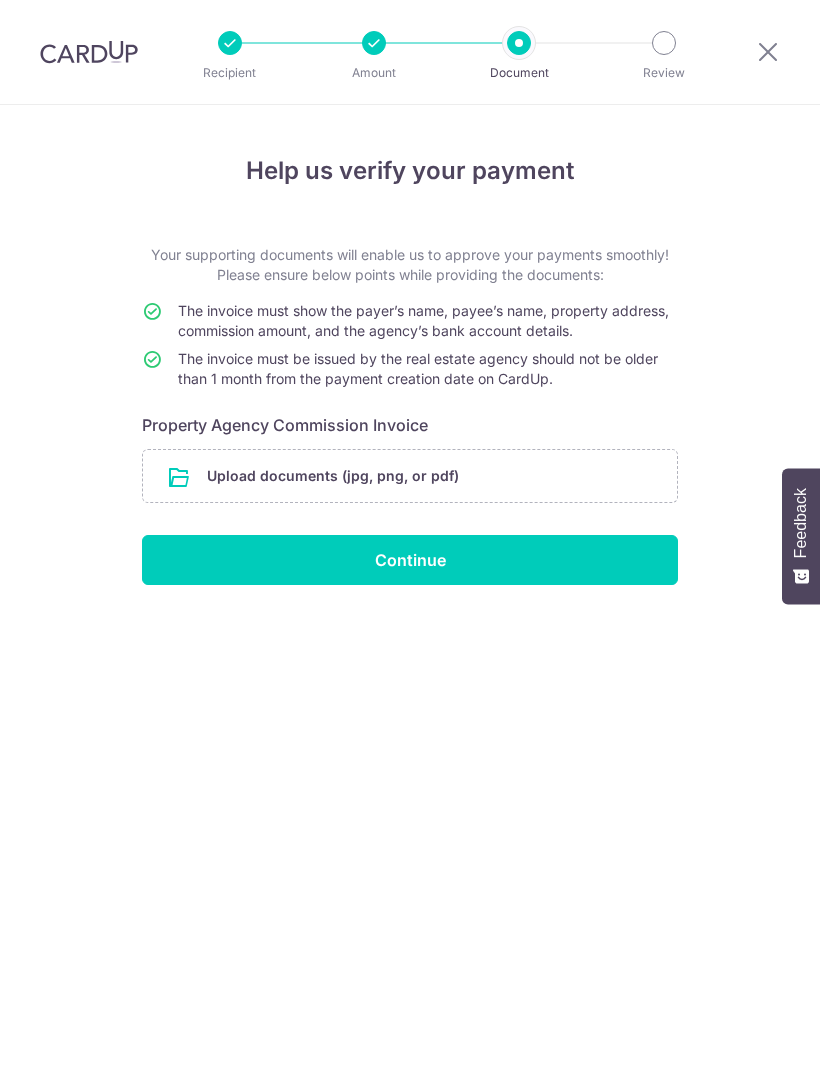 scroll, scrollTop: 0, scrollLeft: 0, axis: both 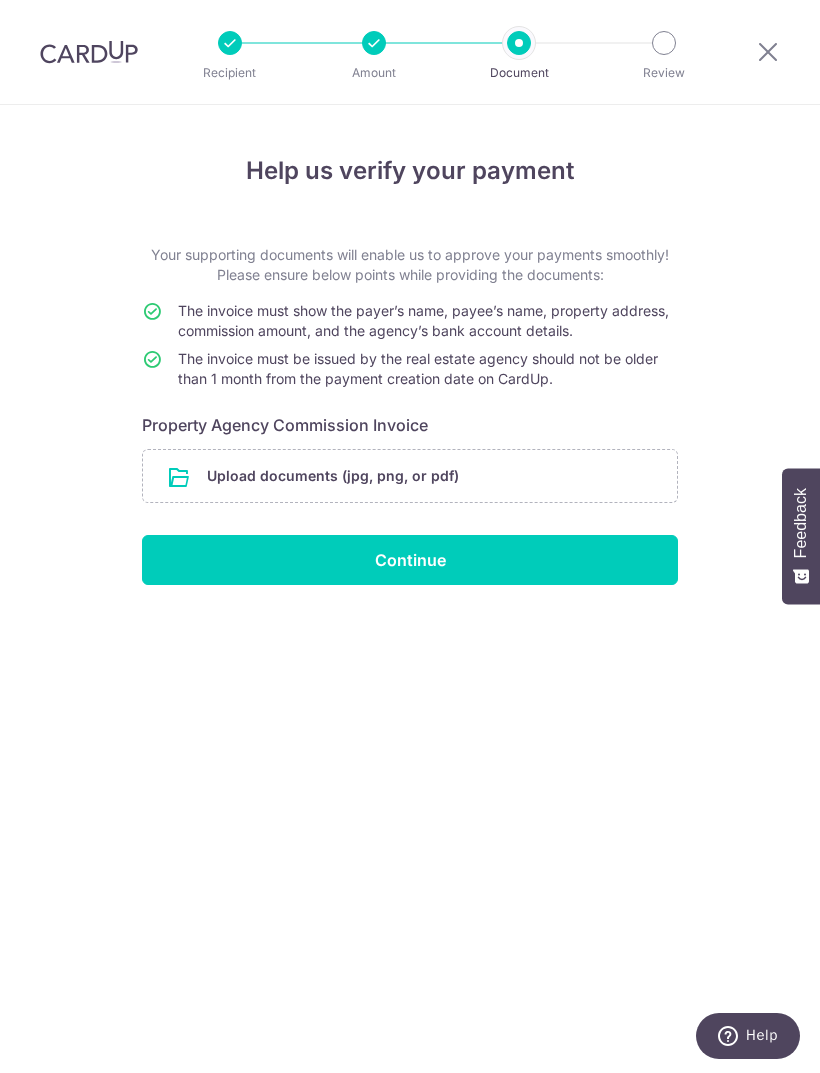 click at bounding box center [410, 476] 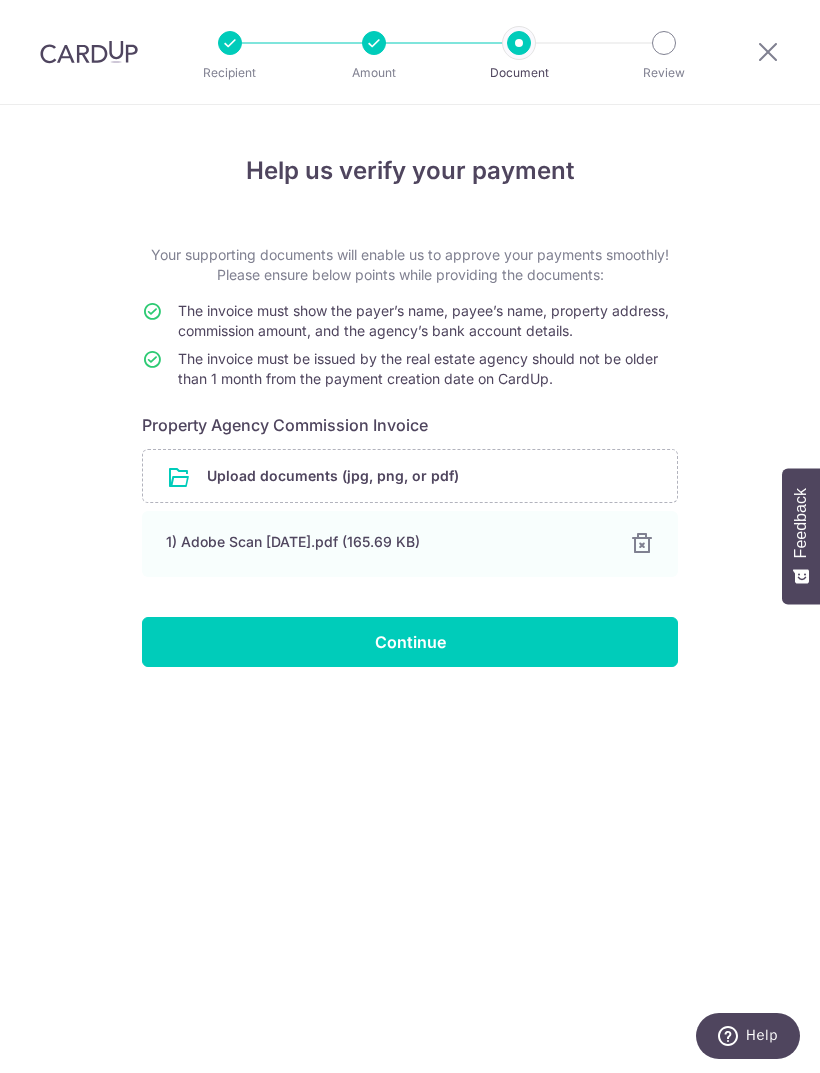 click on "1) Adobe Scan 1 Aug 2025.pdf (165.69 KB) 100% Done Download" at bounding box center [410, 544] 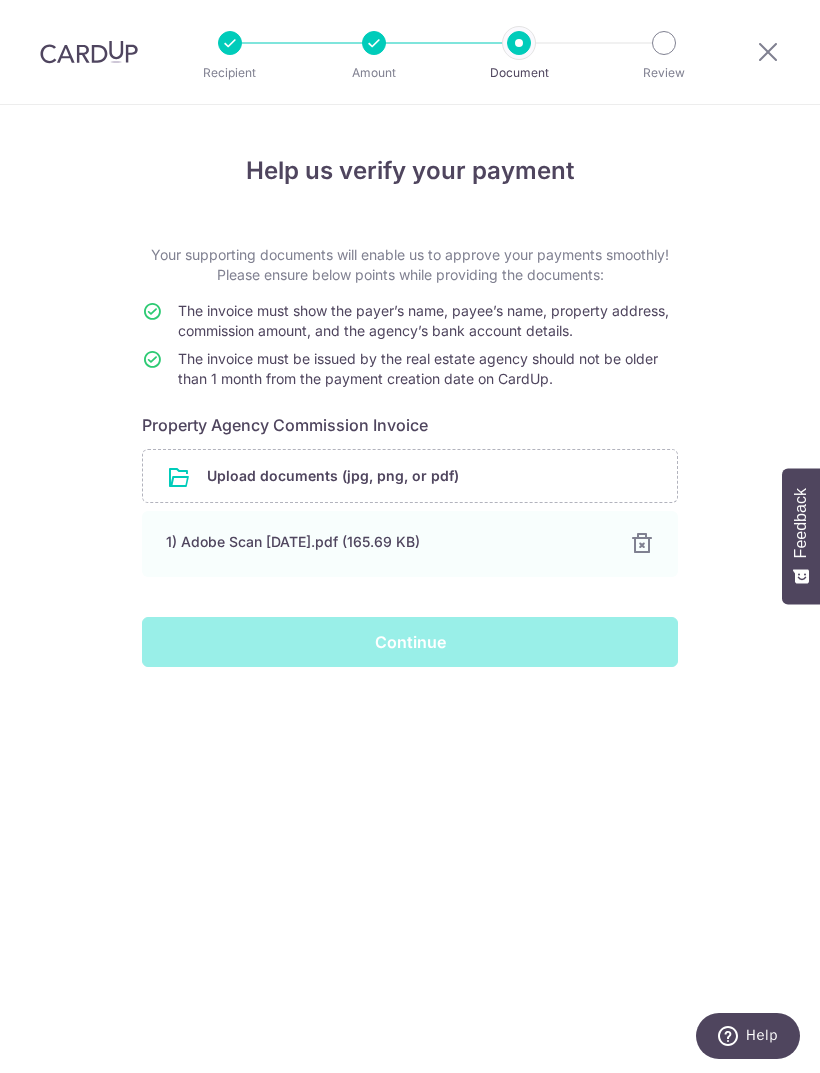 click on "Continue" at bounding box center [410, 642] 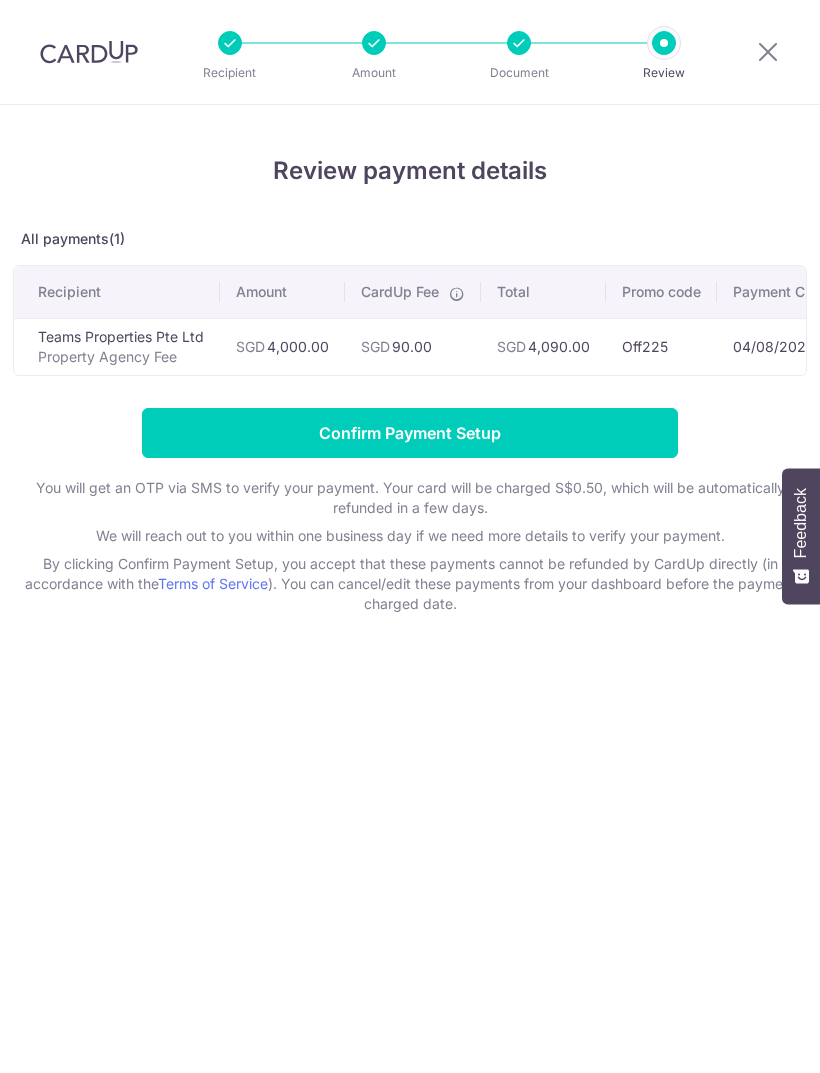 scroll, scrollTop: 0, scrollLeft: 0, axis: both 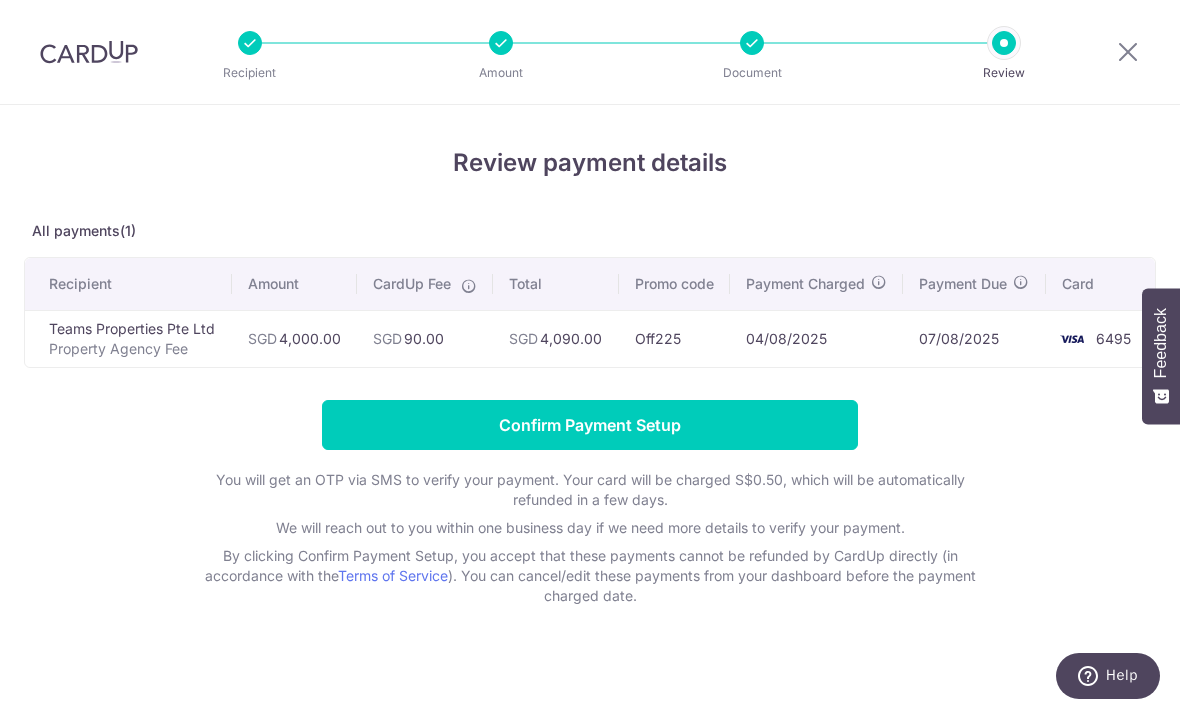 click on "Property Agency Fee" at bounding box center [132, 349] 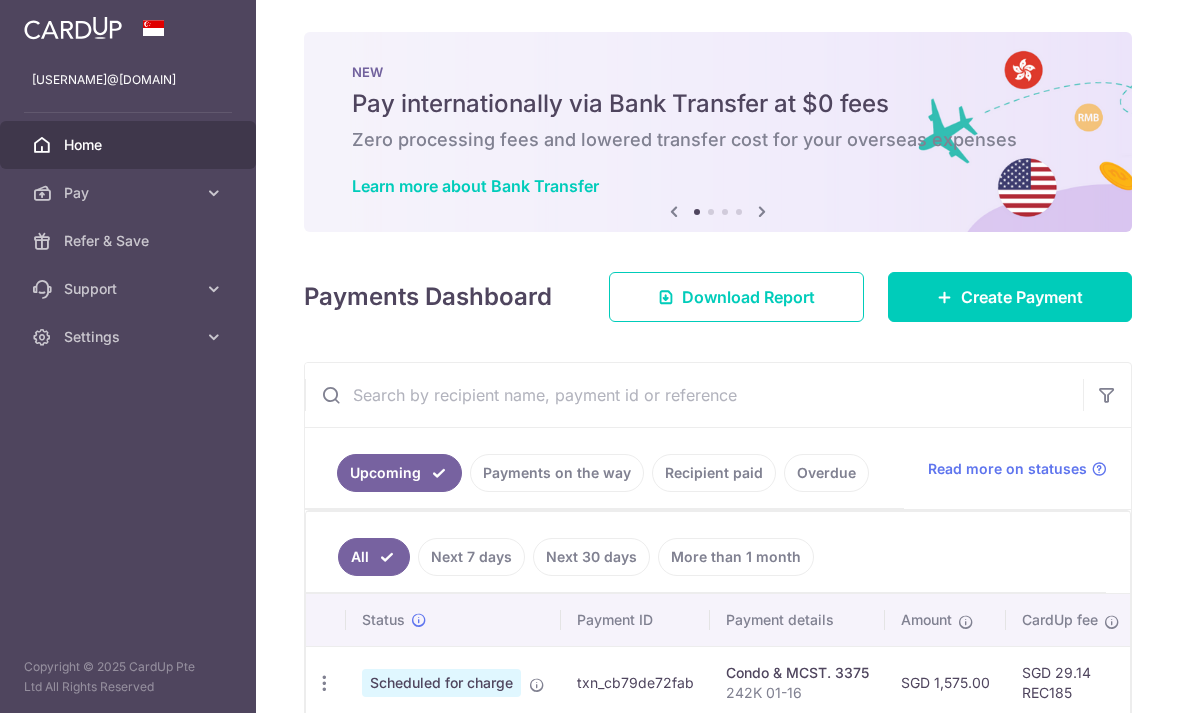 scroll, scrollTop: 0, scrollLeft: 0, axis: both 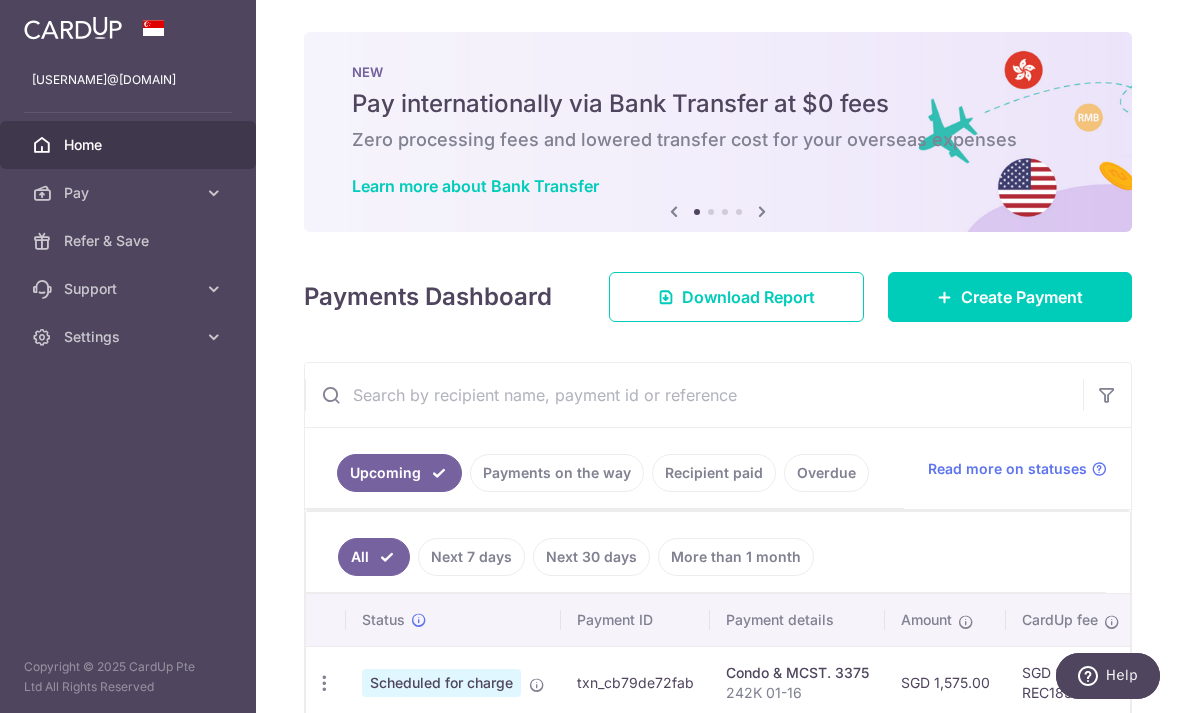 click on "Create Payment" at bounding box center [1022, 297] 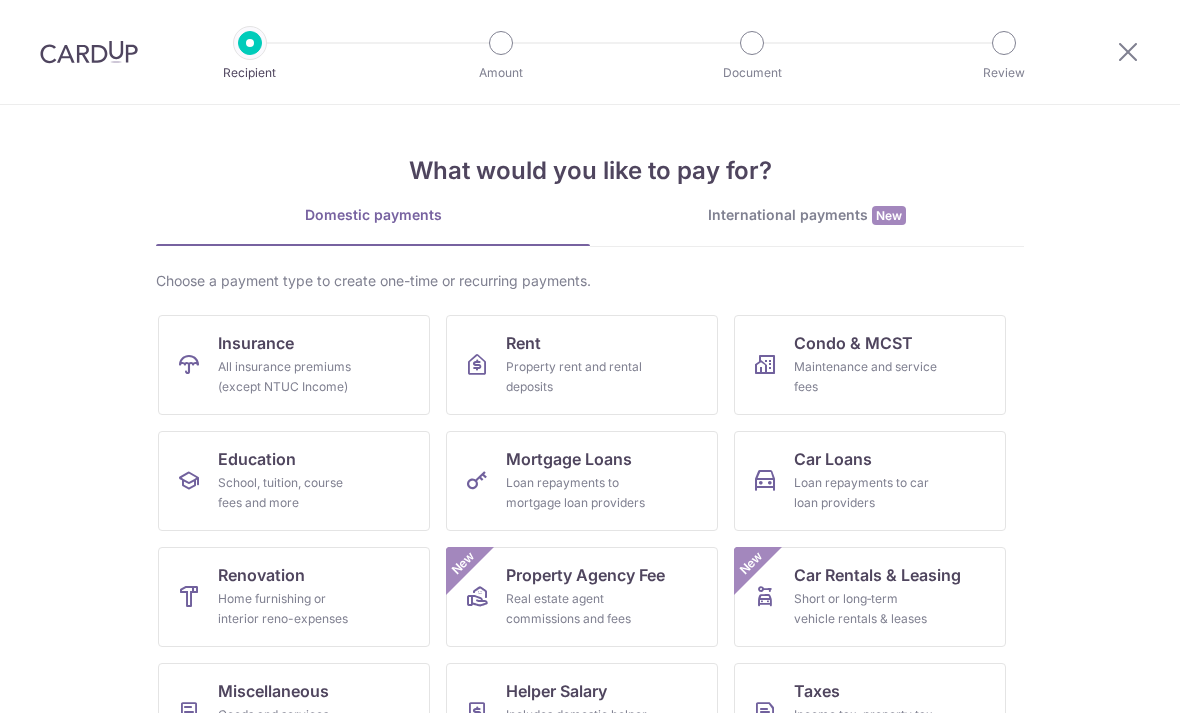 scroll, scrollTop: 0, scrollLeft: 0, axis: both 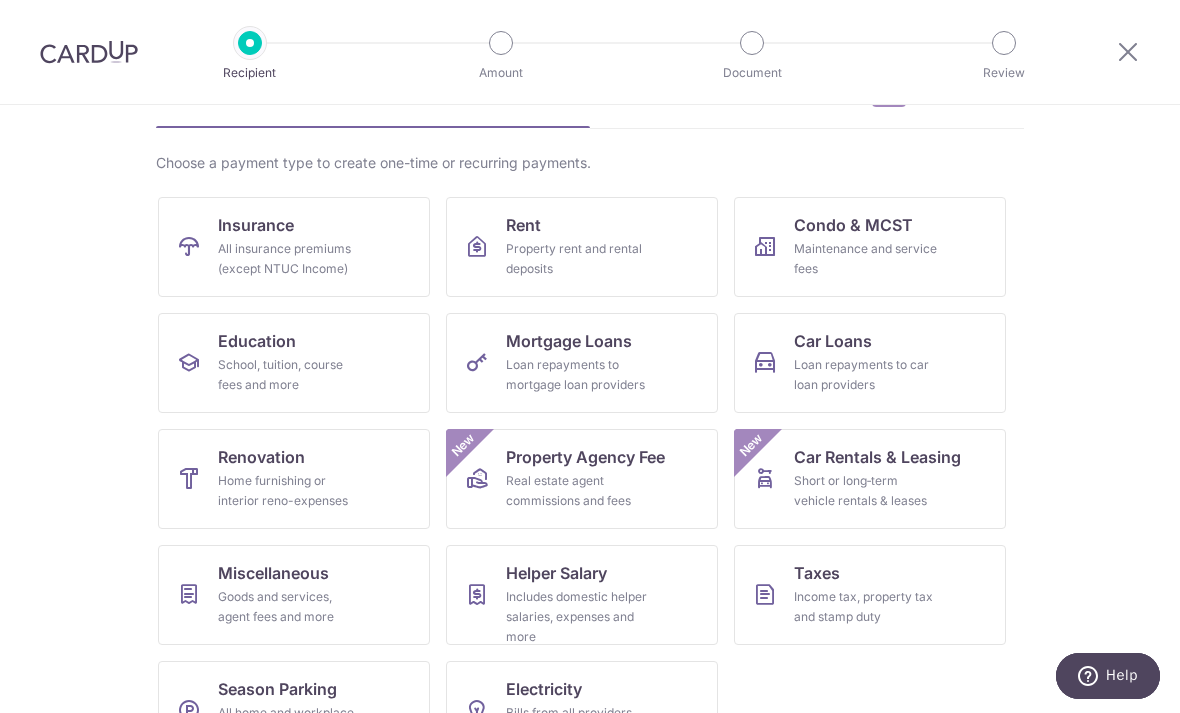 click on "Real estate agent commissions and fees" at bounding box center (578, 491) 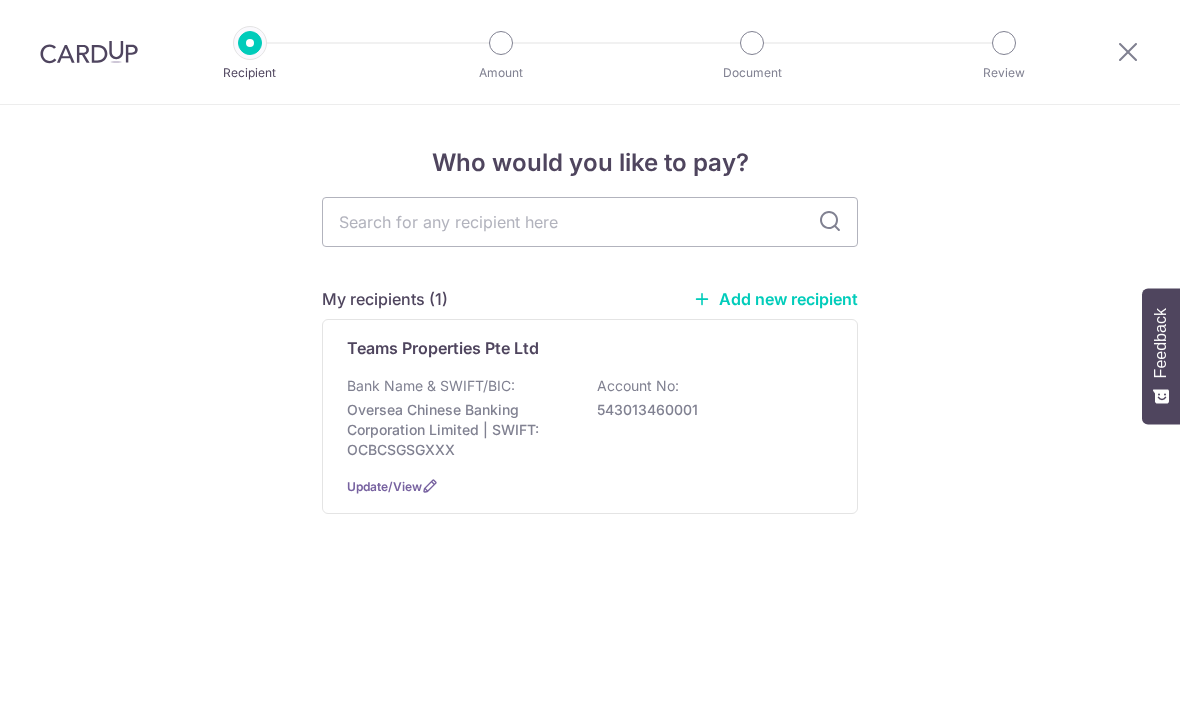 scroll, scrollTop: 0, scrollLeft: 0, axis: both 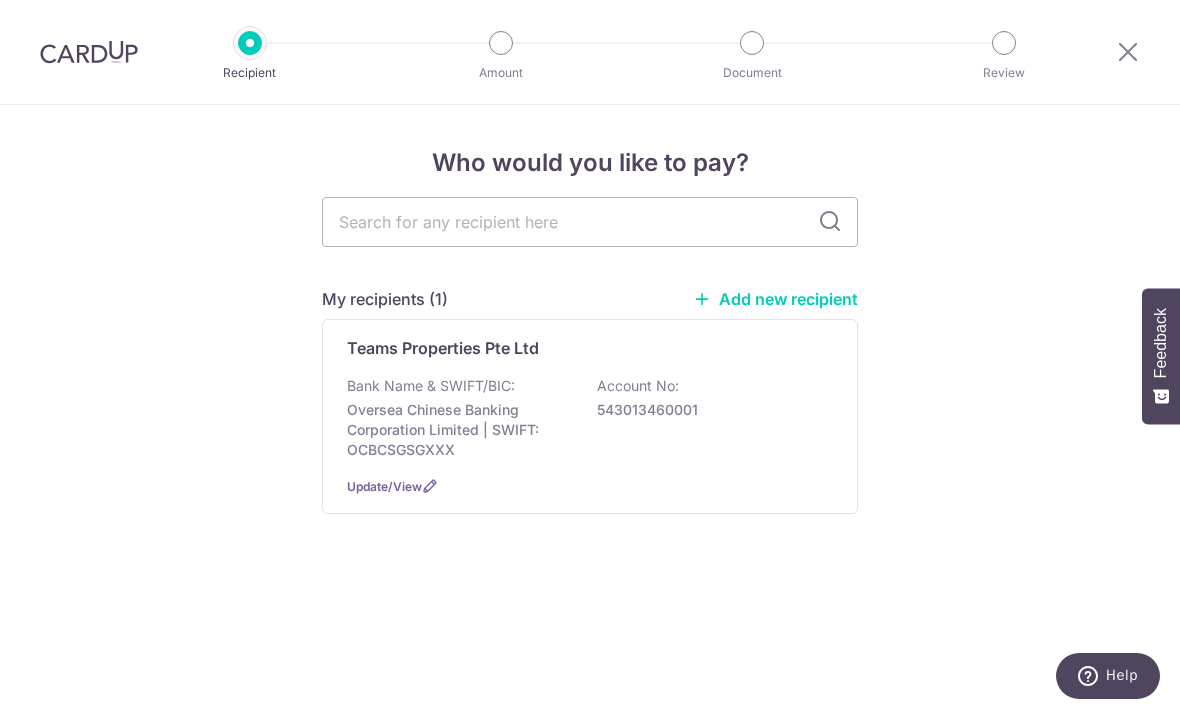 click on "Update/View" at bounding box center (384, 486) 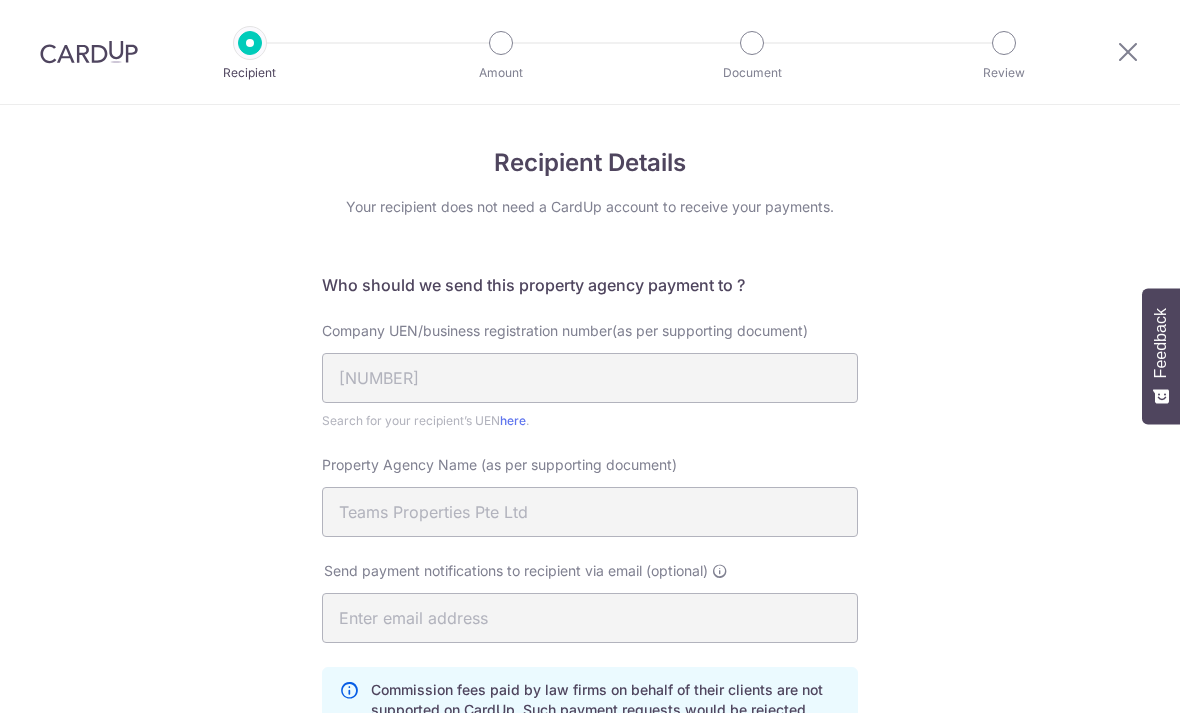 scroll, scrollTop: 0, scrollLeft: 0, axis: both 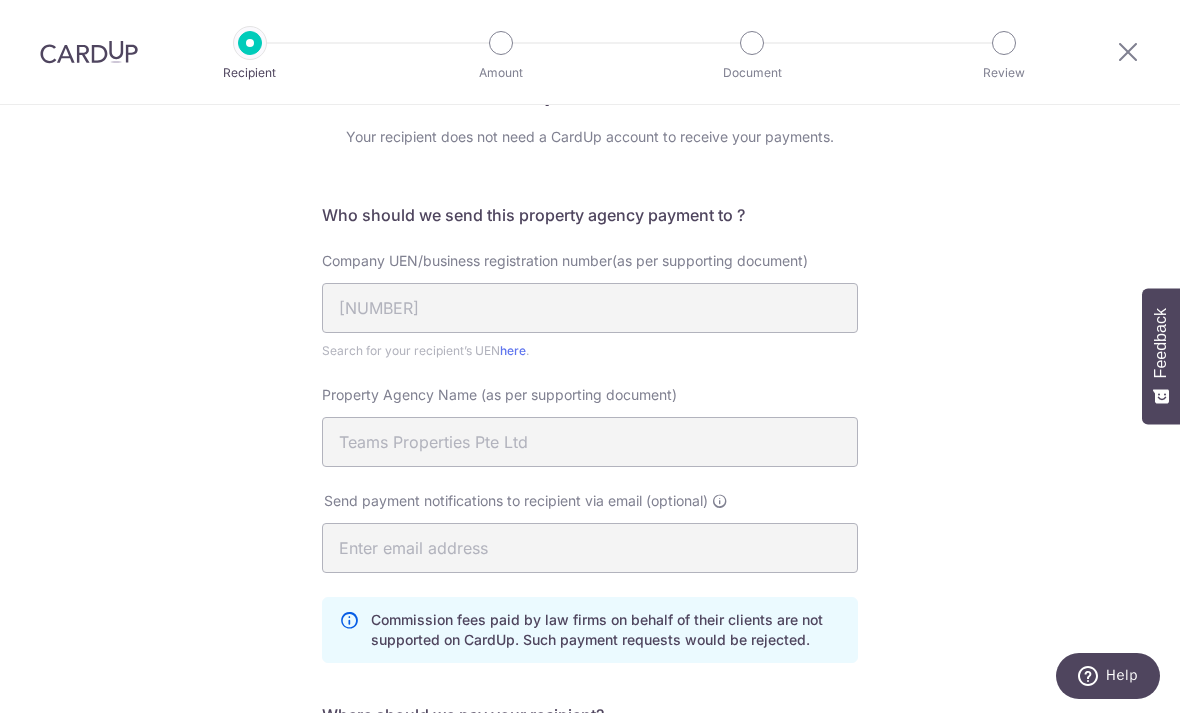 click at bounding box center (1128, 51) 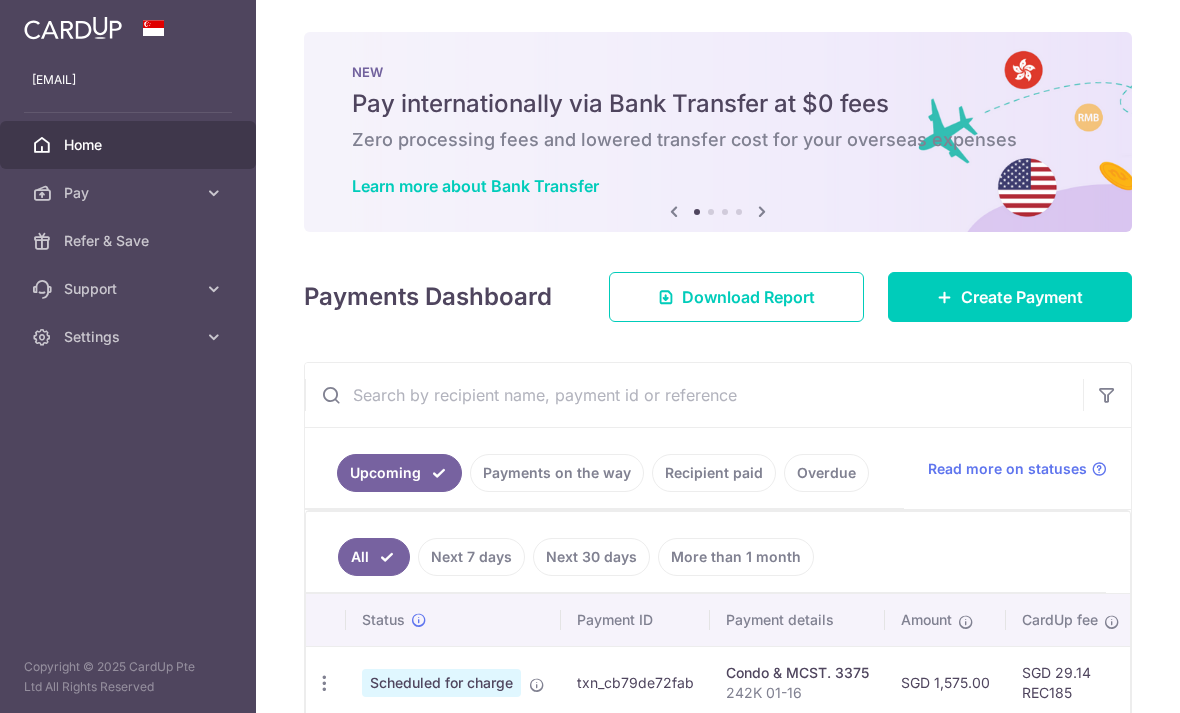 scroll, scrollTop: 0, scrollLeft: 0, axis: both 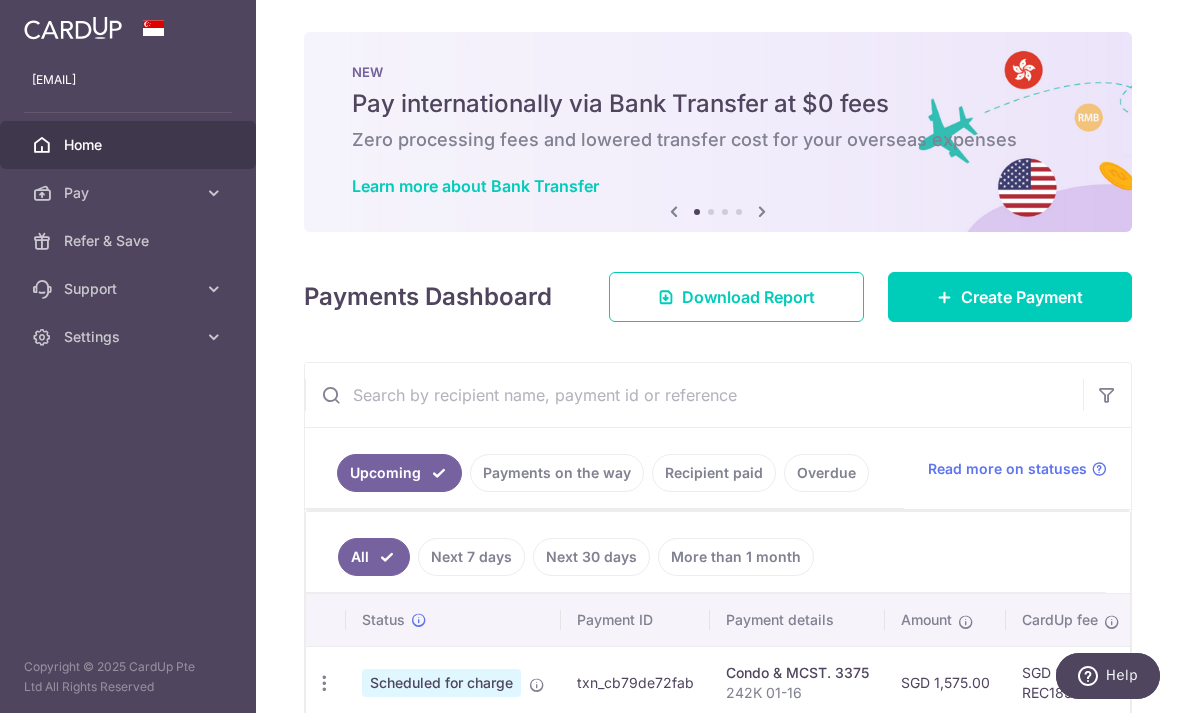 click on "Create Payment" at bounding box center (1022, 297) 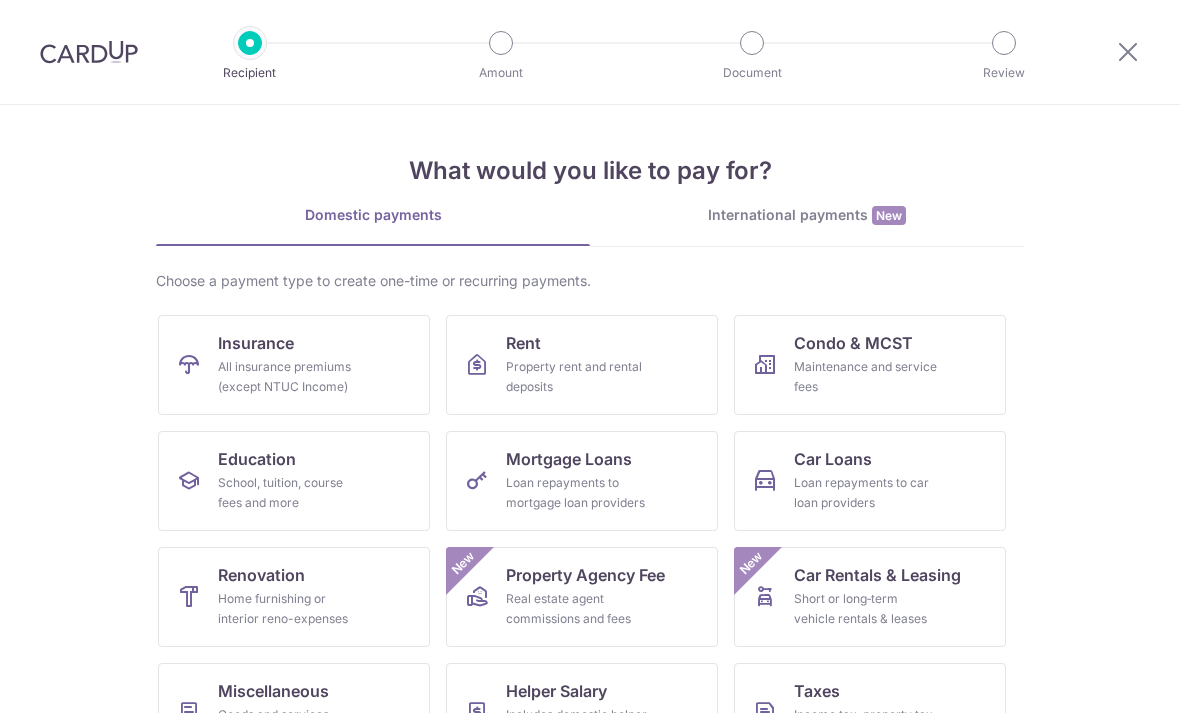 scroll, scrollTop: 0, scrollLeft: 0, axis: both 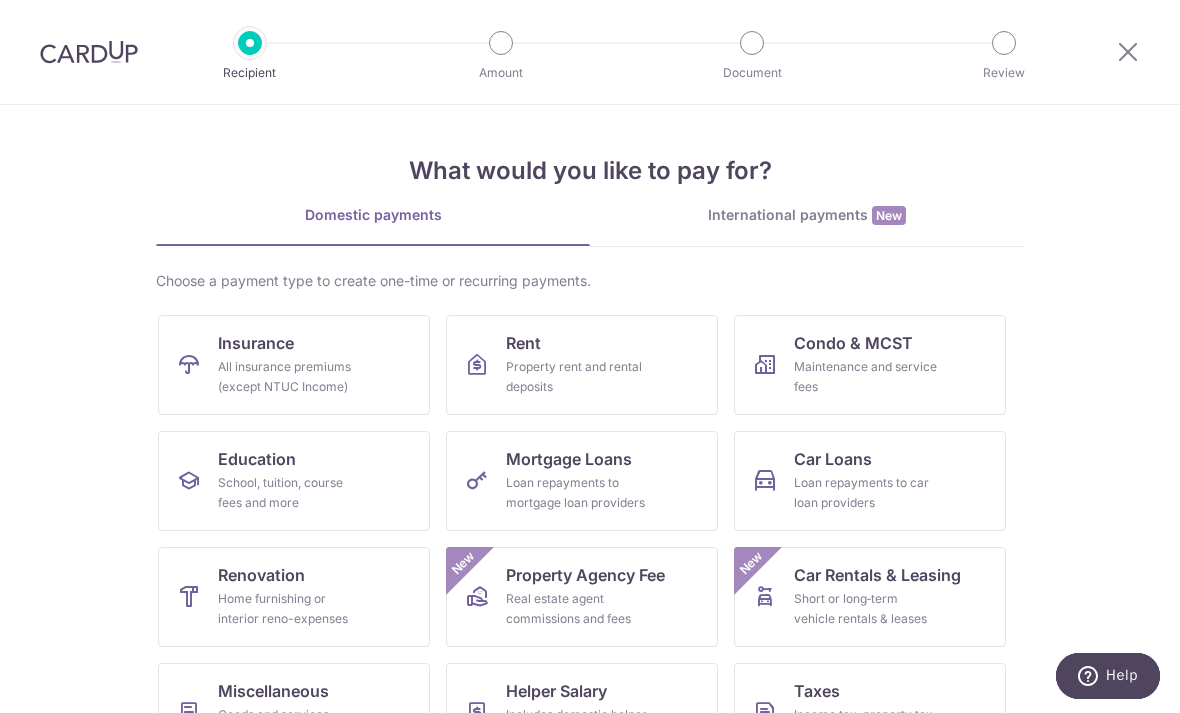 click on "Real estate agent commissions and fees" at bounding box center (578, 609) 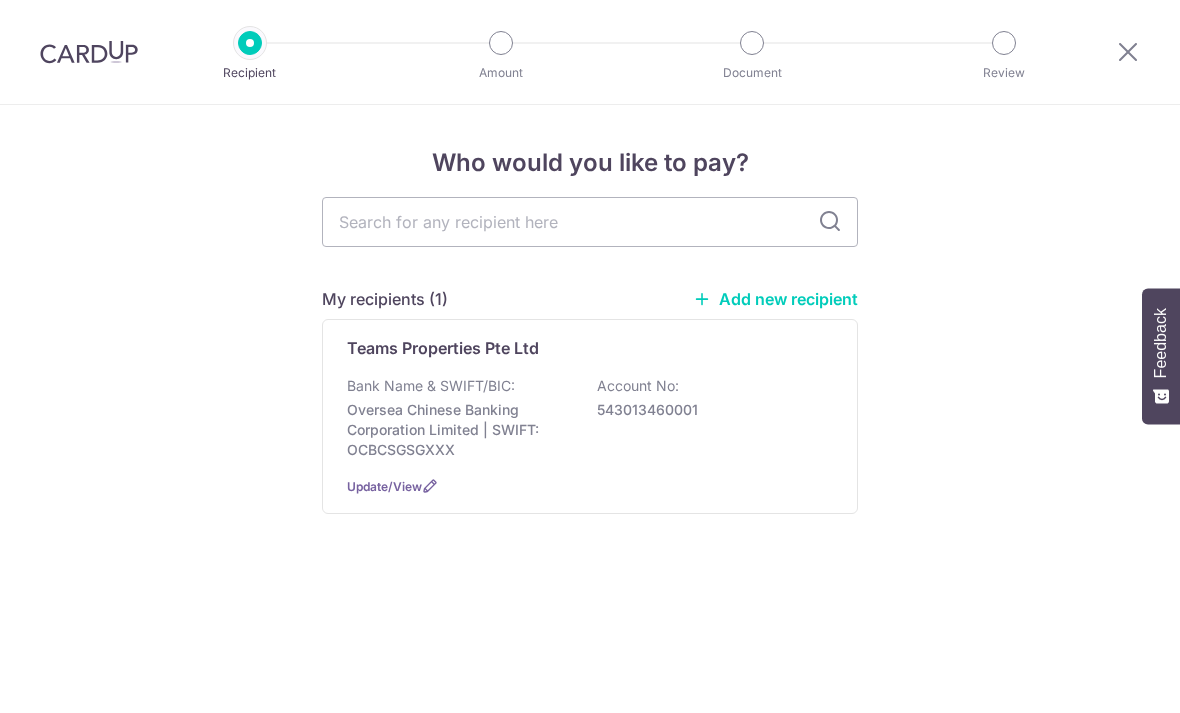 scroll, scrollTop: 0, scrollLeft: 0, axis: both 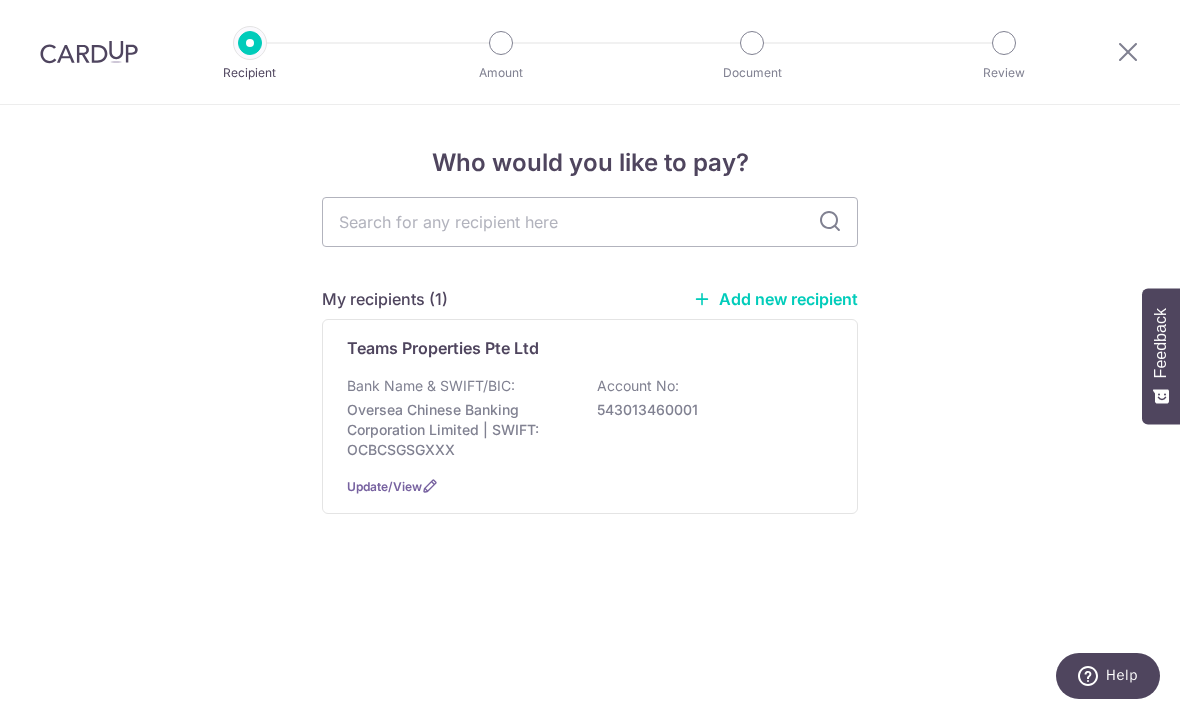 click on "Teams Properties Pte Ltd" at bounding box center [443, 348] 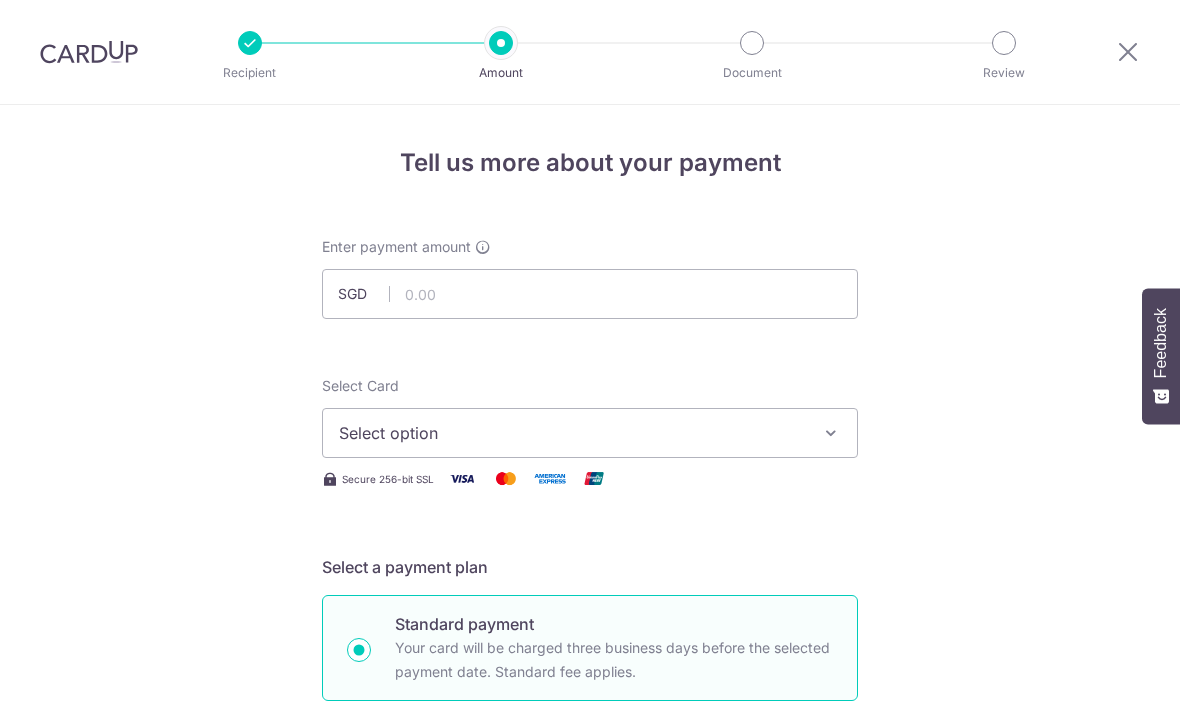 scroll, scrollTop: 0, scrollLeft: 0, axis: both 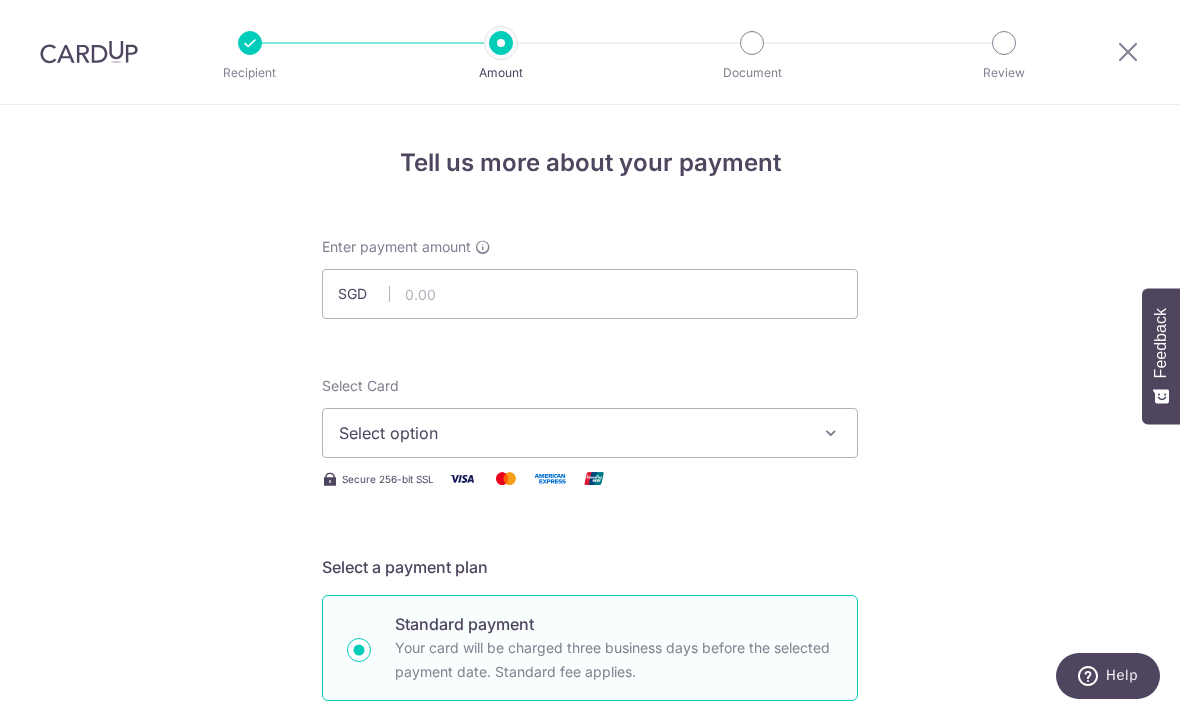 click at bounding box center [1128, 51] 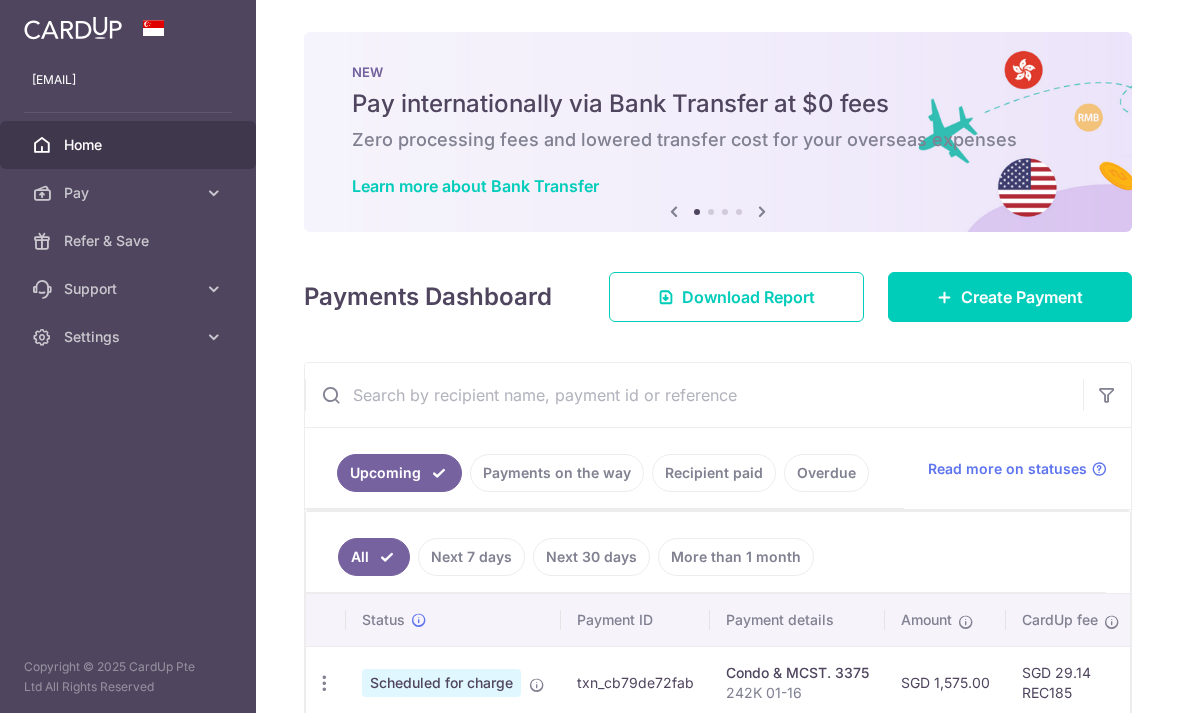 click on "Create Payment" at bounding box center [1022, 297] 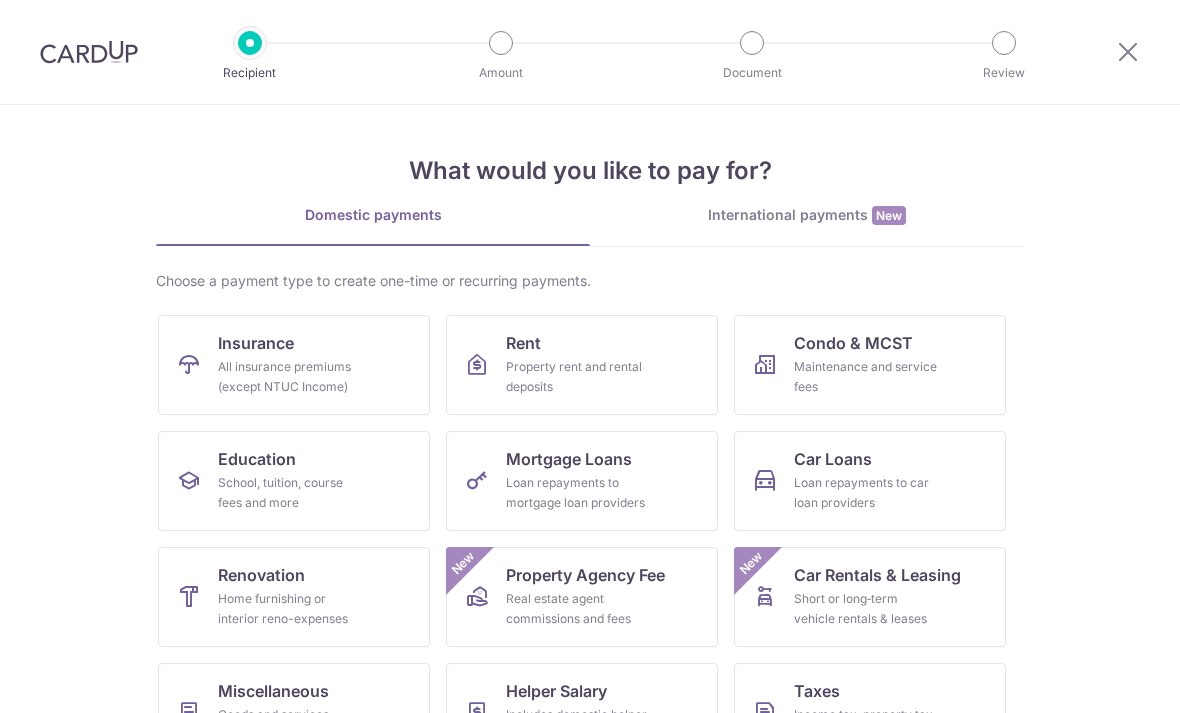 click on "Property Agency Fee Real estate agent commissions and fees New" at bounding box center [582, 597] 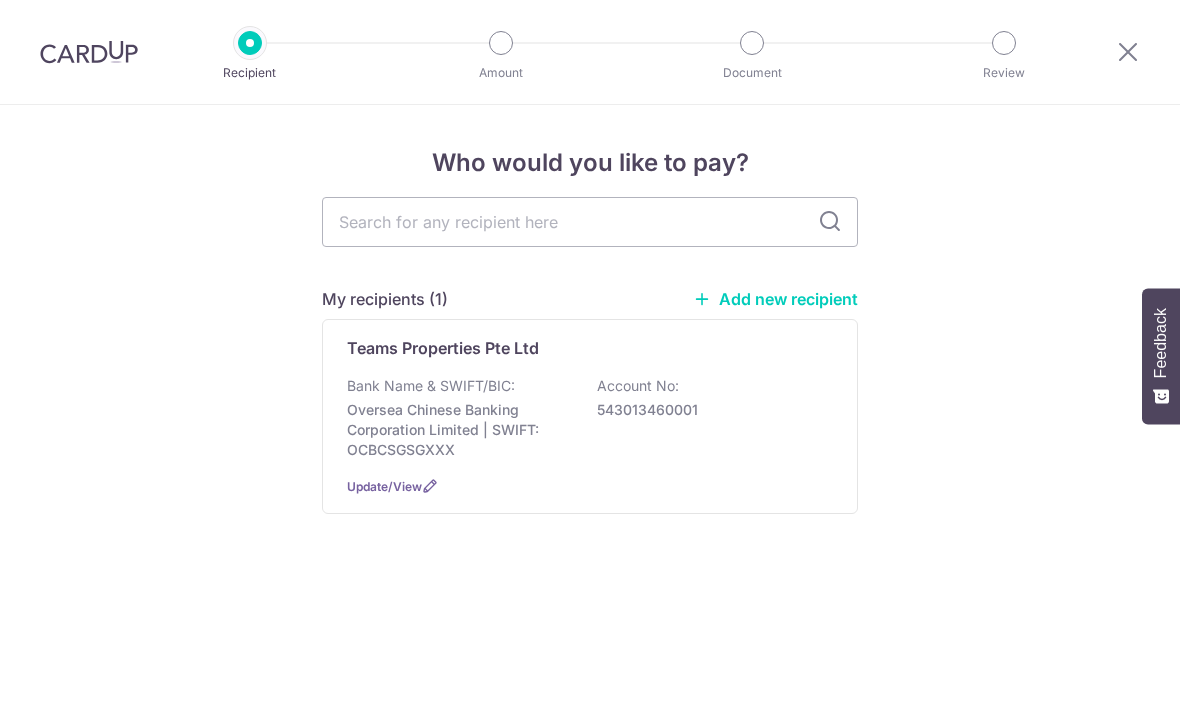scroll, scrollTop: 0, scrollLeft: 0, axis: both 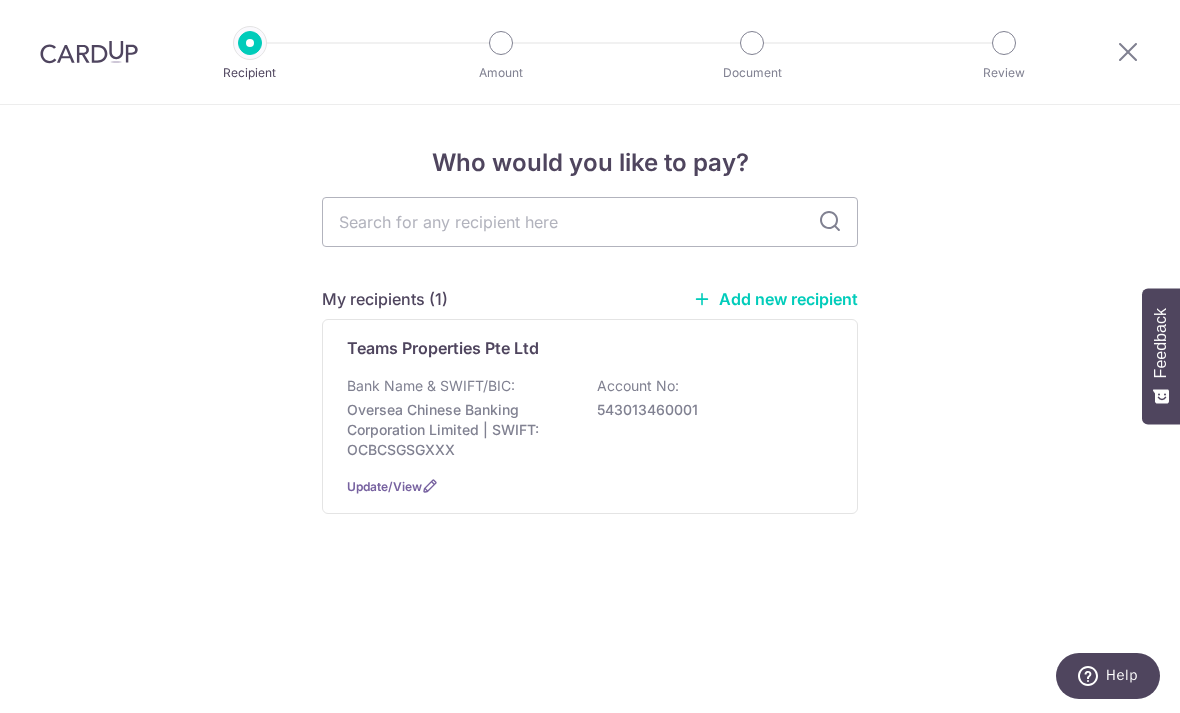 click at bounding box center (430, 486) 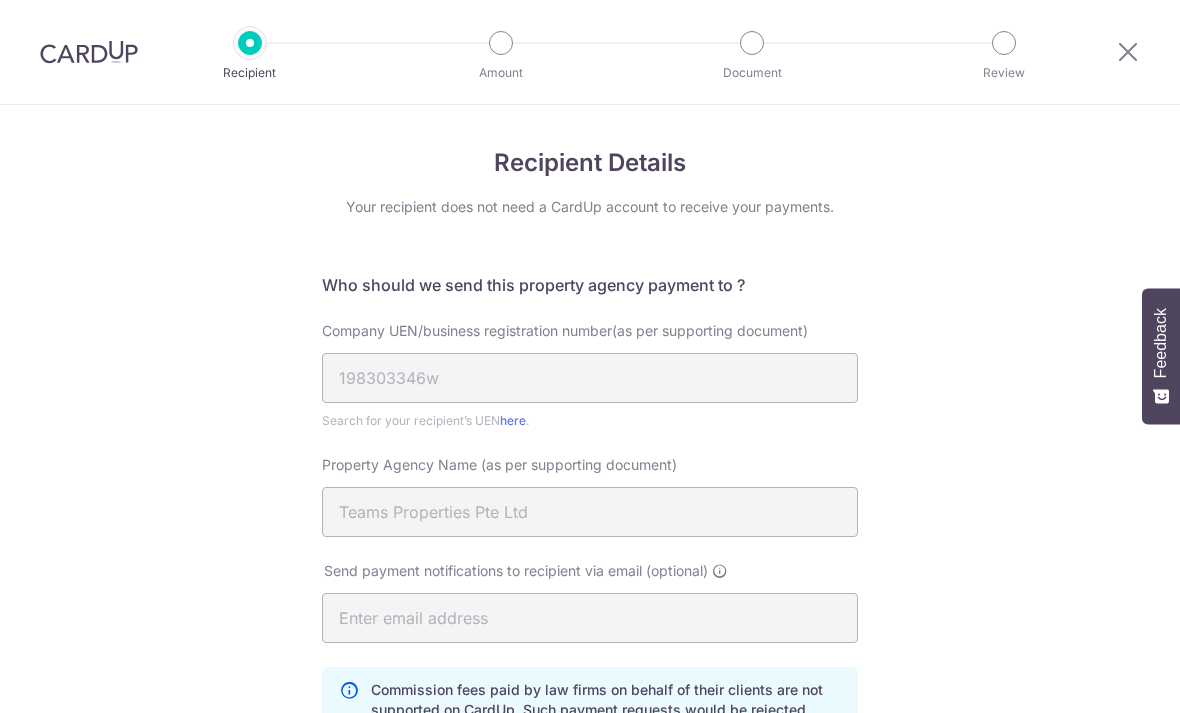 scroll, scrollTop: 0, scrollLeft: 0, axis: both 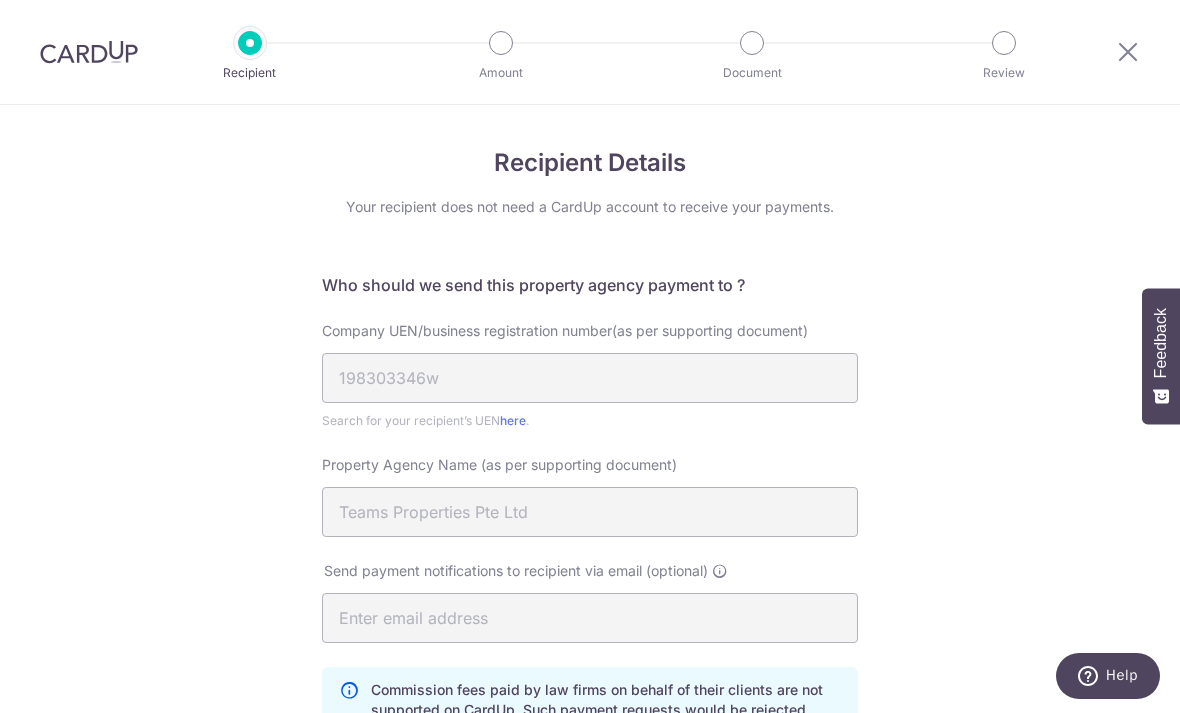 click at bounding box center (1128, 51) 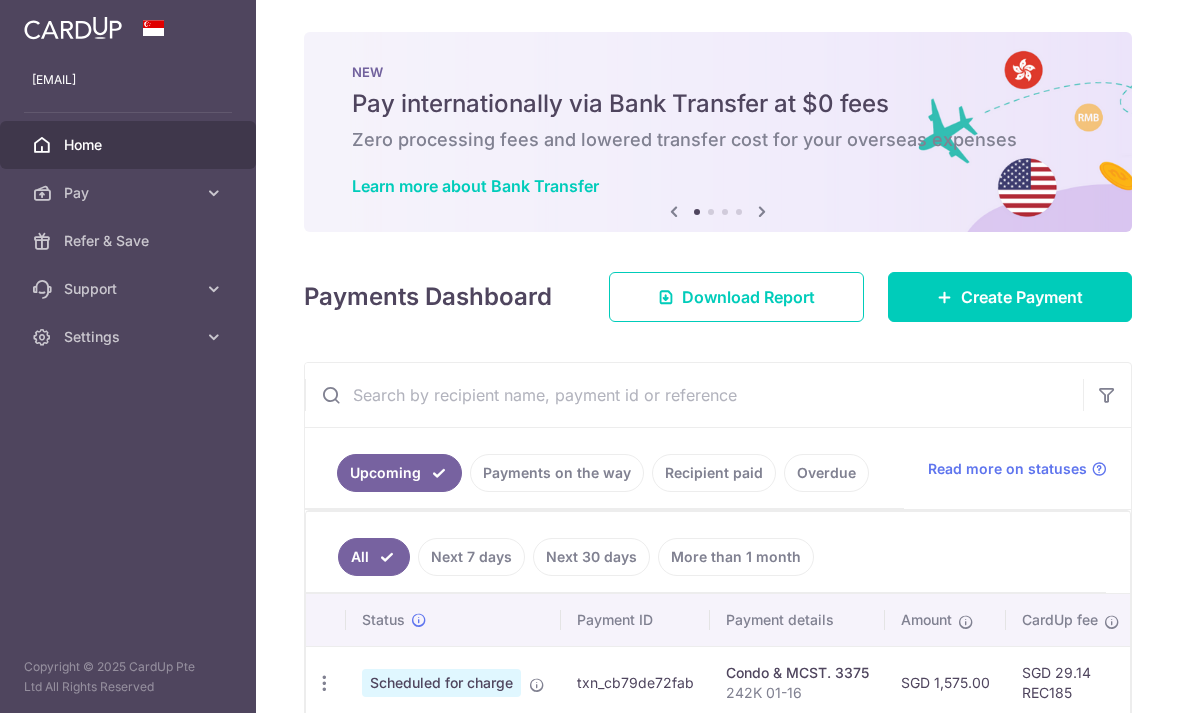 scroll, scrollTop: 0, scrollLeft: 0, axis: both 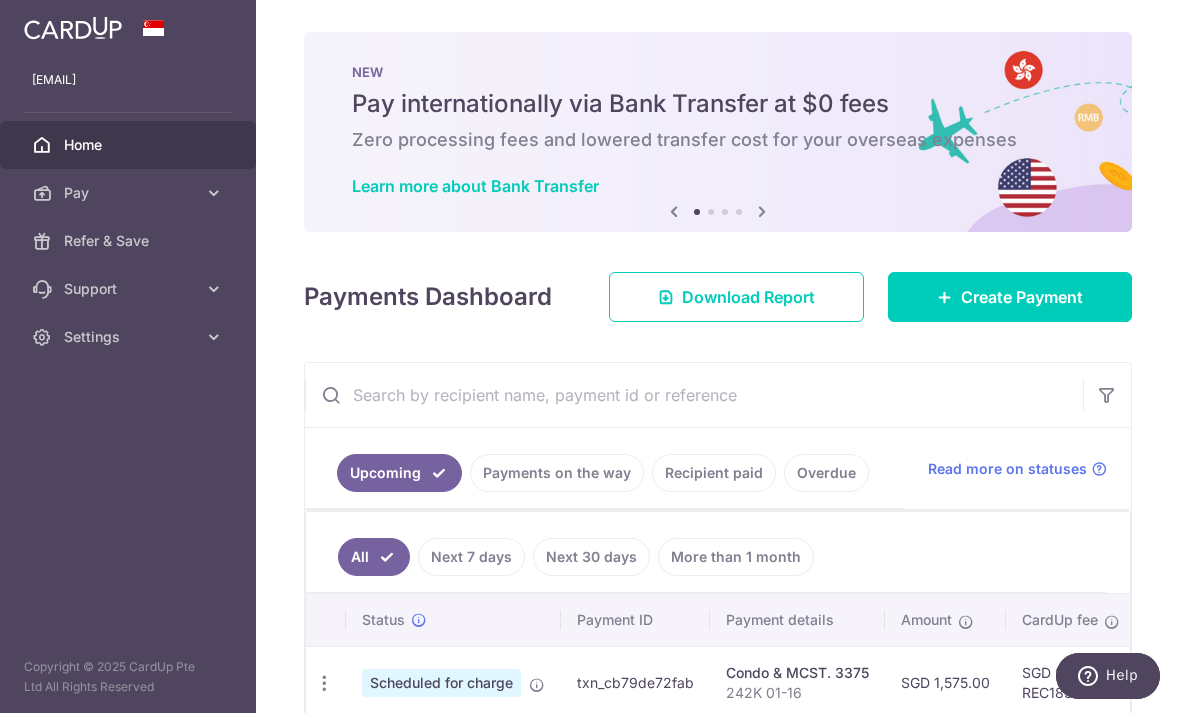 click on "Create Payment" at bounding box center (1022, 297) 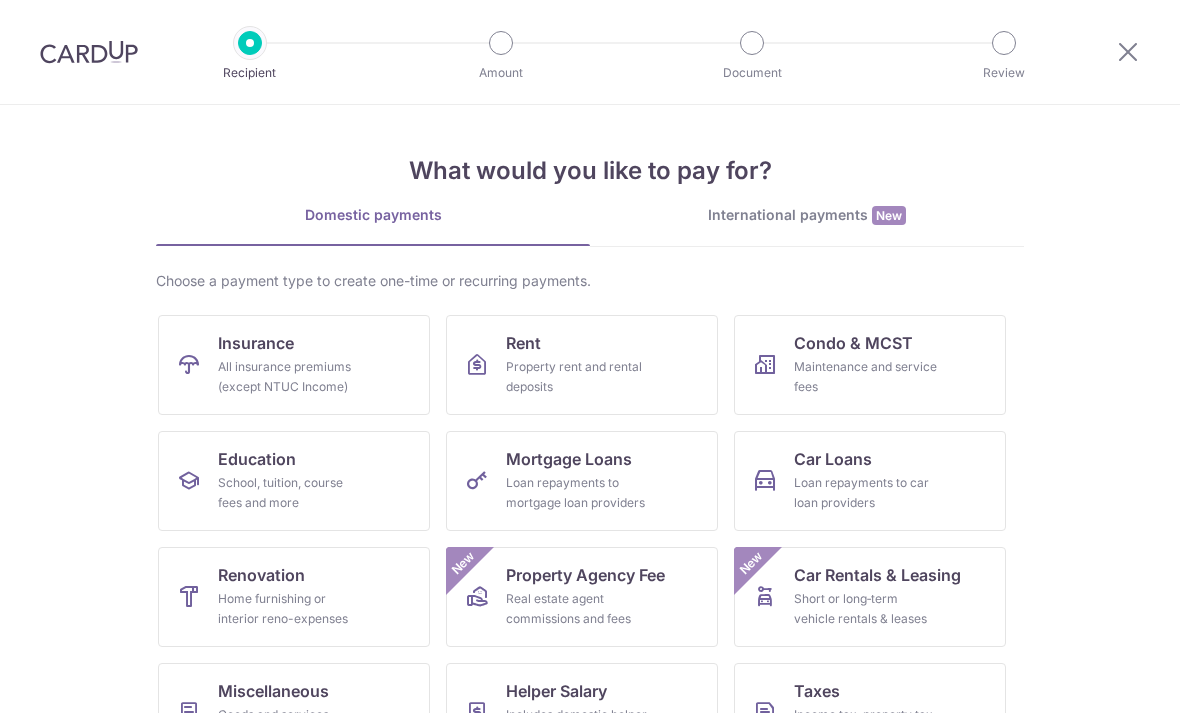 scroll, scrollTop: 0, scrollLeft: 0, axis: both 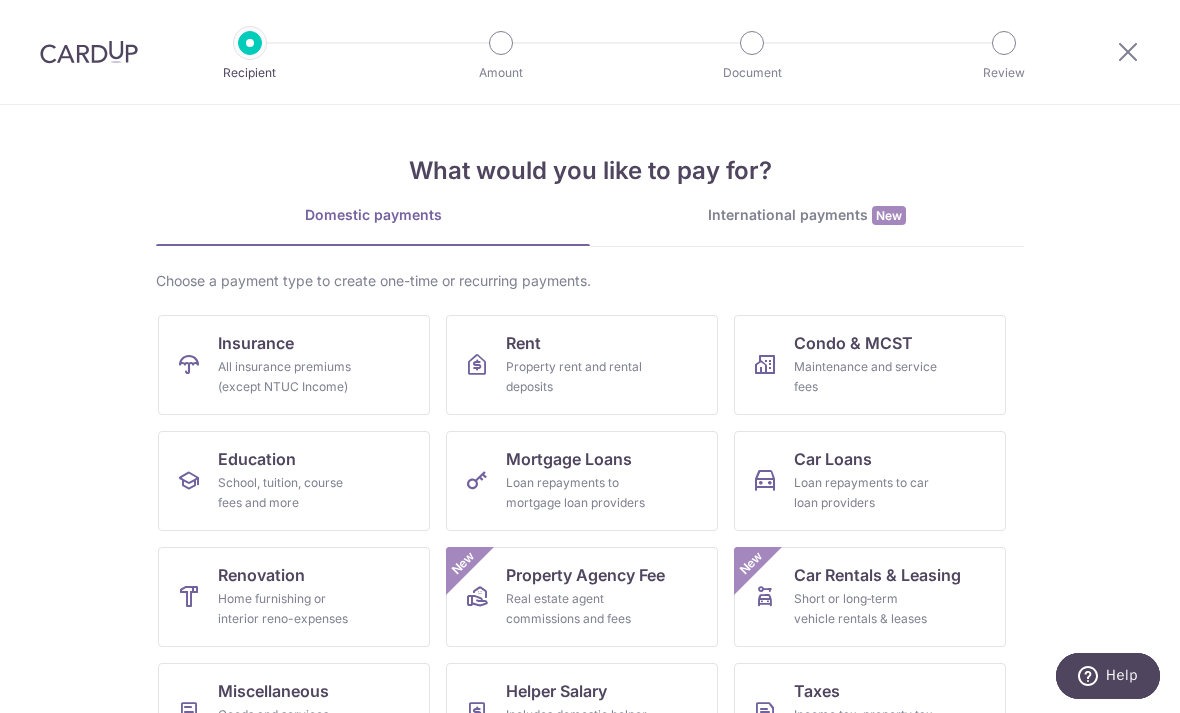 click on "Property Agency Fee" at bounding box center [585, 575] 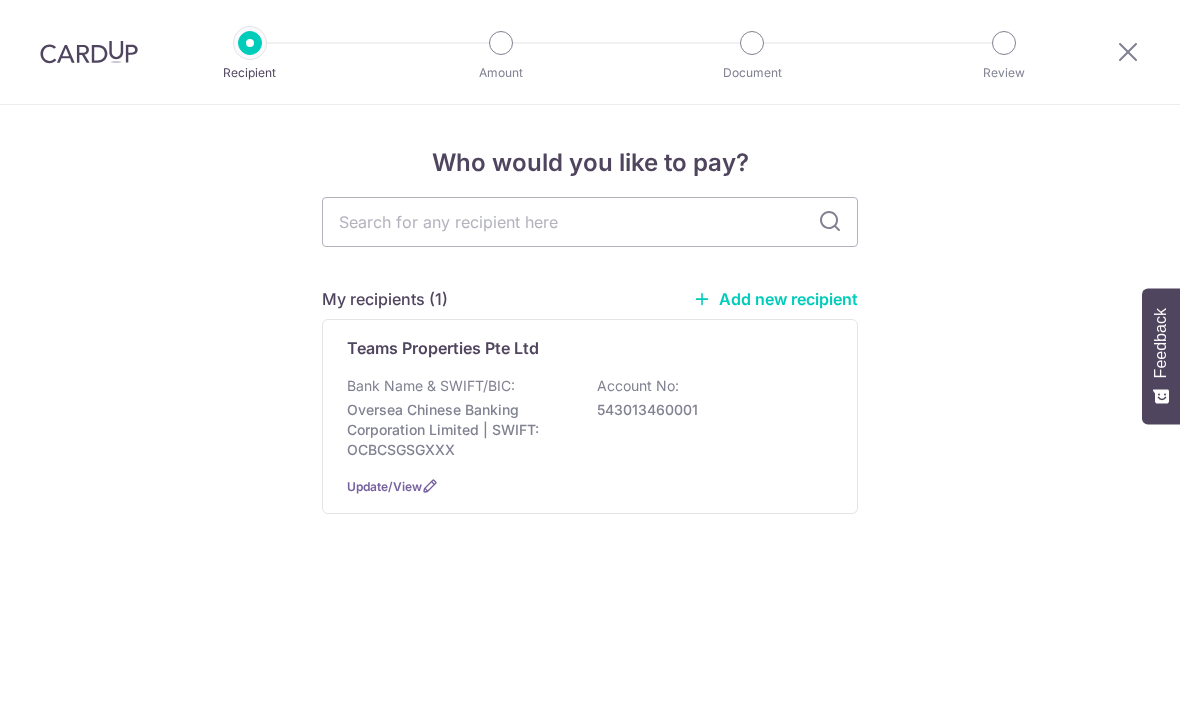 scroll, scrollTop: 0, scrollLeft: 0, axis: both 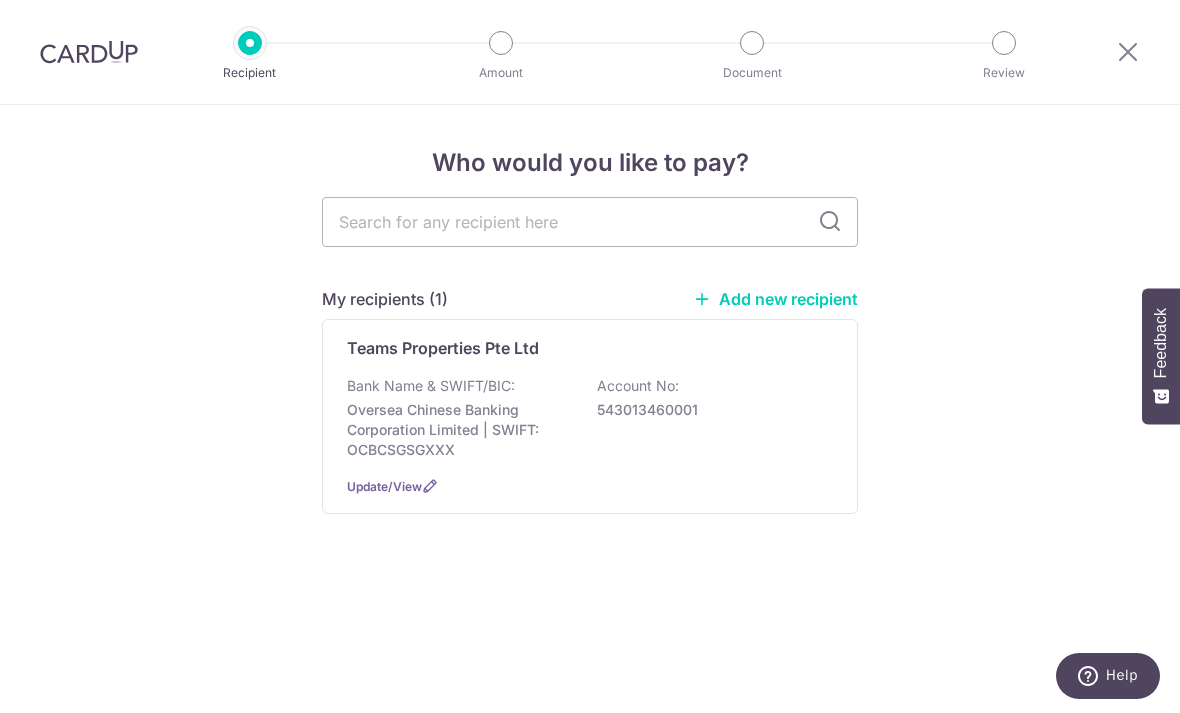 click on "Add new recipient" at bounding box center [775, 299] 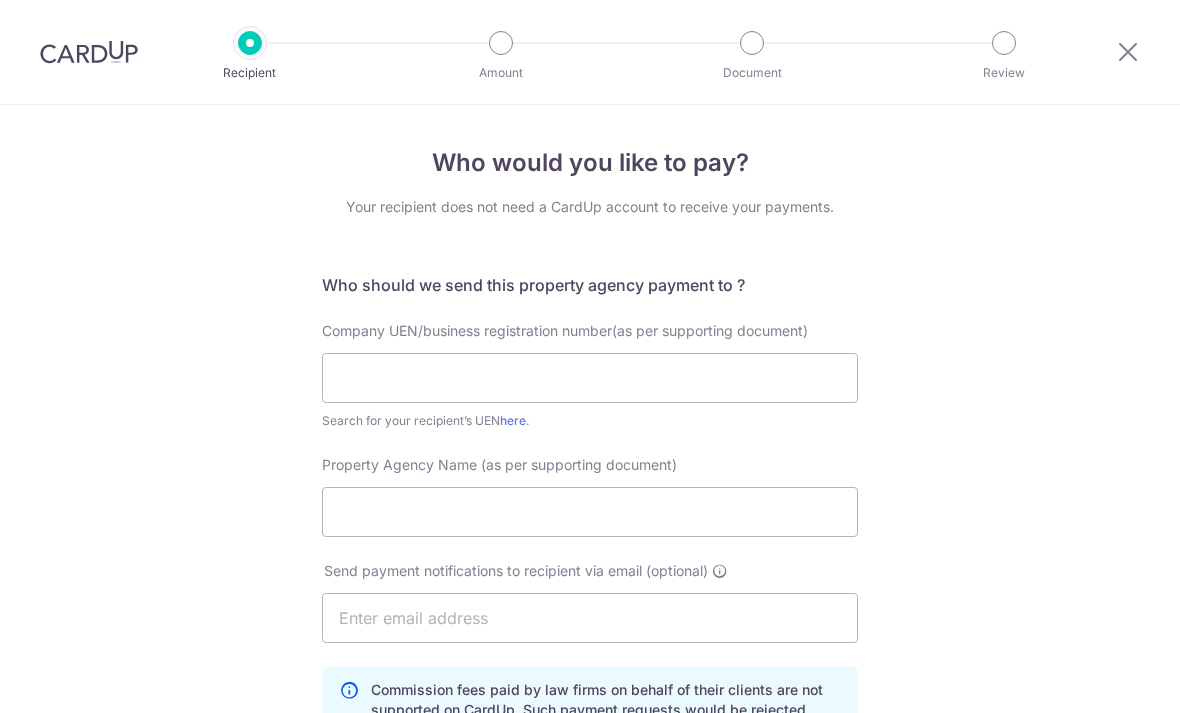 scroll, scrollTop: 0, scrollLeft: 0, axis: both 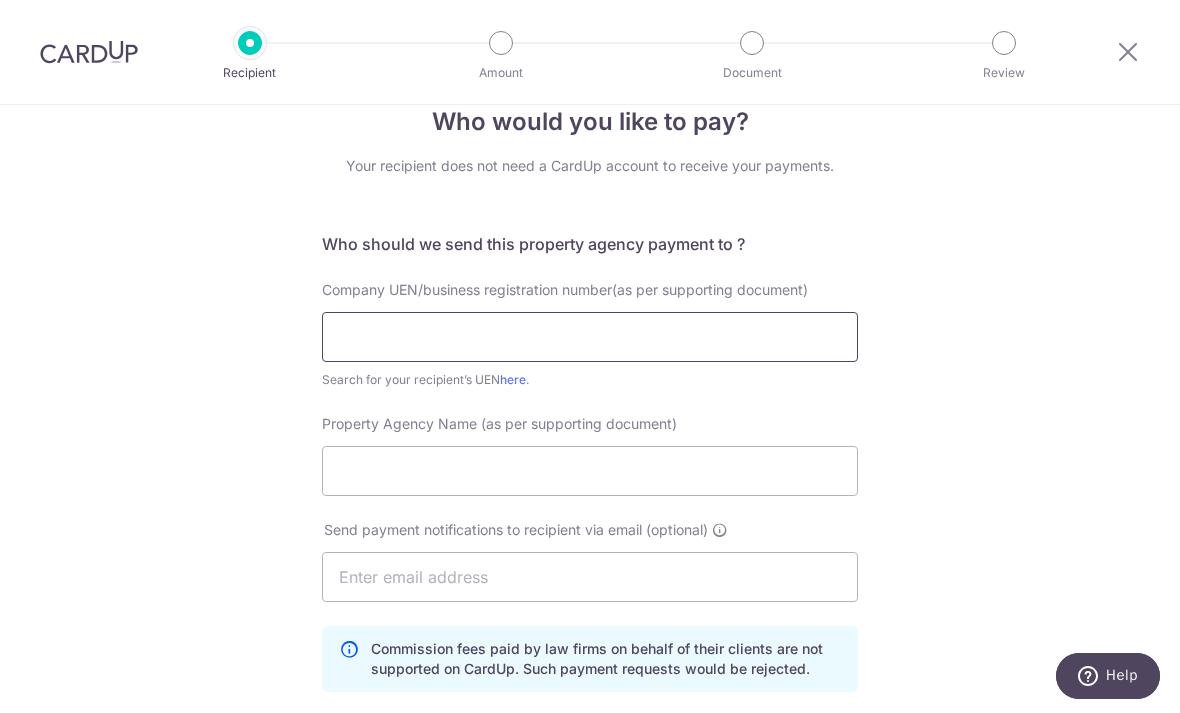 click at bounding box center [590, 337] 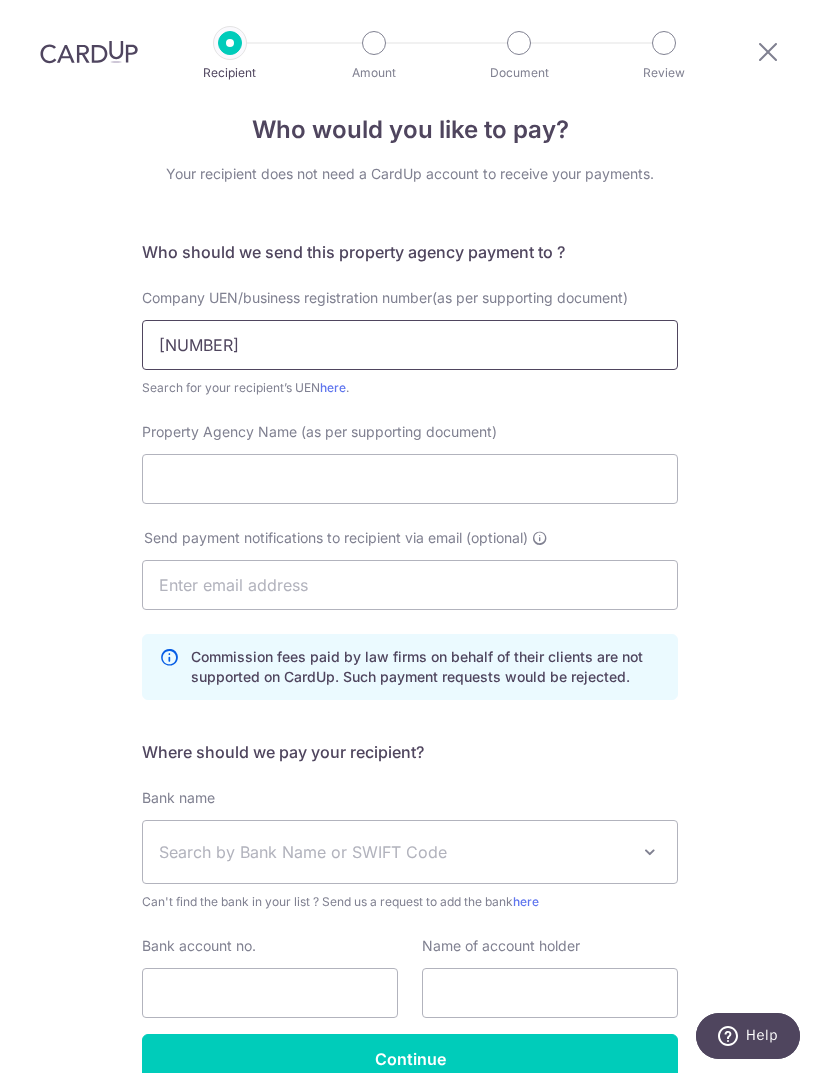 type on "198303346W" 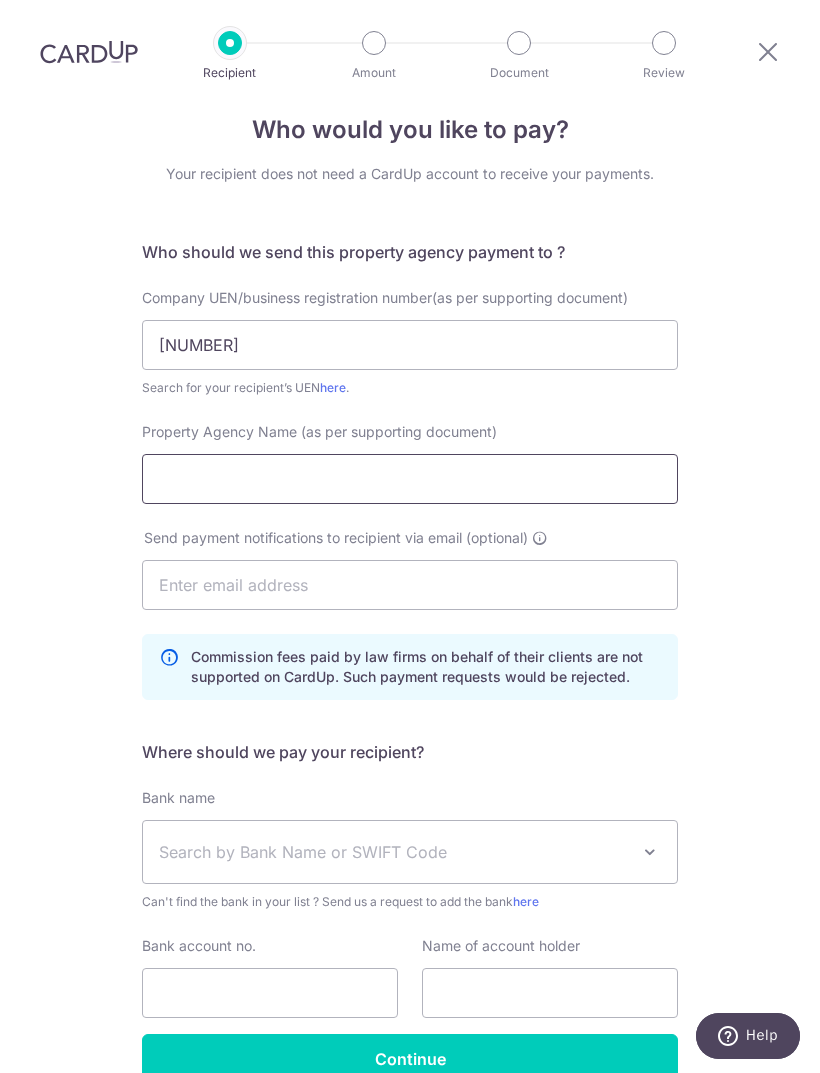 click on "Property Agency Name (as per supporting document)" at bounding box center [410, 479] 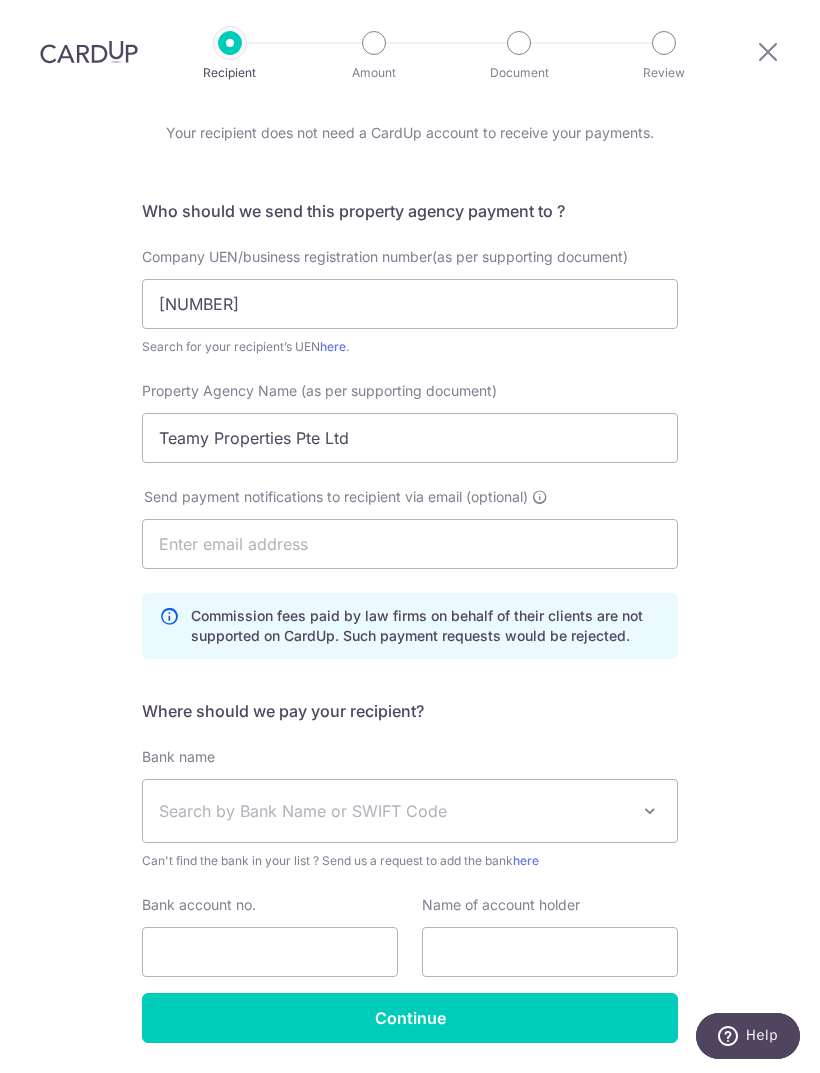 scroll, scrollTop: 82, scrollLeft: 0, axis: vertical 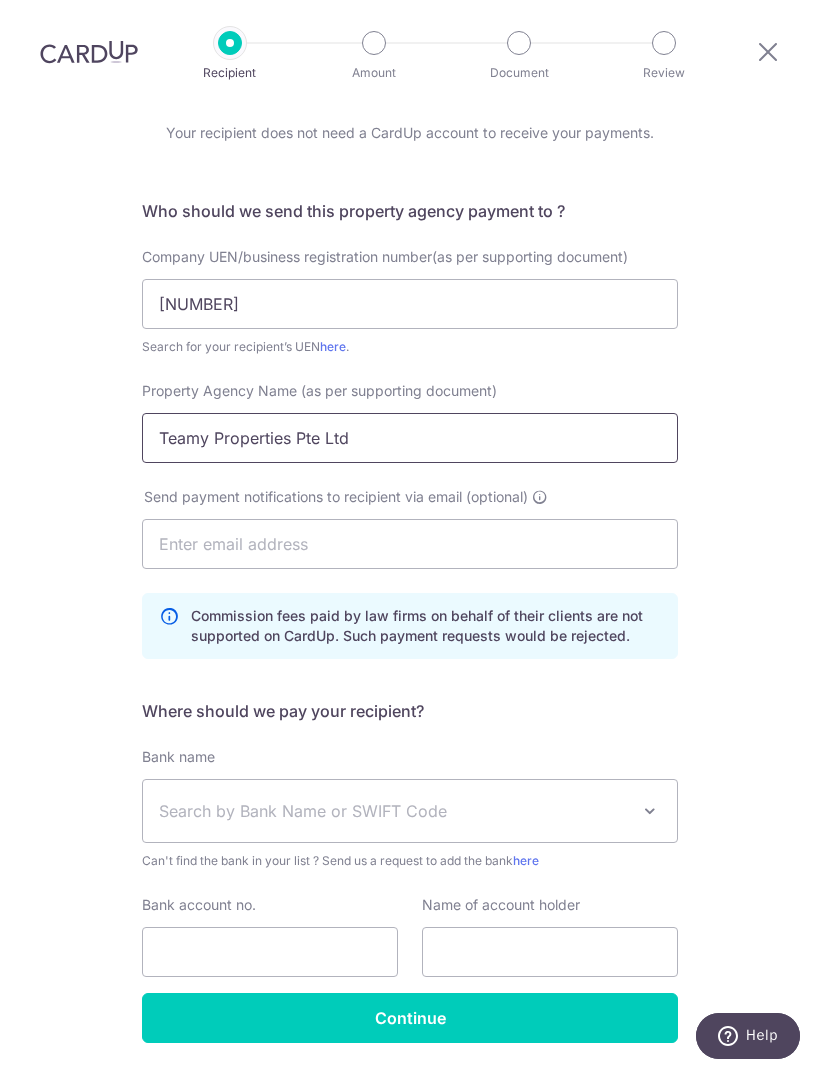 type on "Teamy Properties Pte Ltd" 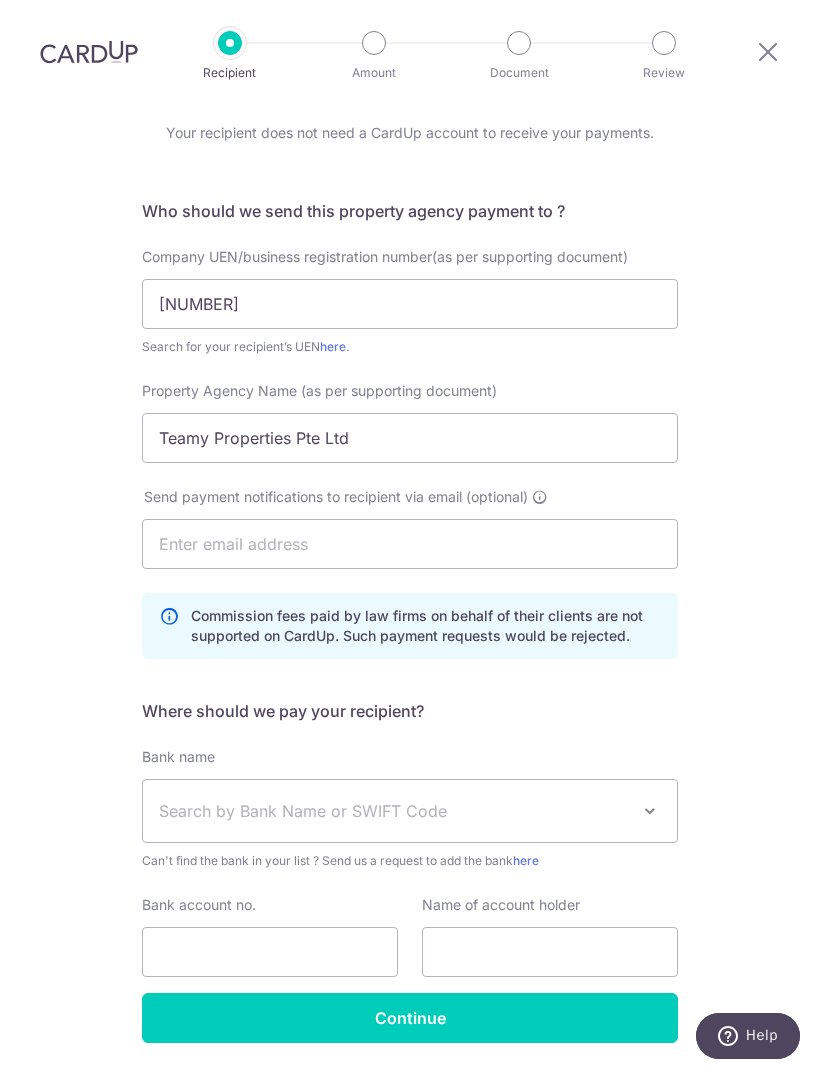 click on "Search by Bank Name or SWIFT Code" at bounding box center (394, 811) 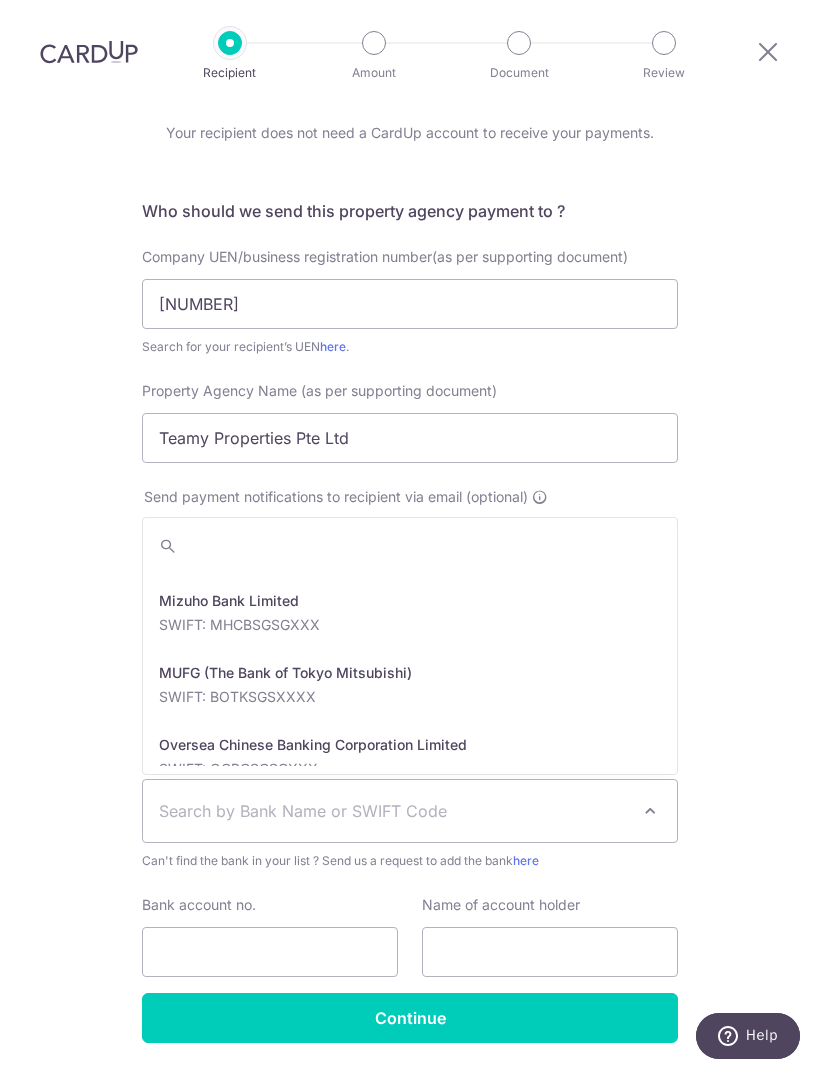 scroll, scrollTop: 2727, scrollLeft: 0, axis: vertical 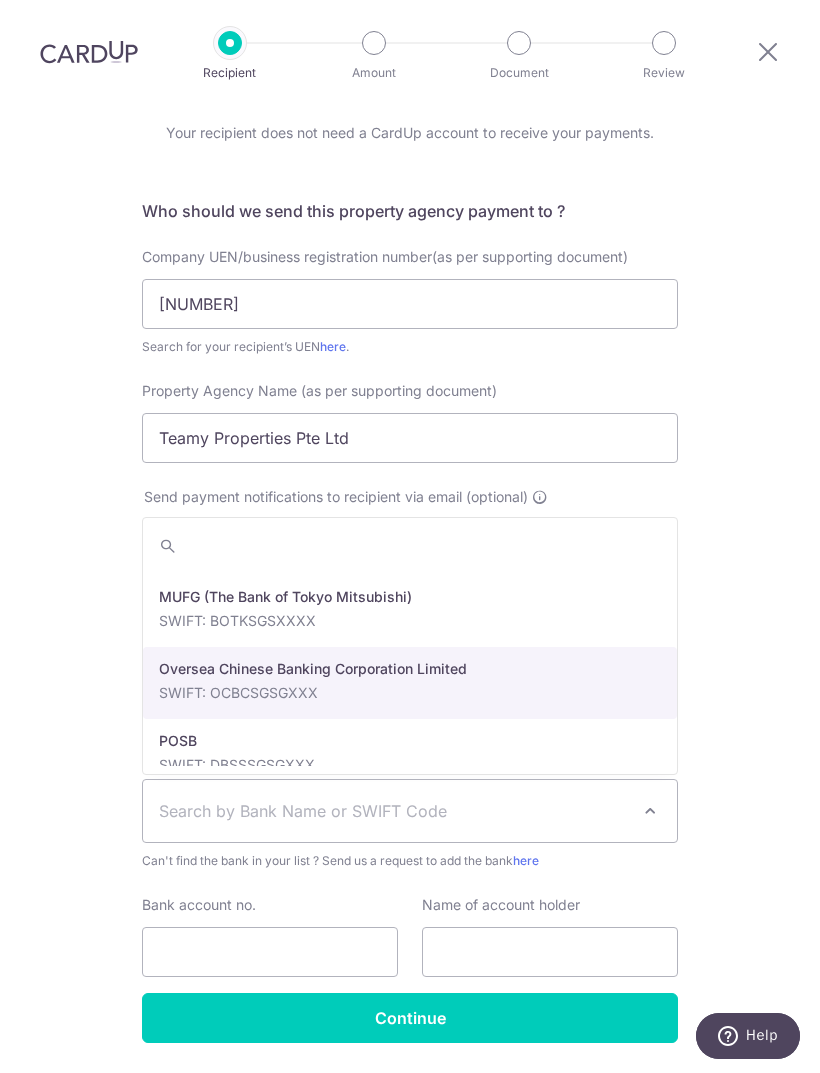 select on "12" 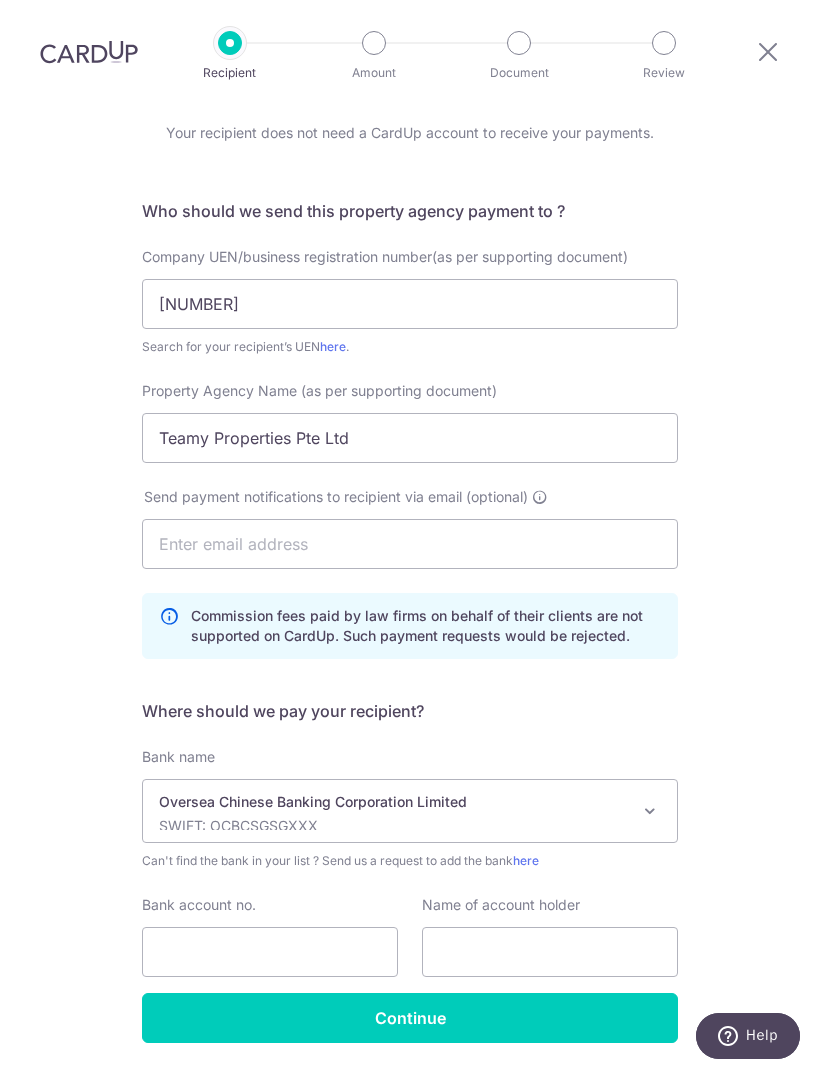 scroll, scrollTop: 82, scrollLeft: 0, axis: vertical 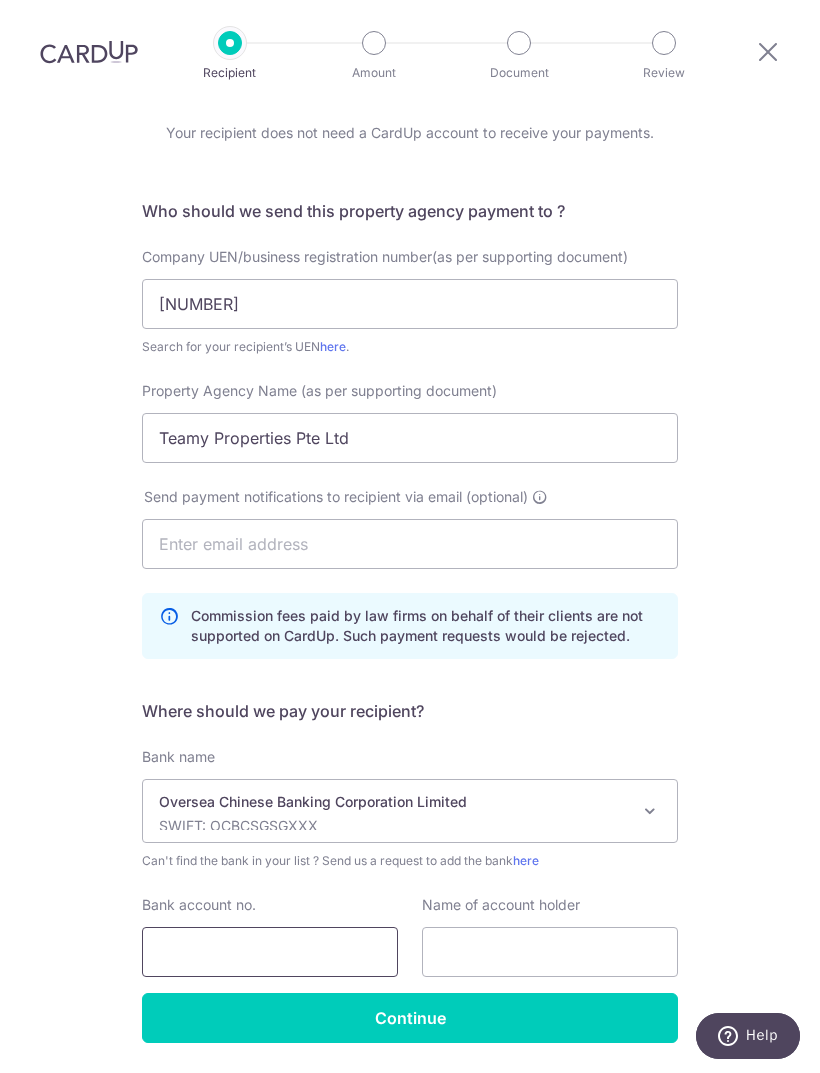 click on "Bank account no." at bounding box center [270, 952] 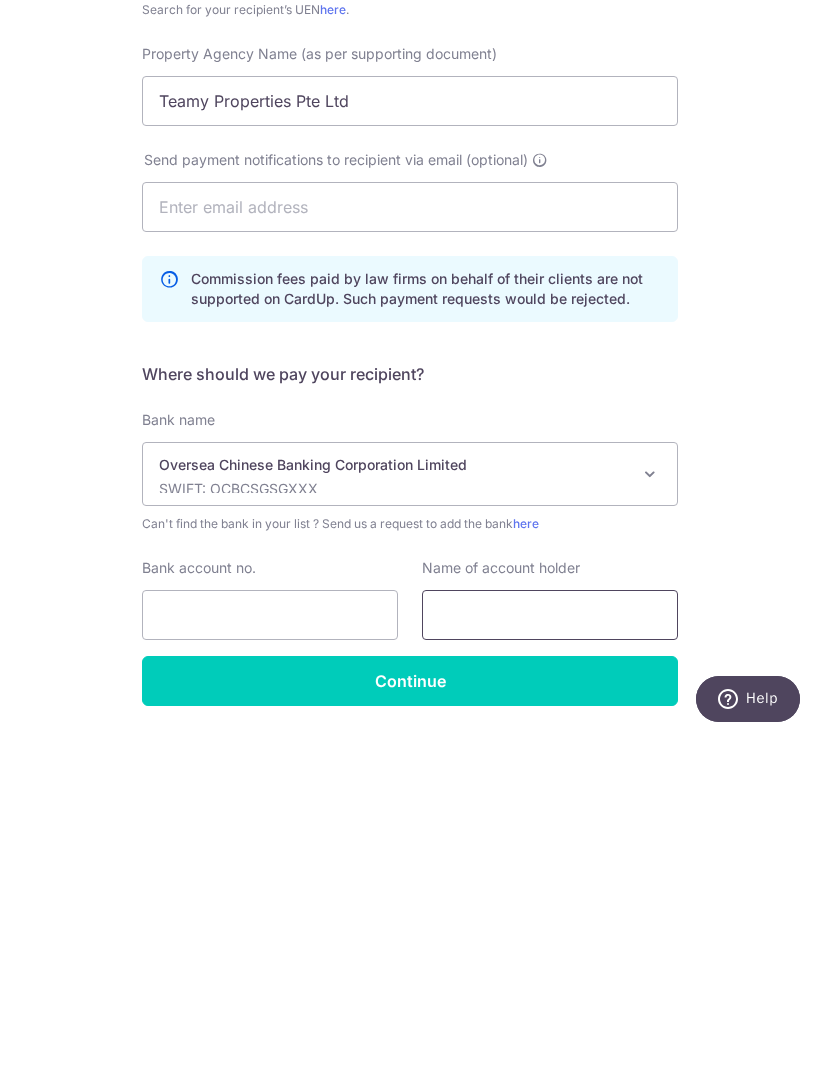 click at bounding box center (550, 952) 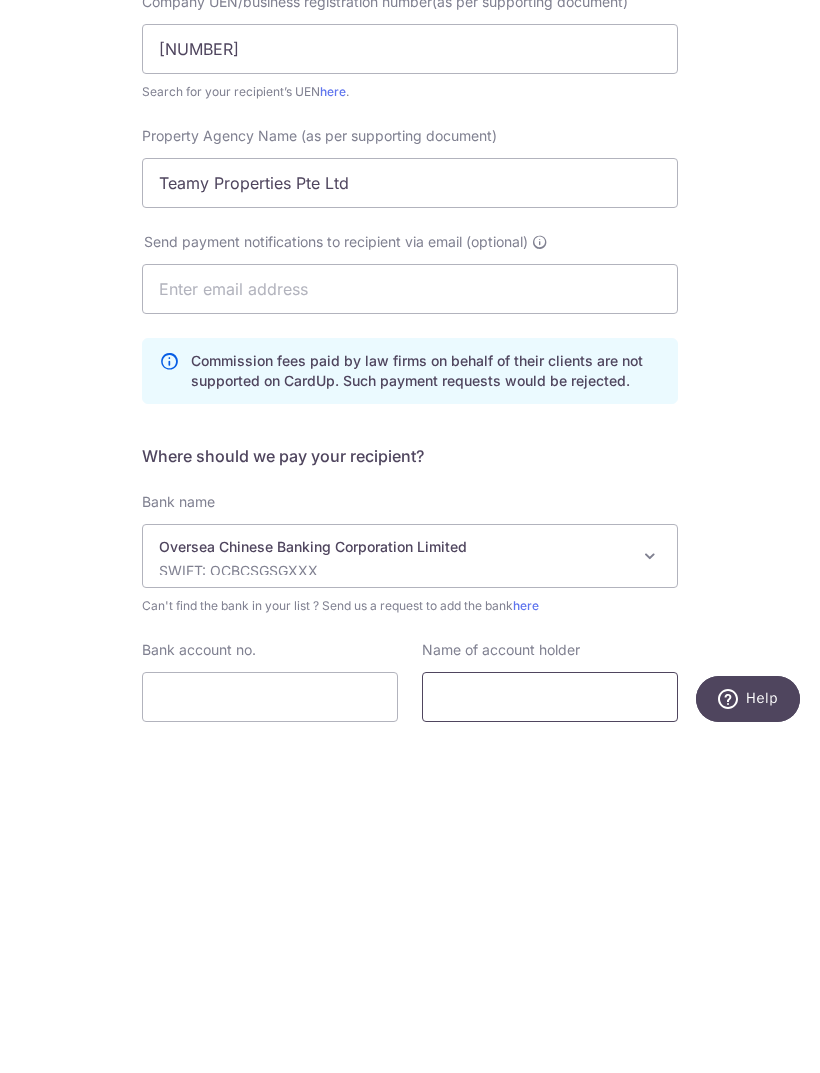 scroll, scrollTop: 0, scrollLeft: 0, axis: both 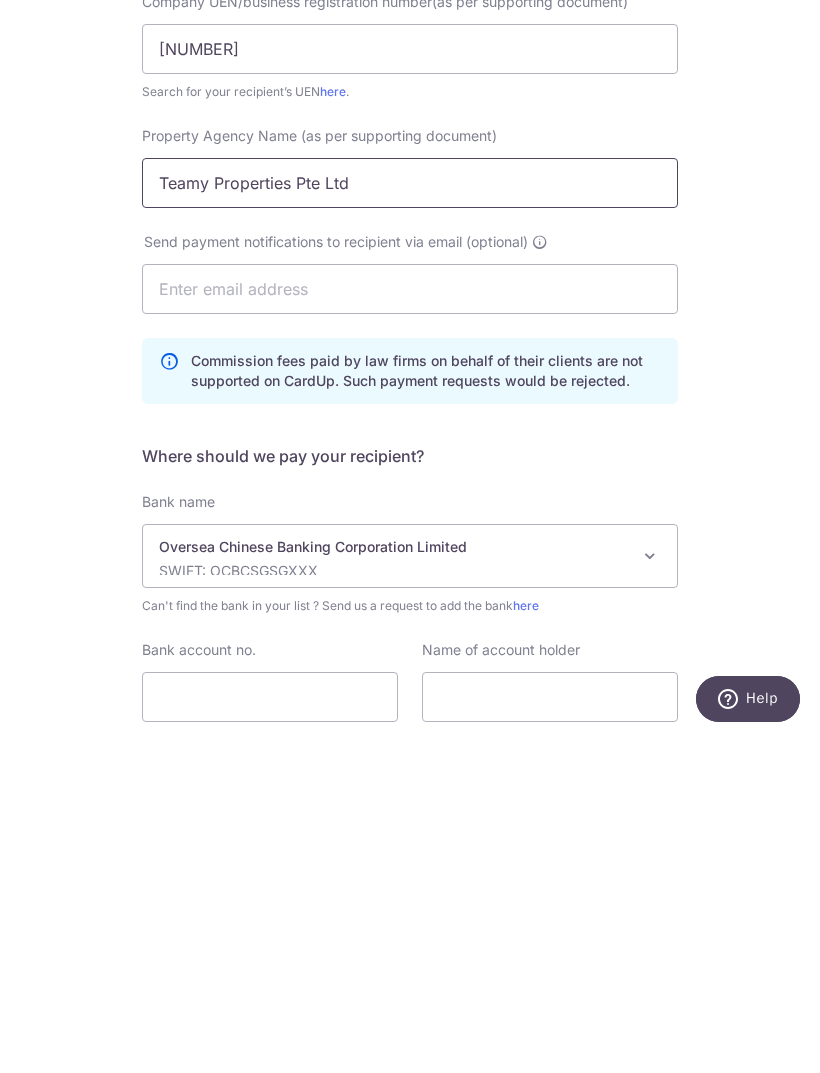 click on "Teamy Properties Pte Ltd" at bounding box center [410, 520] 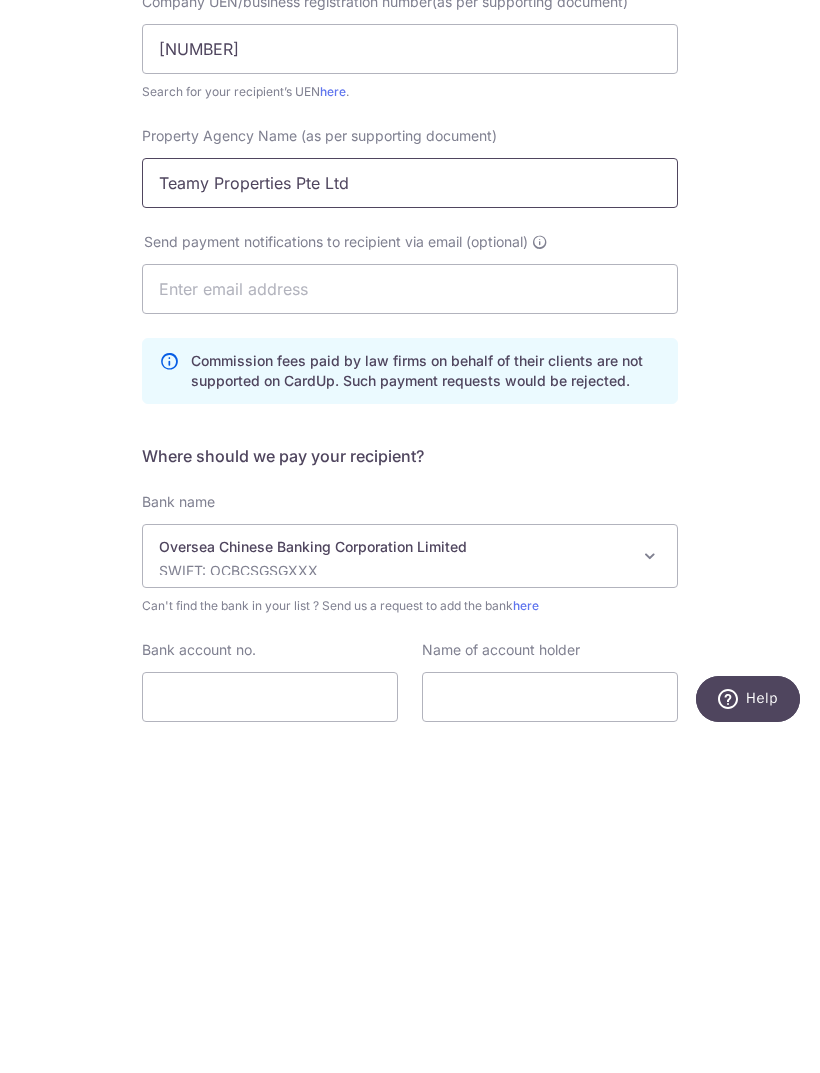 click on "Teamy Properties Pte Ltd" at bounding box center (410, 520) 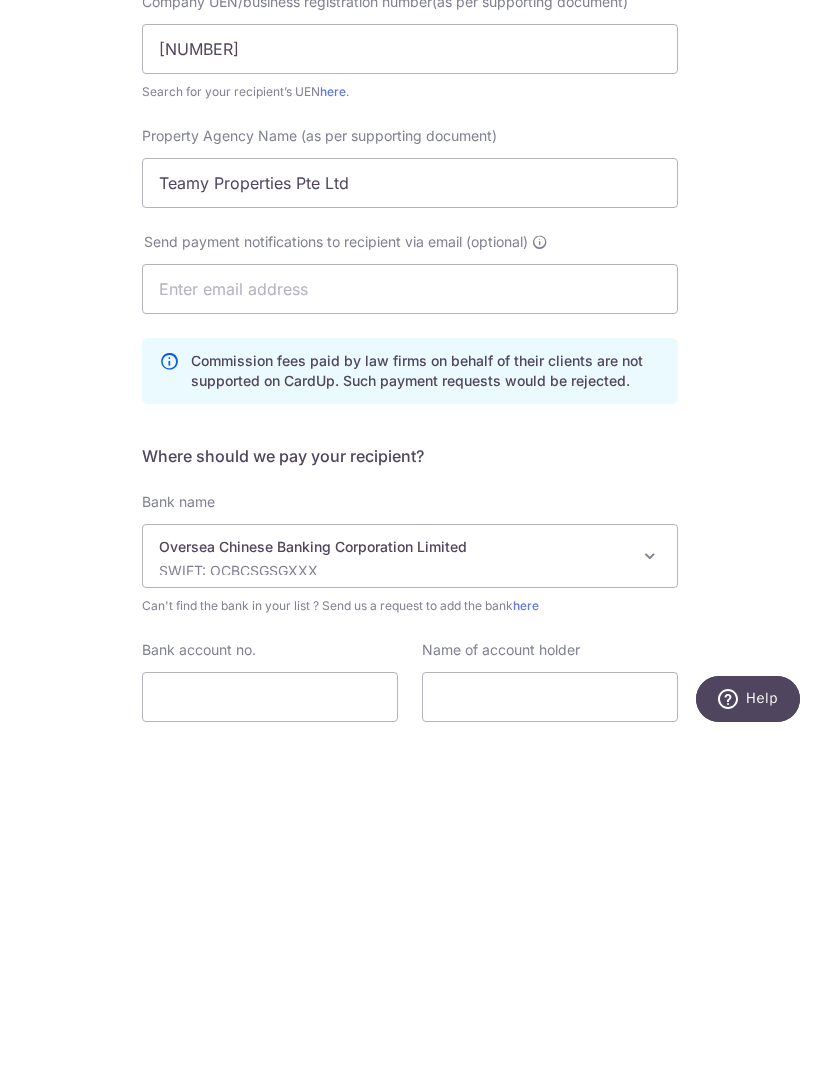 click on "Who would you like to pay?
Your recipient does not need a CardUp account to receive your payments.
Who should we send this property agency payment to ?
Company UEN/business registration number(as per supporting document)
198303346W
Search for your recipient’s UEN  here .
Property Agency Name (as per supporting document)
Teamy Properties Pte Ltd
Send payment notifications to recipient via email (optional)" at bounding box center [410, 662] 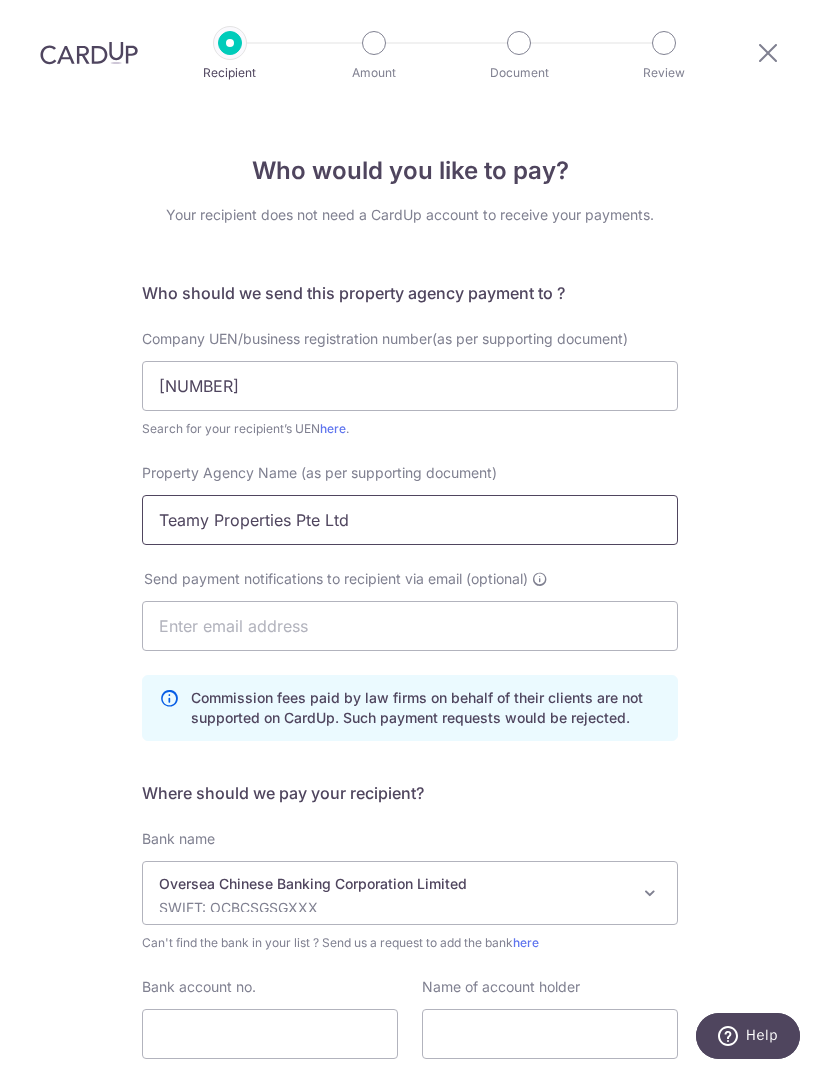 click on "Teamy Properties Pte Ltd" at bounding box center [410, 520] 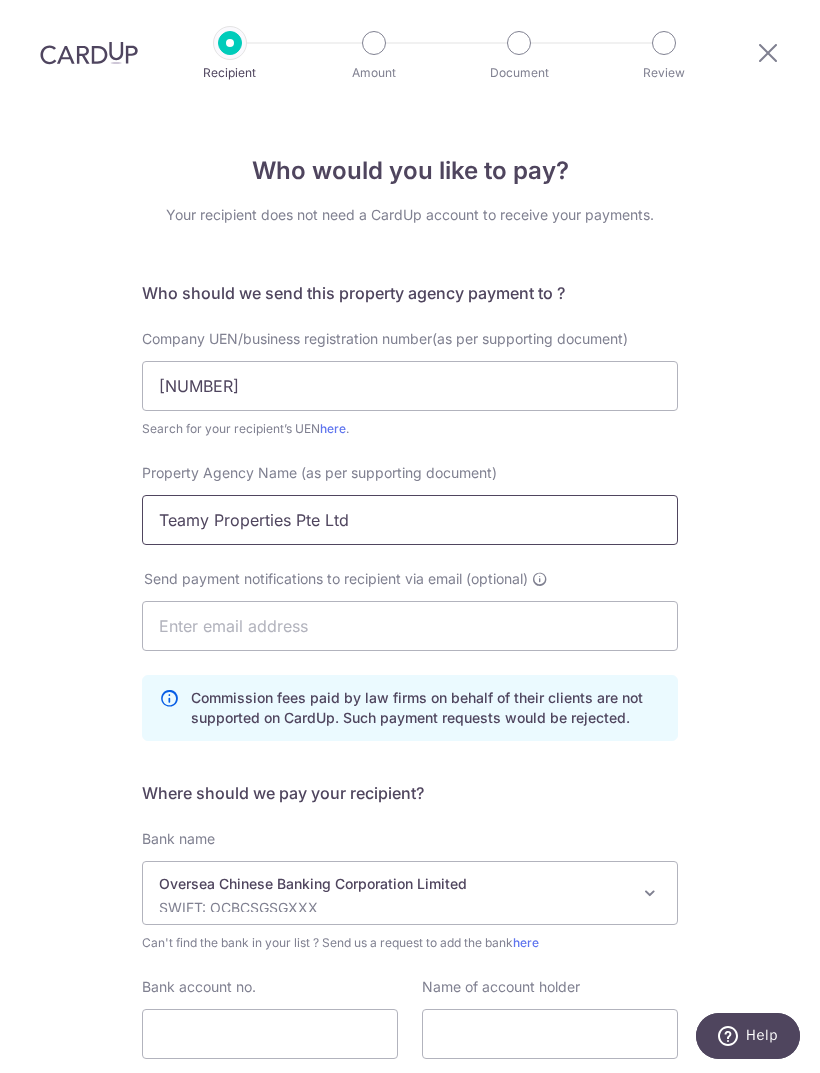 click on "Teamy Properties Pte Ltd" at bounding box center (410, 520) 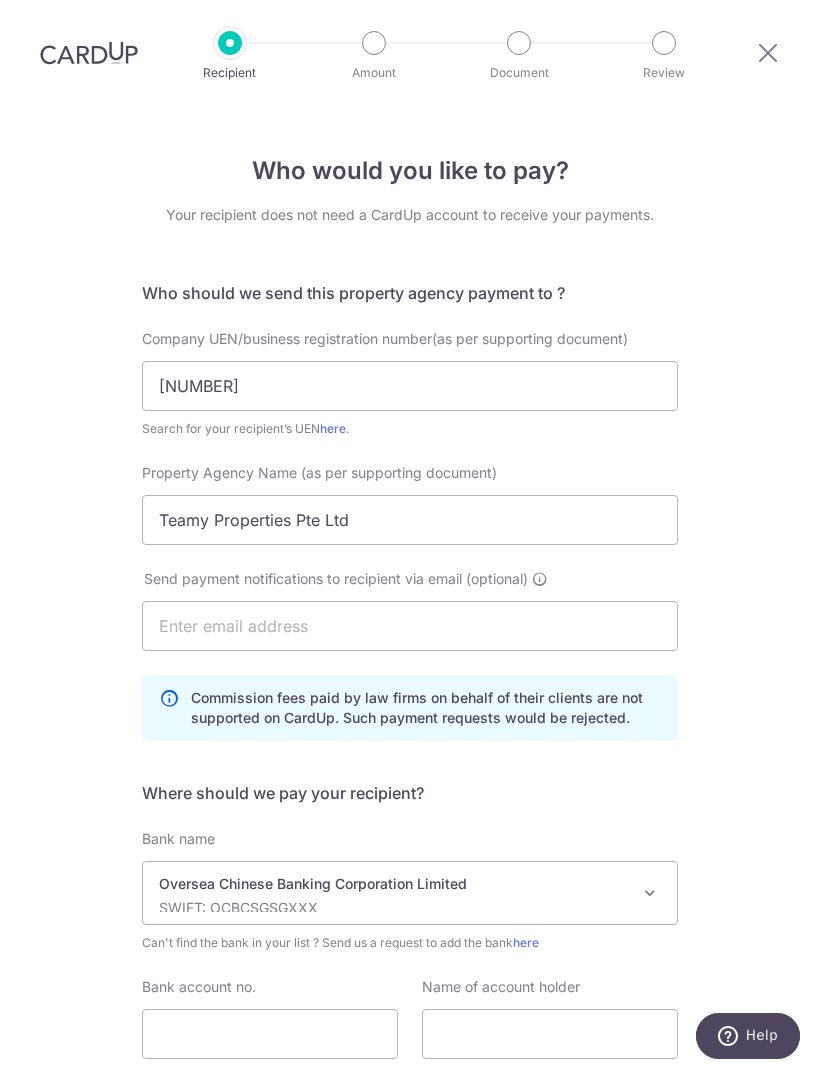 click on "Who would you like to pay?
Your recipient does not need a CardUp account to receive your payments.
Who should we send this property agency payment to ?
Company UEN/business registration number(as per supporting document)
198303346W
Search for your recipient’s UEN  here .
Property Agency Name (as per supporting document)
Teamy Properties Pte Ltd
Send payment notifications to recipient via email (optional)" at bounding box center [410, 662] 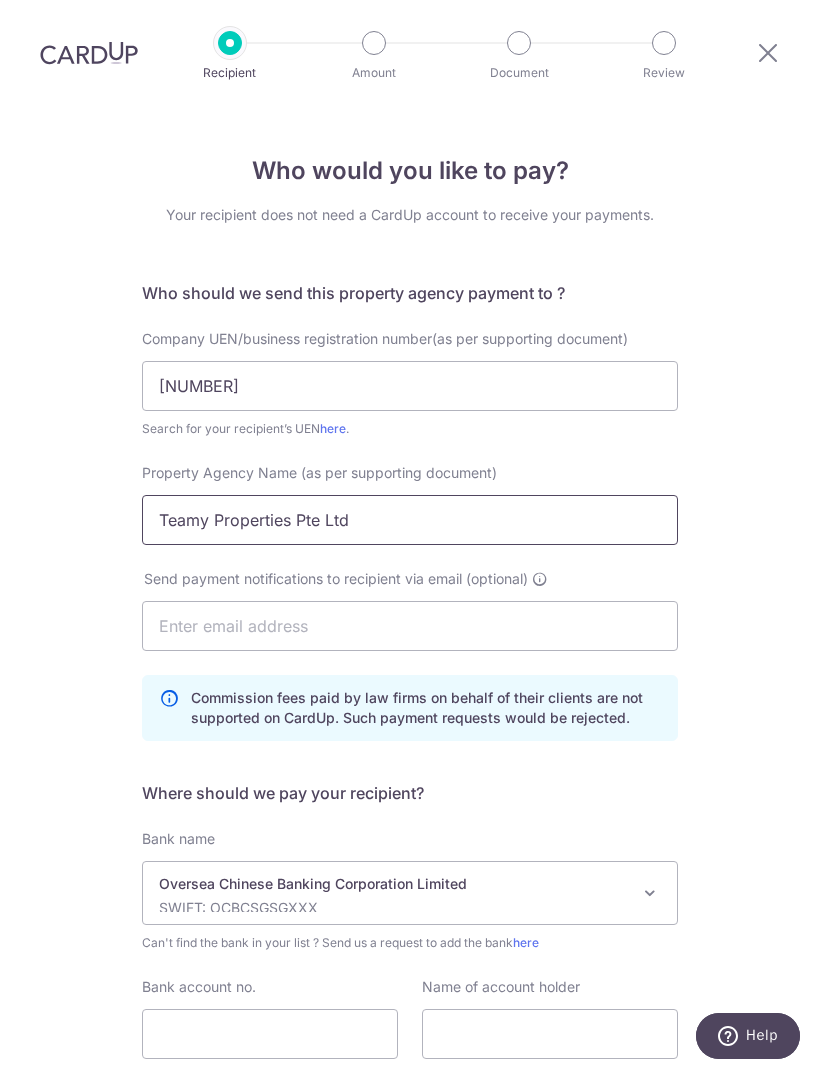 click on "Teamy Properties Pte Ltd" at bounding box center (410, 520) 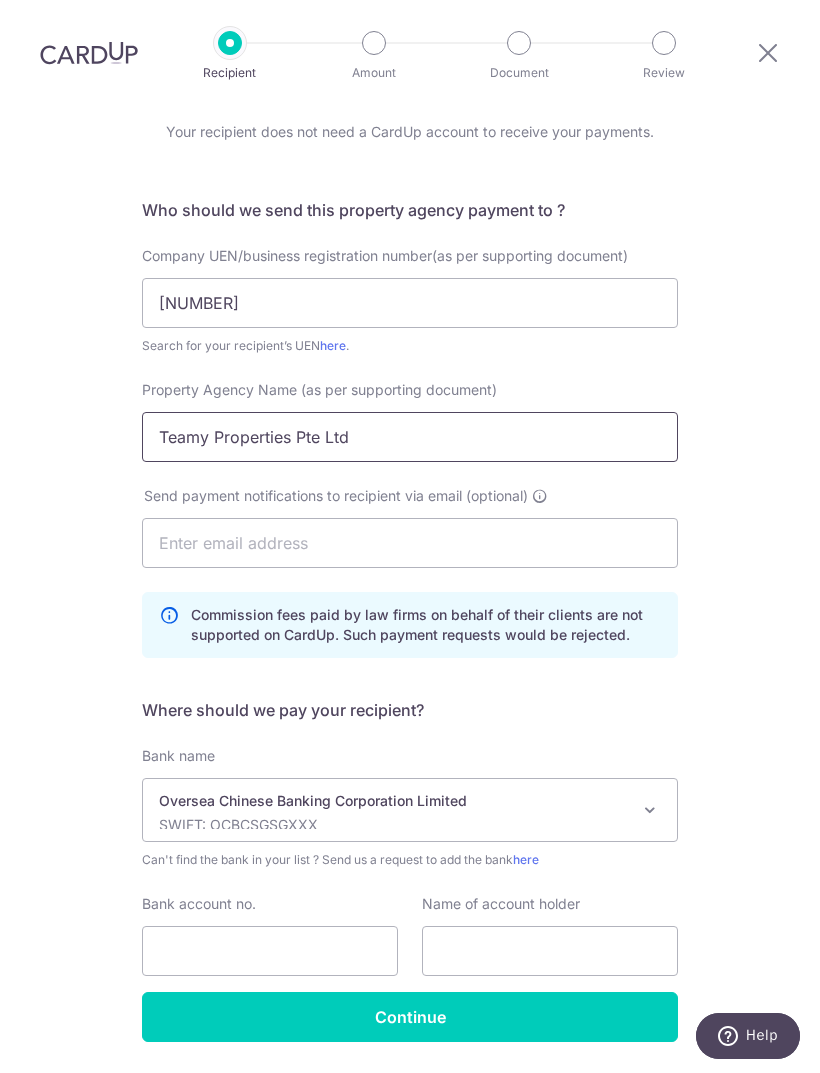 scroll, scrollTop: 82, scrollLeft: 0, axis: vertical 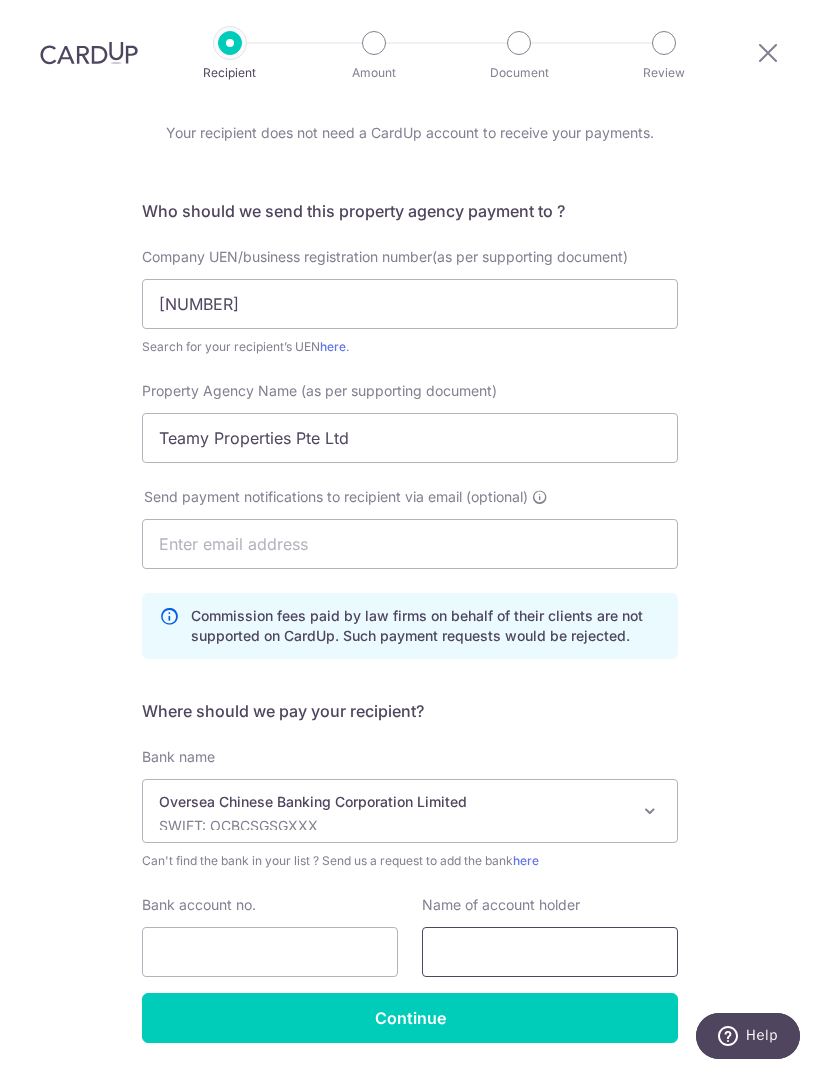 click at bounding box center (550, 952) 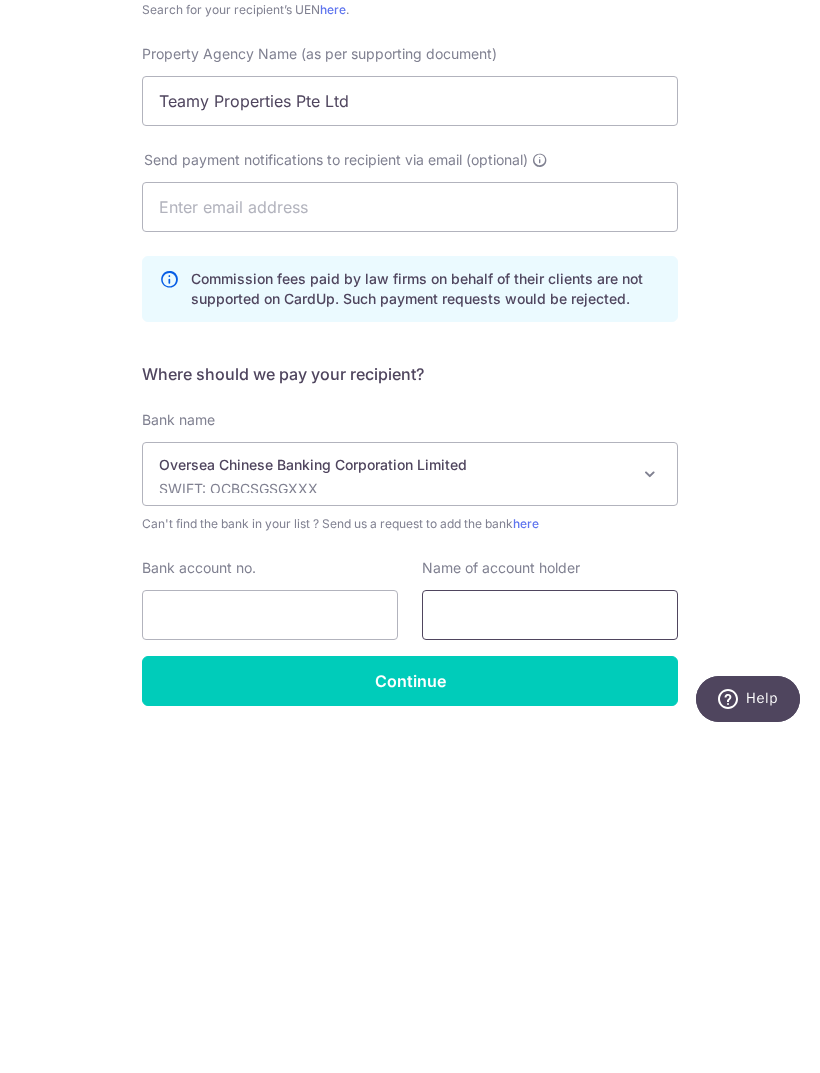 click at bounding box center [550, 952] 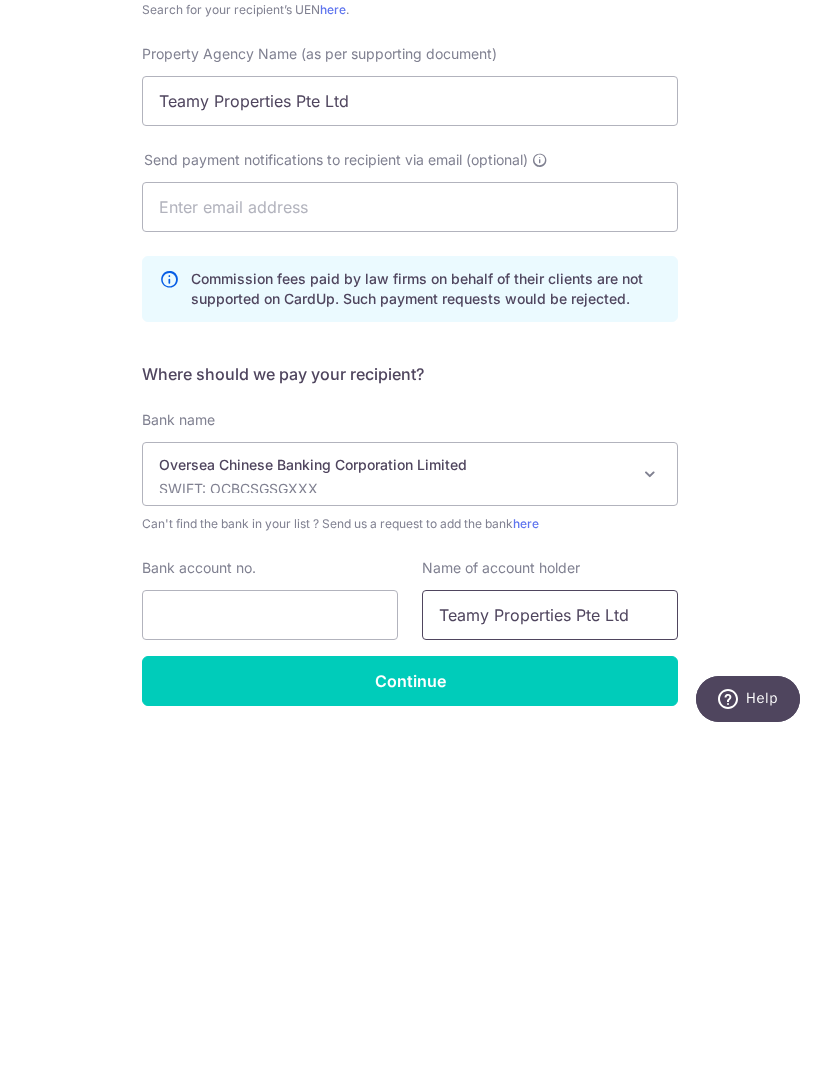 type on "Teamy Properties Pte Ltd" 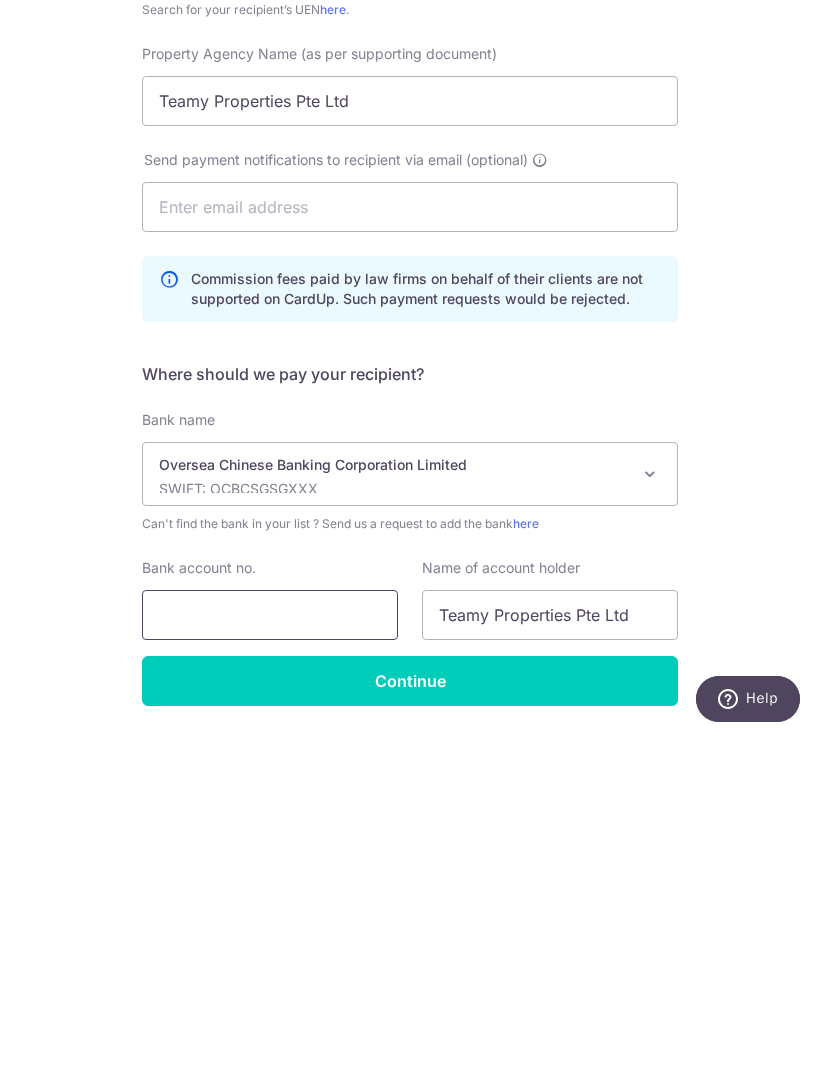 click on "Bank account no." at bounding box center (270, 952) 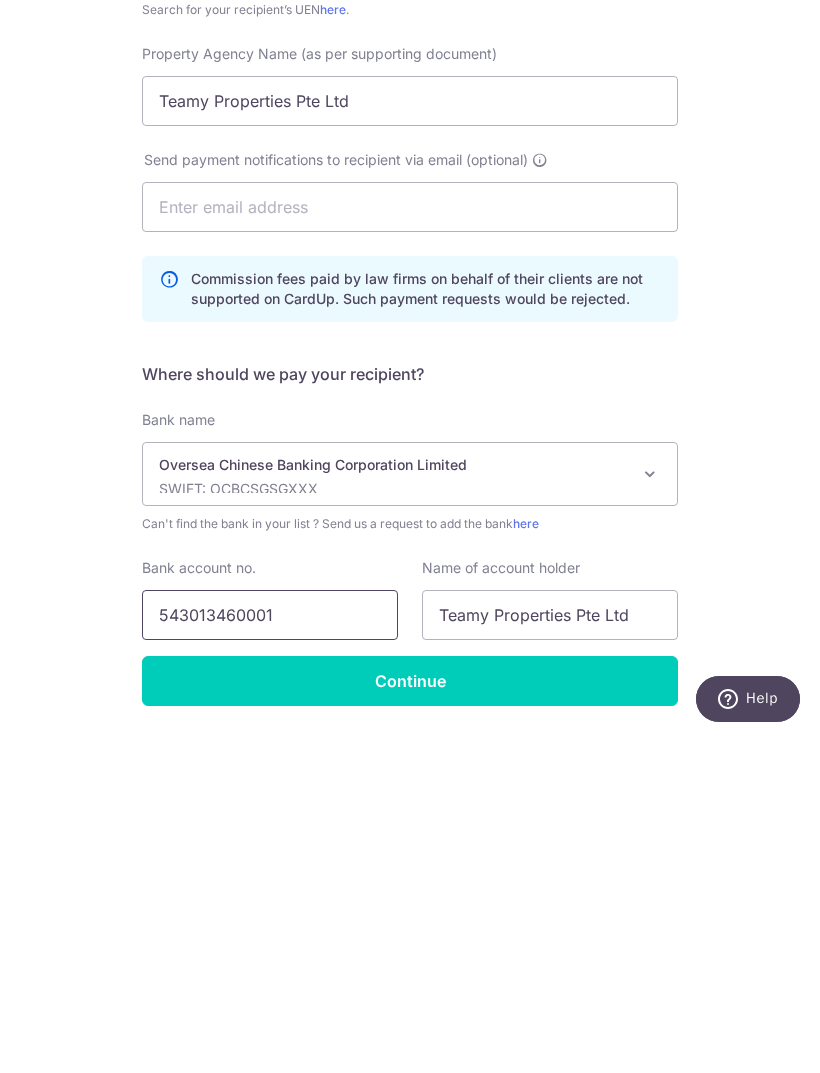 type on "543013460001" 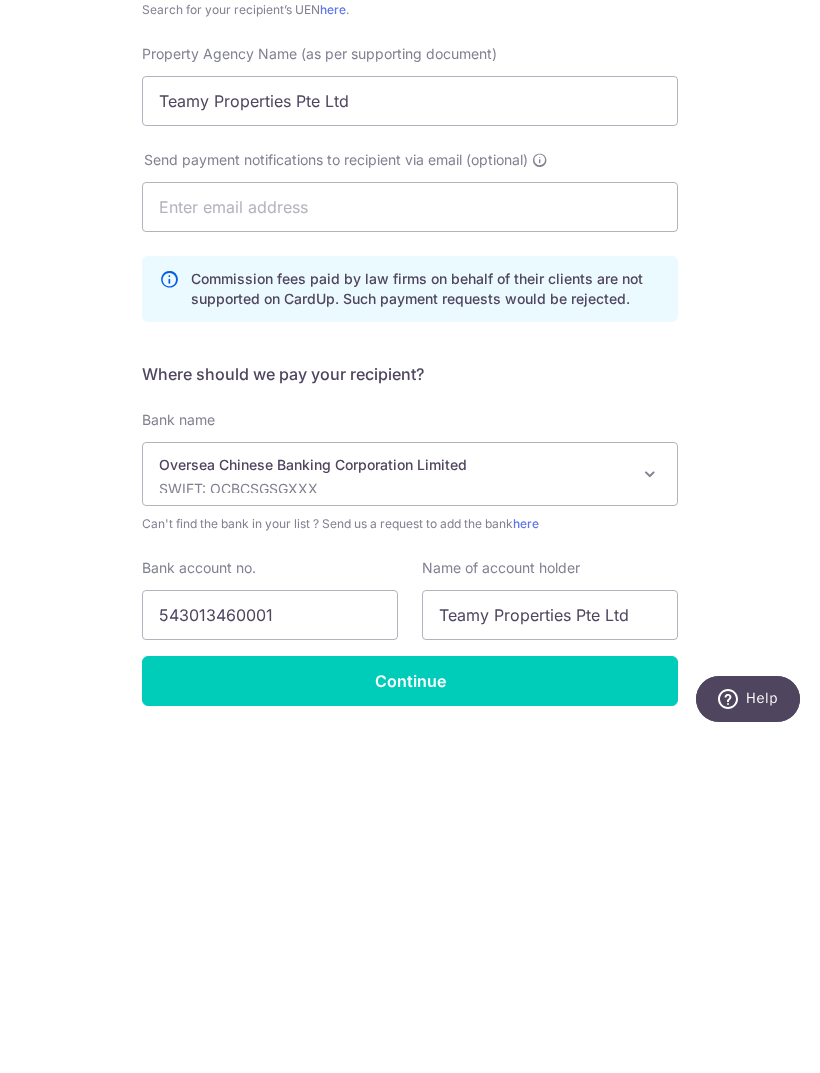 click on "Continue" at bounding box center [410, 1018] 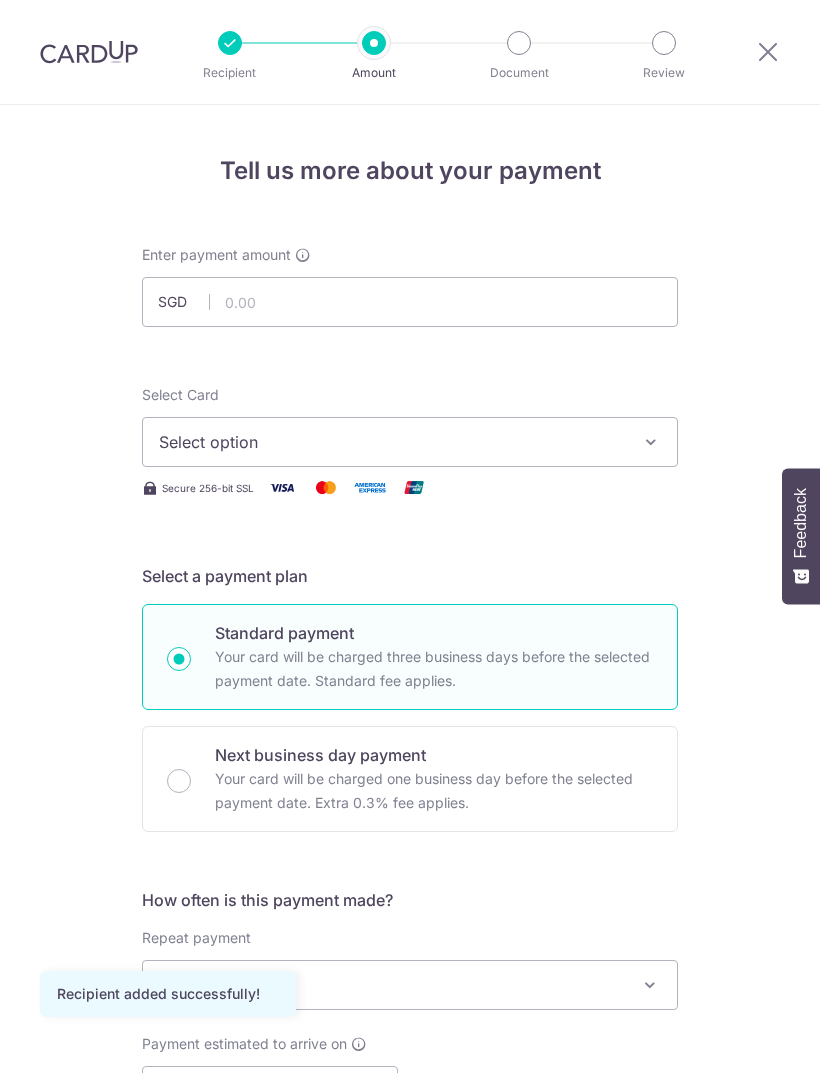 scroll, scrollTop: 0, scrollLeft: 0, axis: both 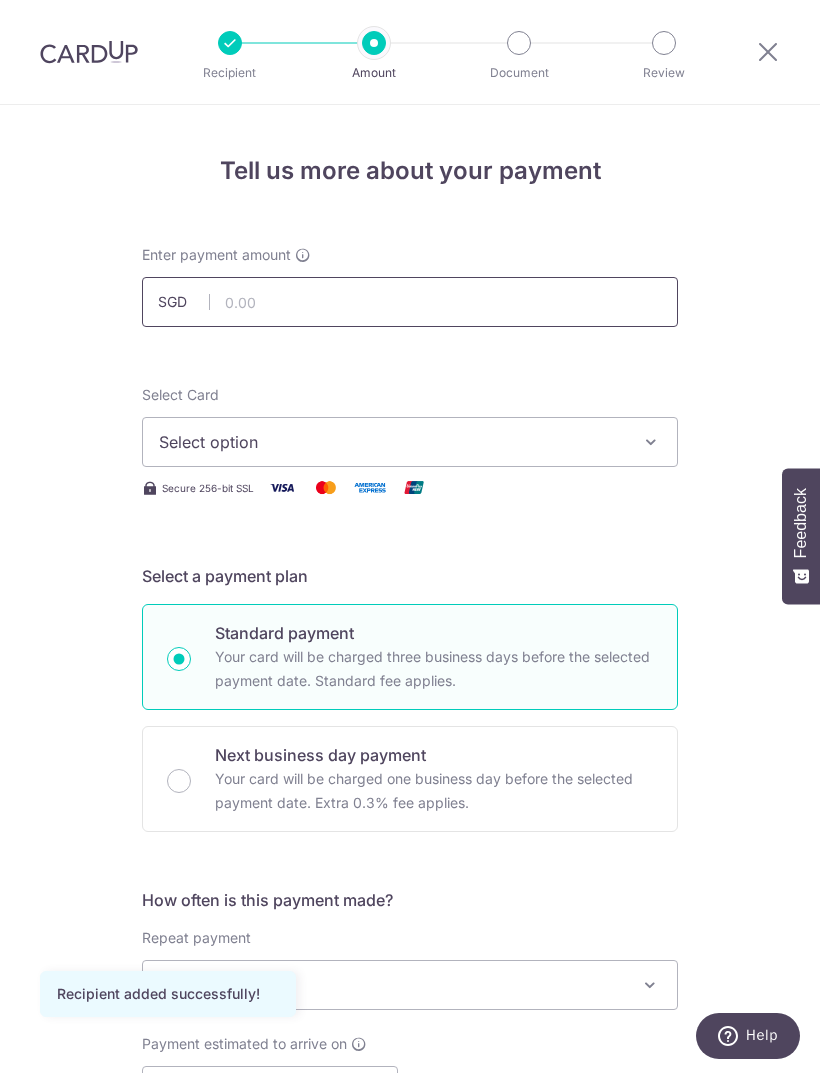 click at bounding box center (410, 302) 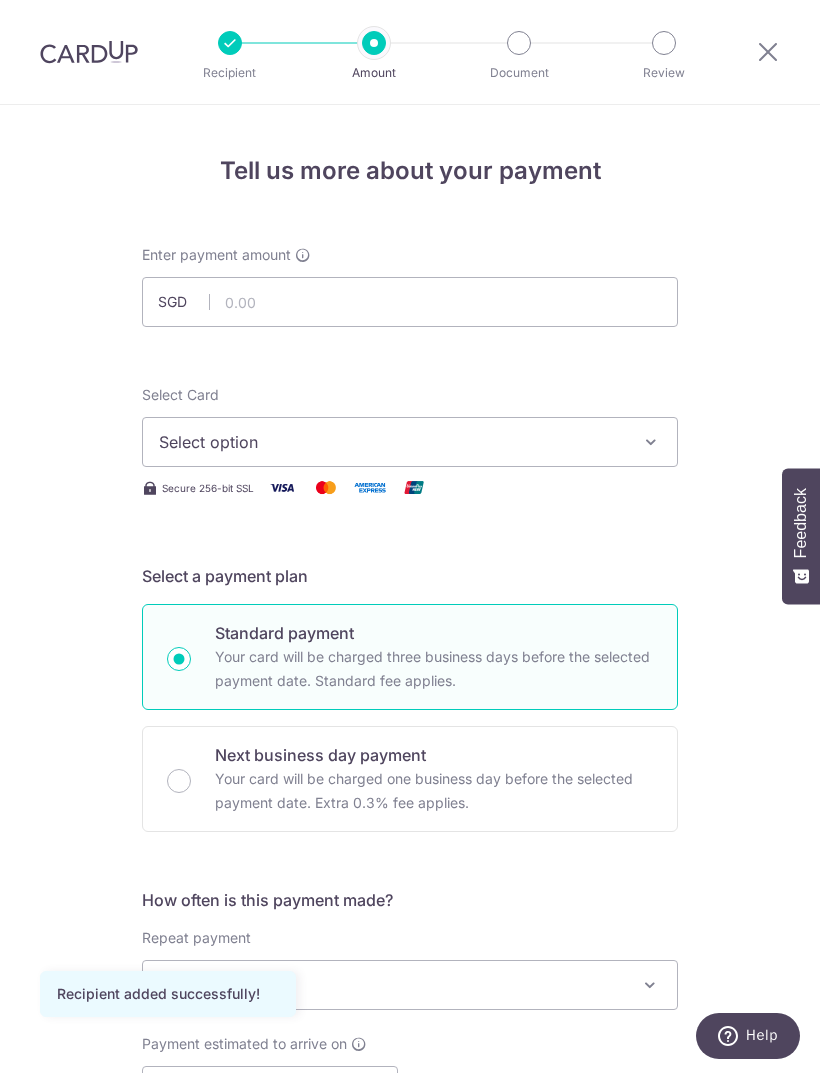 click on "Select option" at bounding box center (410, 442) 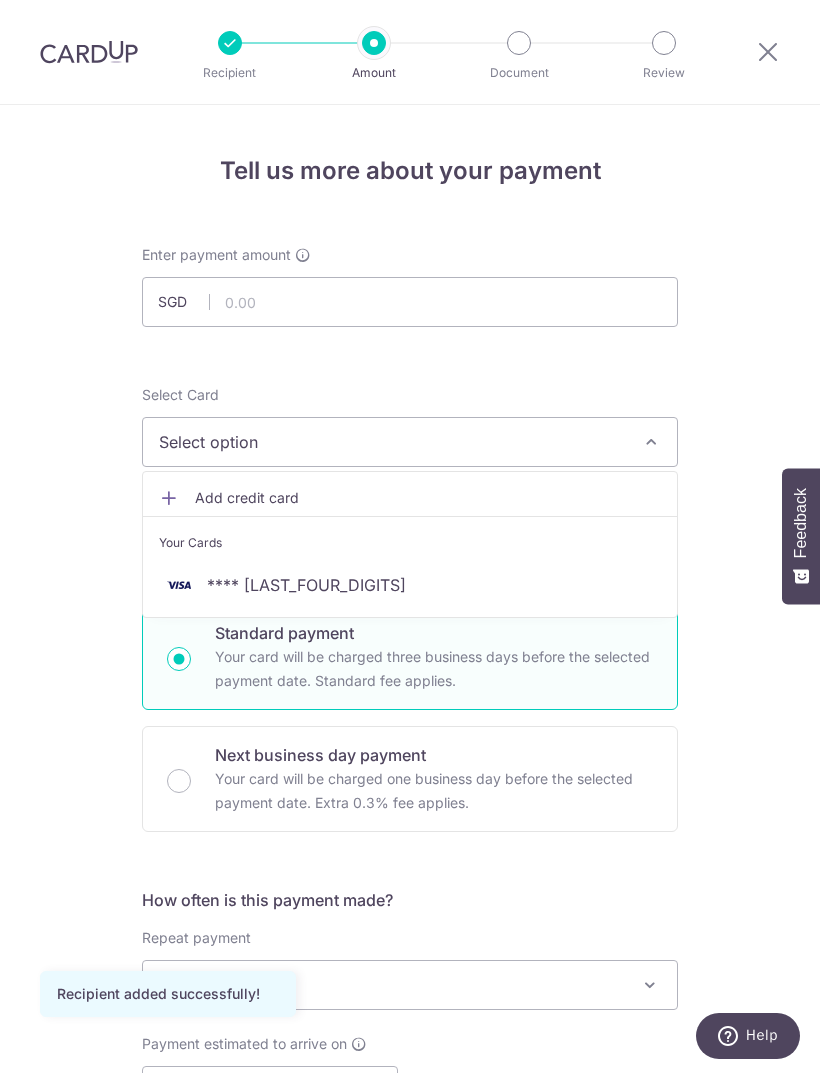 click at bounding box center [179, 585] 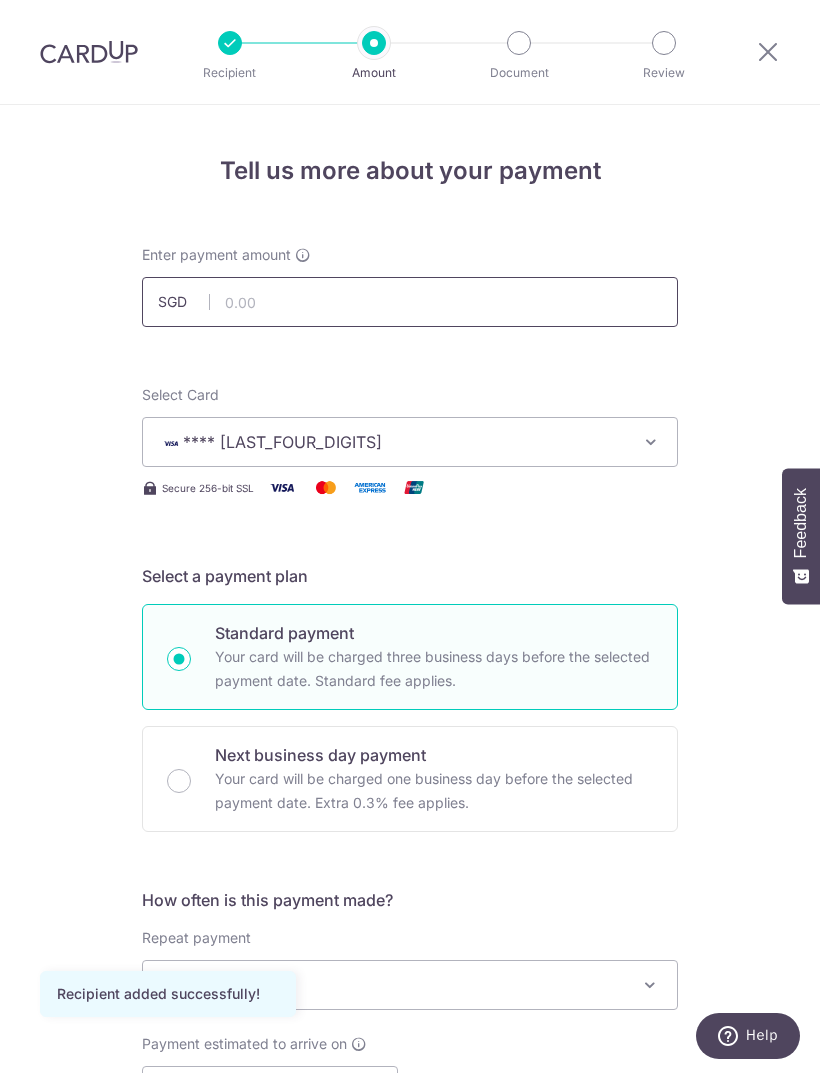 click at bounding box center (410, 302) 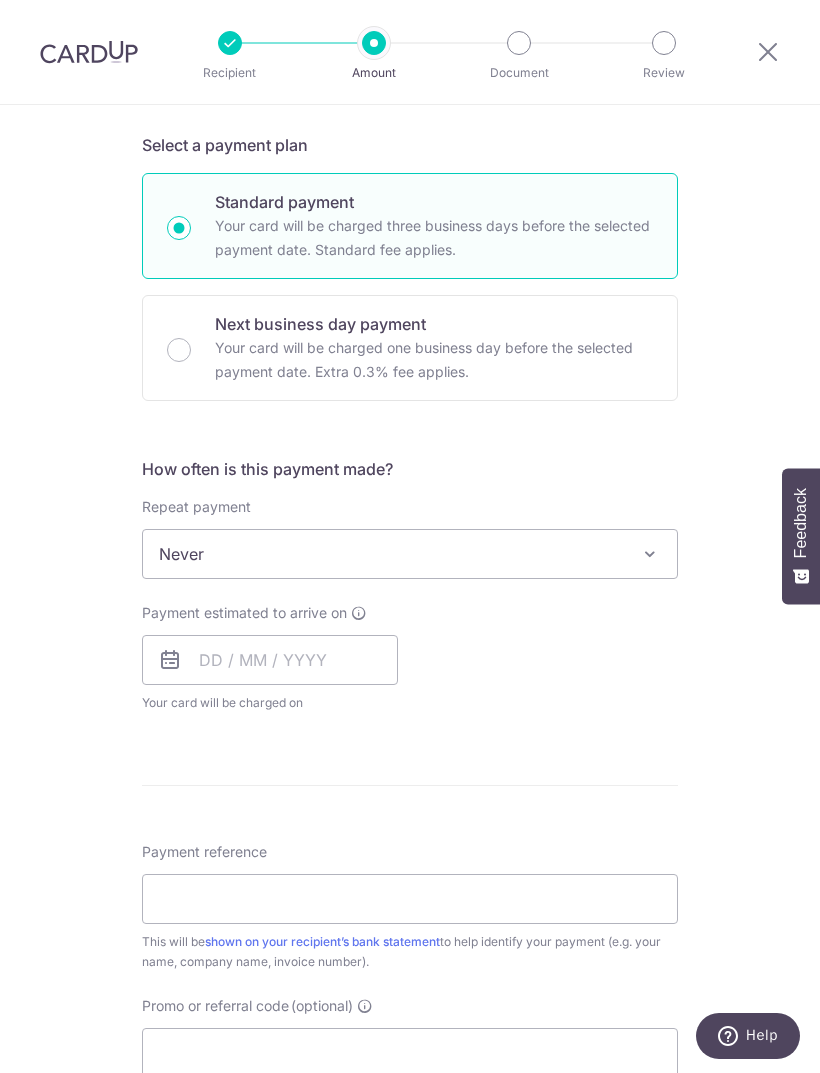 scroll, scrollTop: 433, scrollLeft: 0, axis: vertical 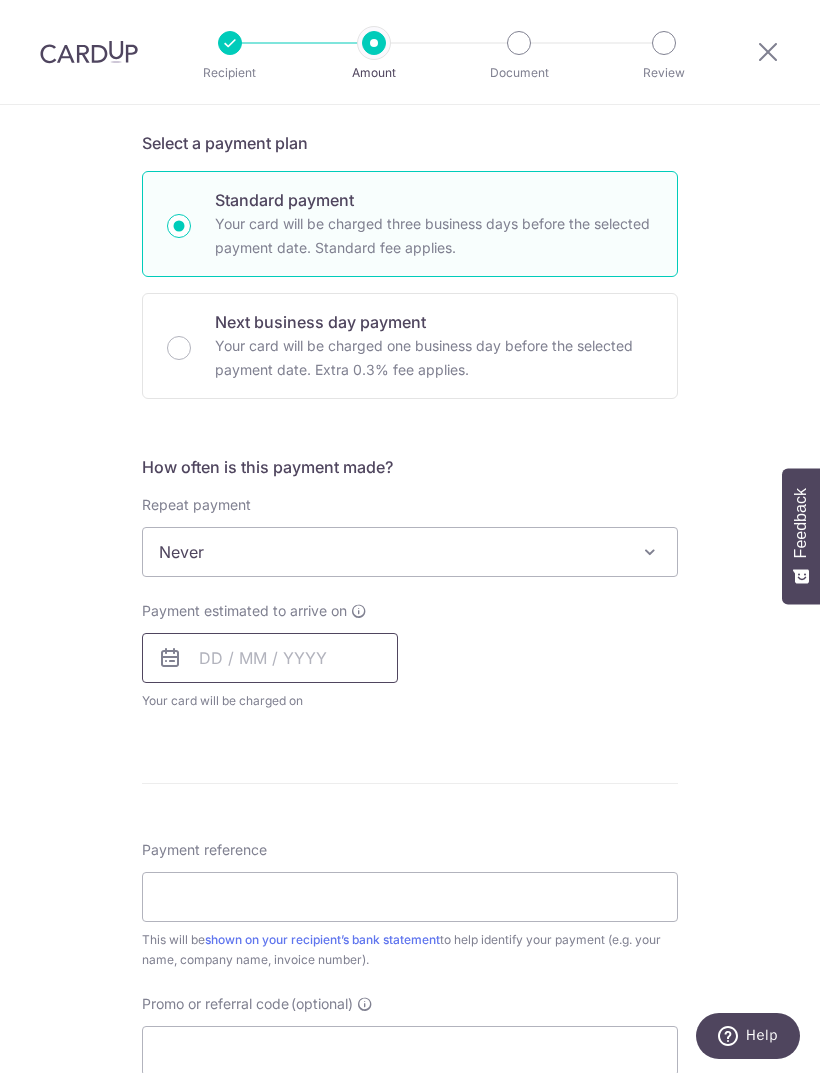 click at bounding box center [270, 658] 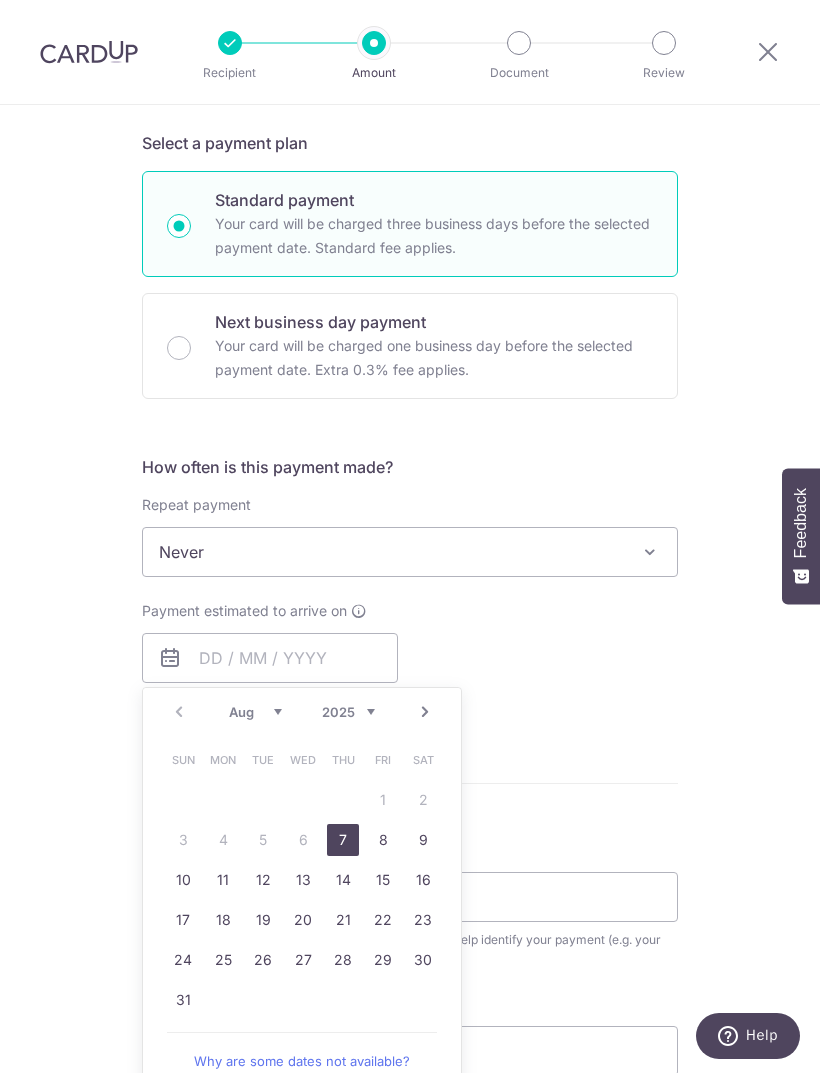 click on "7" at bounding box center (343, 840) 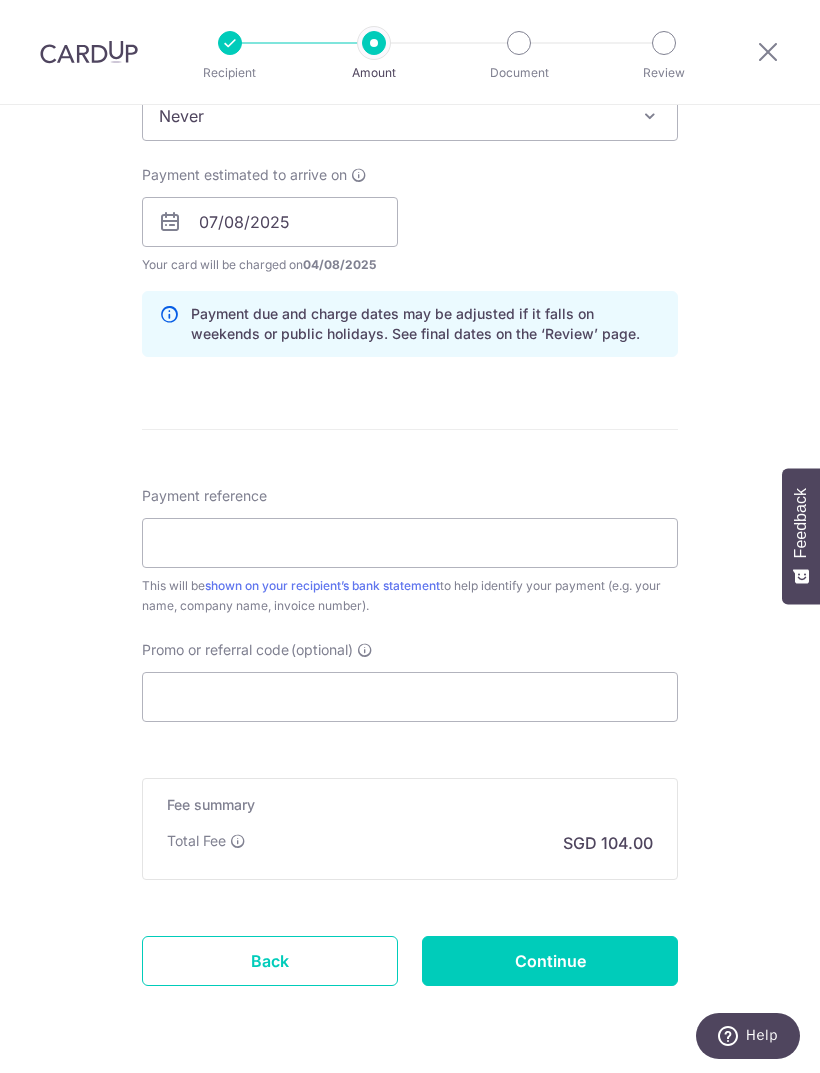 scroll, scrollTop: 868, scrollLeft: 0, axis: vertical 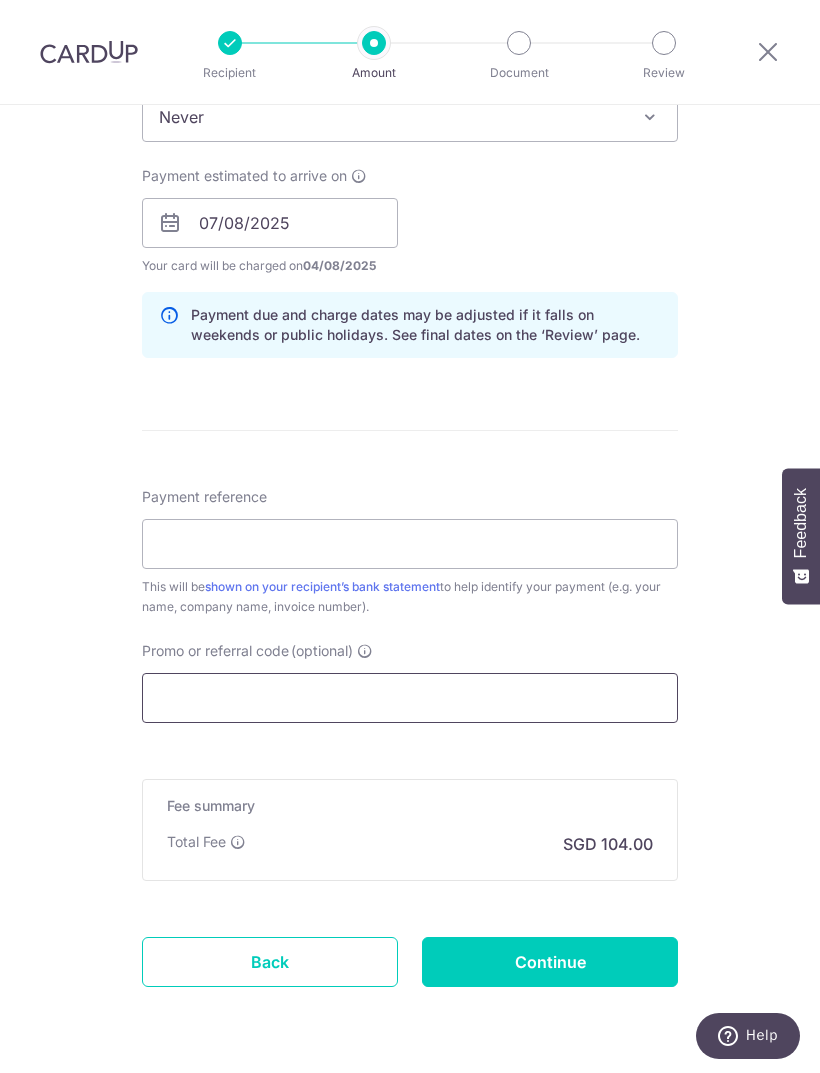 click on "Promo or referral code
(optional)" at bounding box center [410, 698] 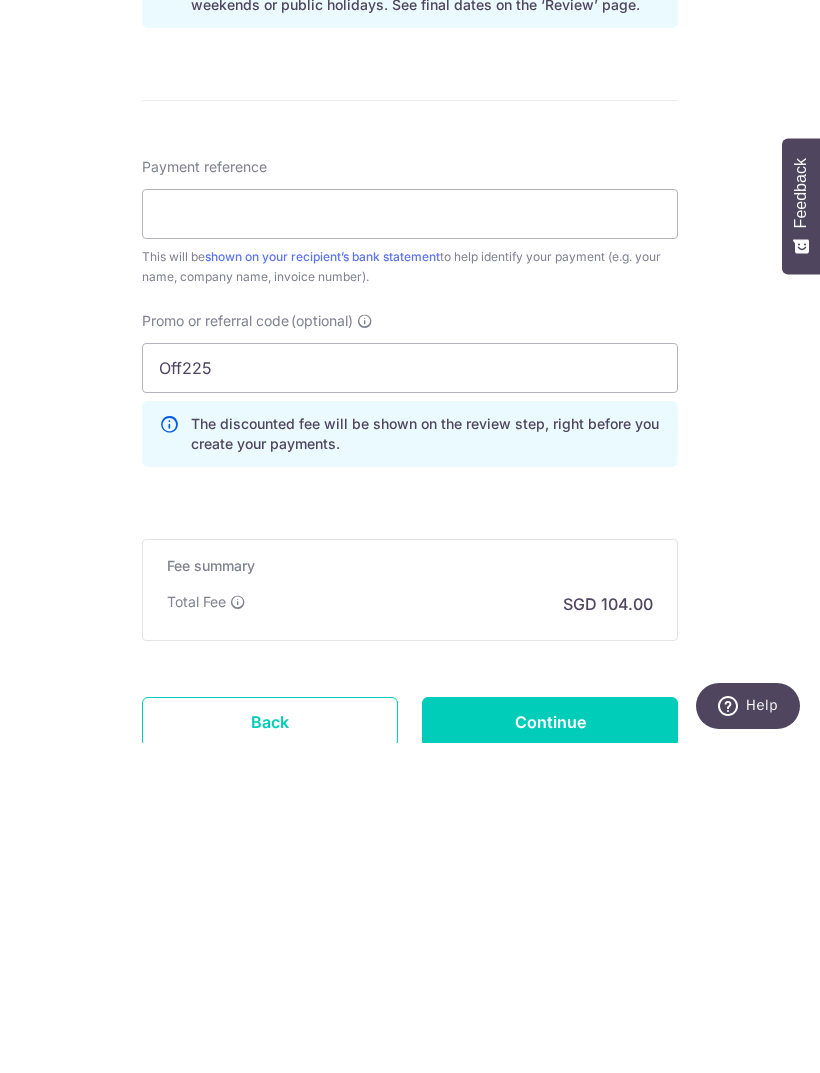 scroll, scrollTop: 64, scrollLeft: 0, axis: vertical 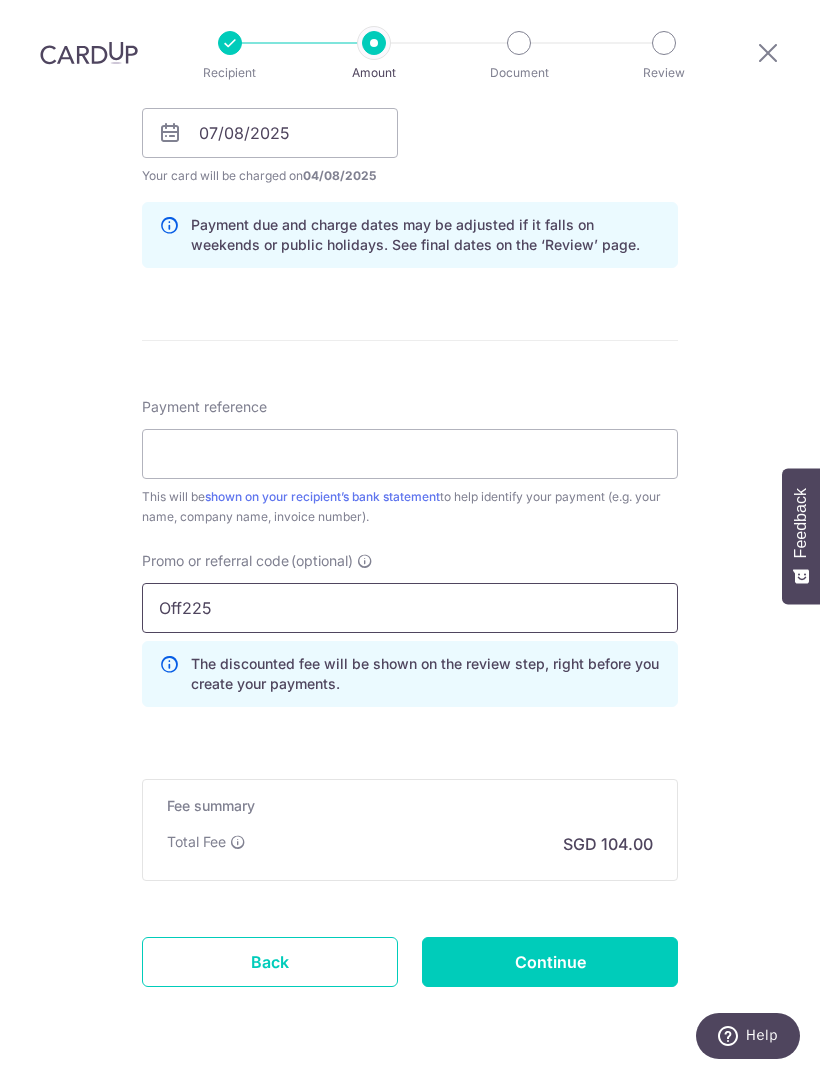 type on "Off225" 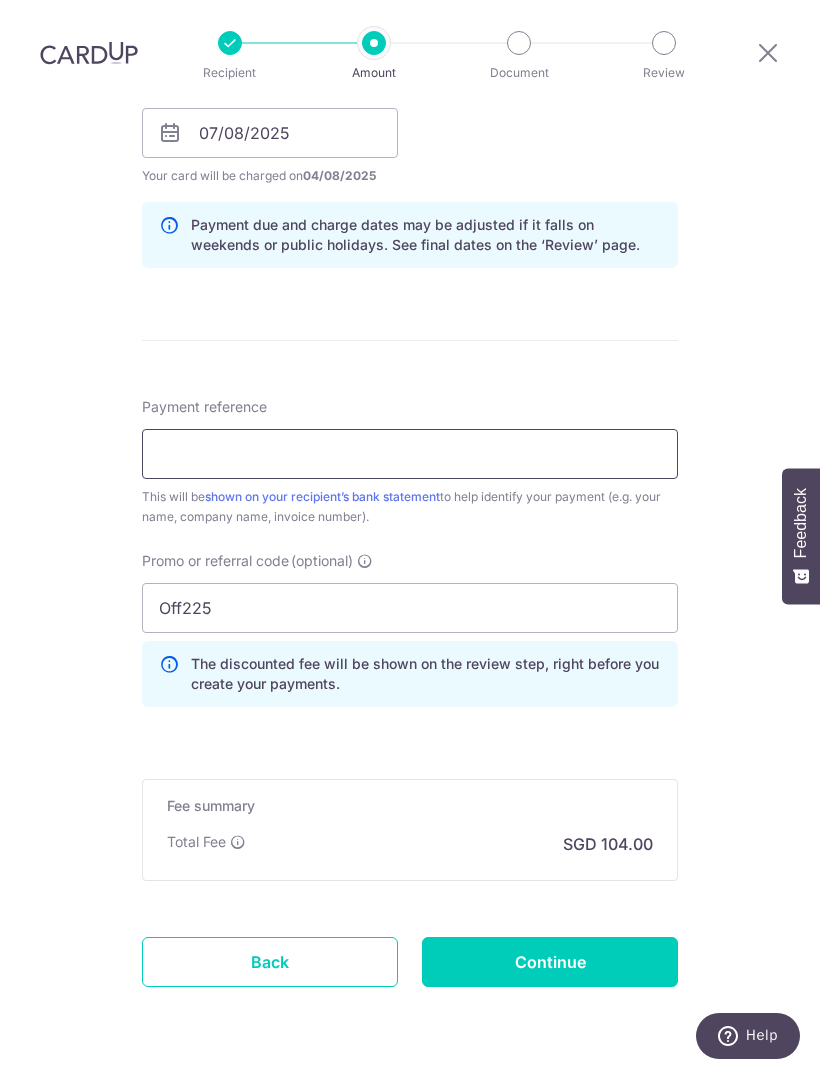 click on "Payment reference" at bounding box center [410, 454] 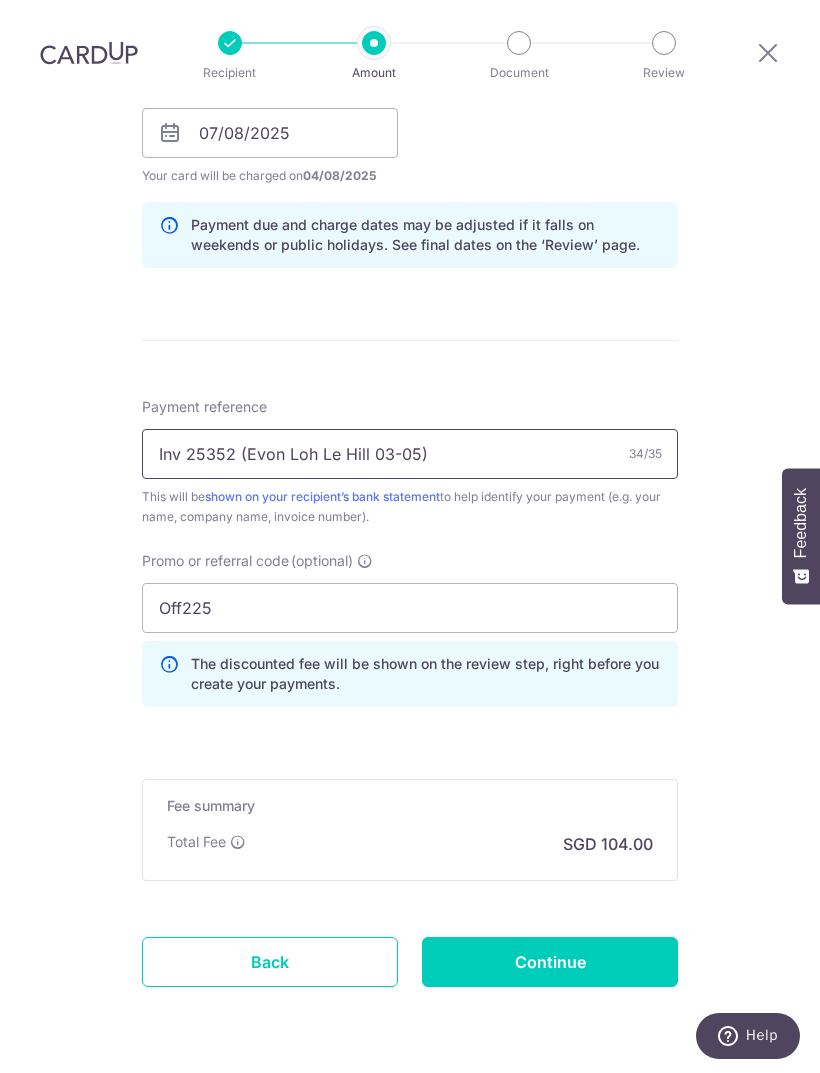 type on "Inv 25352 (Evon Loh Le Hill 03-05)" 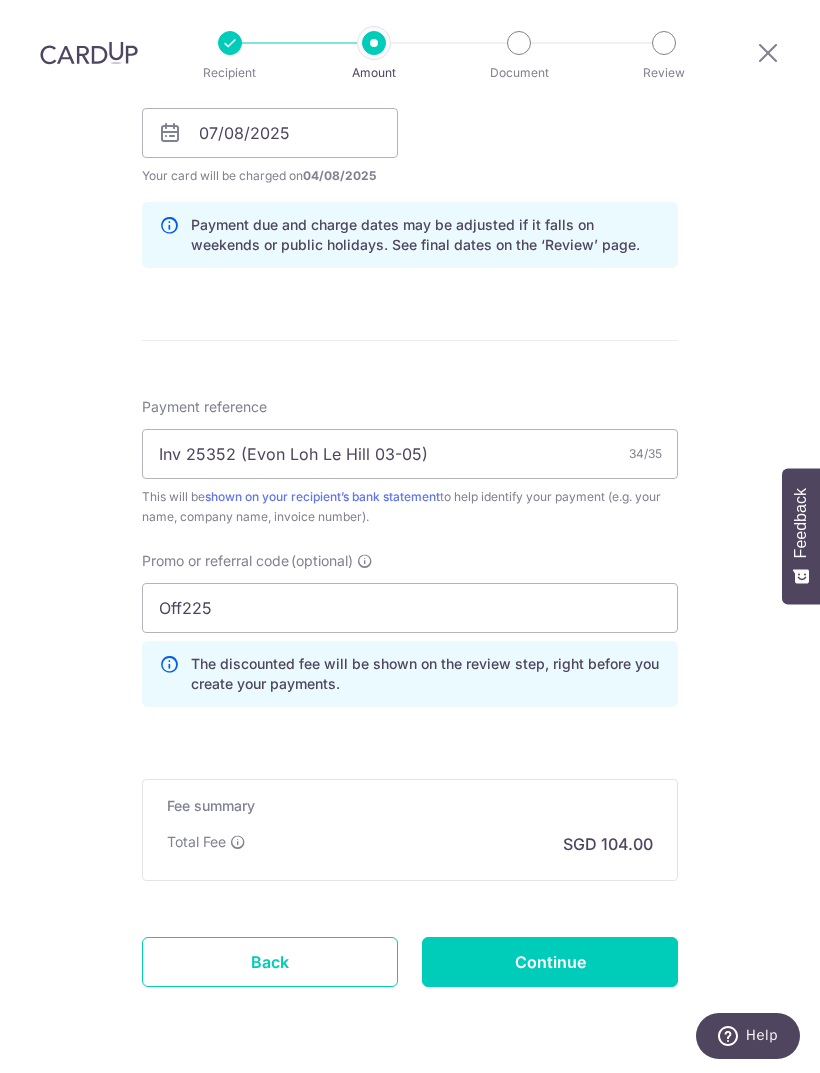 click on "Continue" at bounding box center (550, 962) 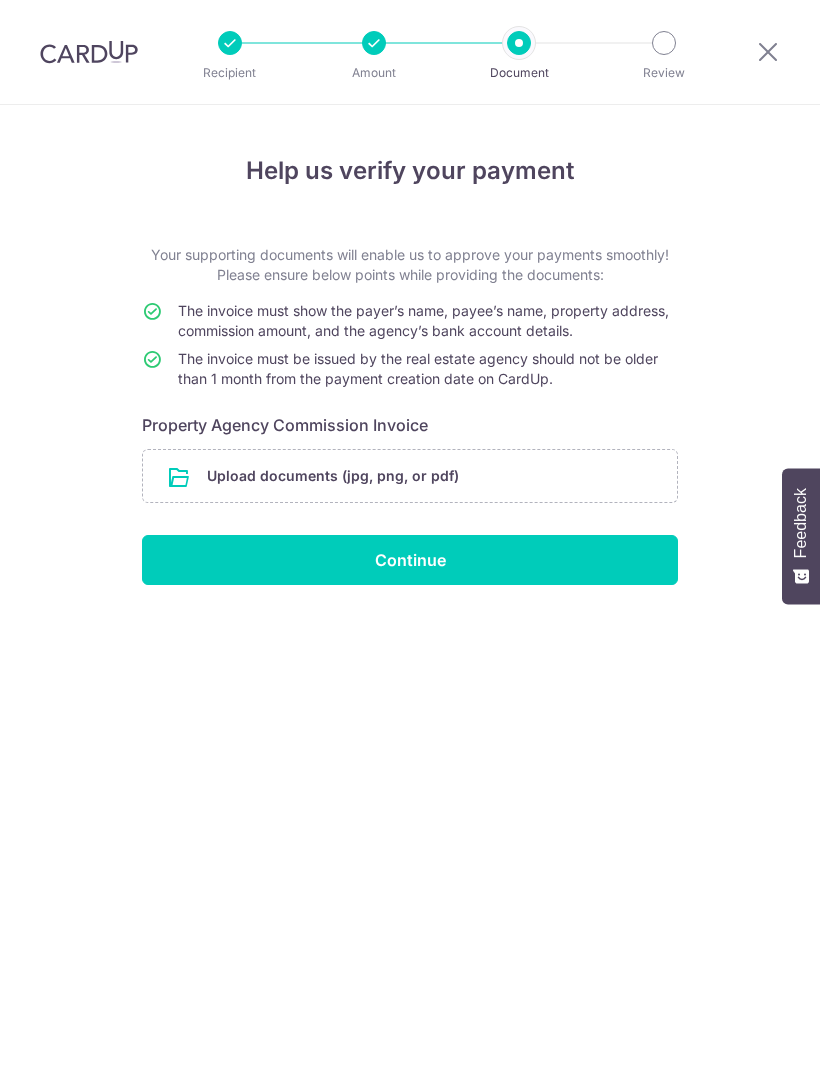 scroll, scrollTop: 0, scrollLeft: 0, axis: both 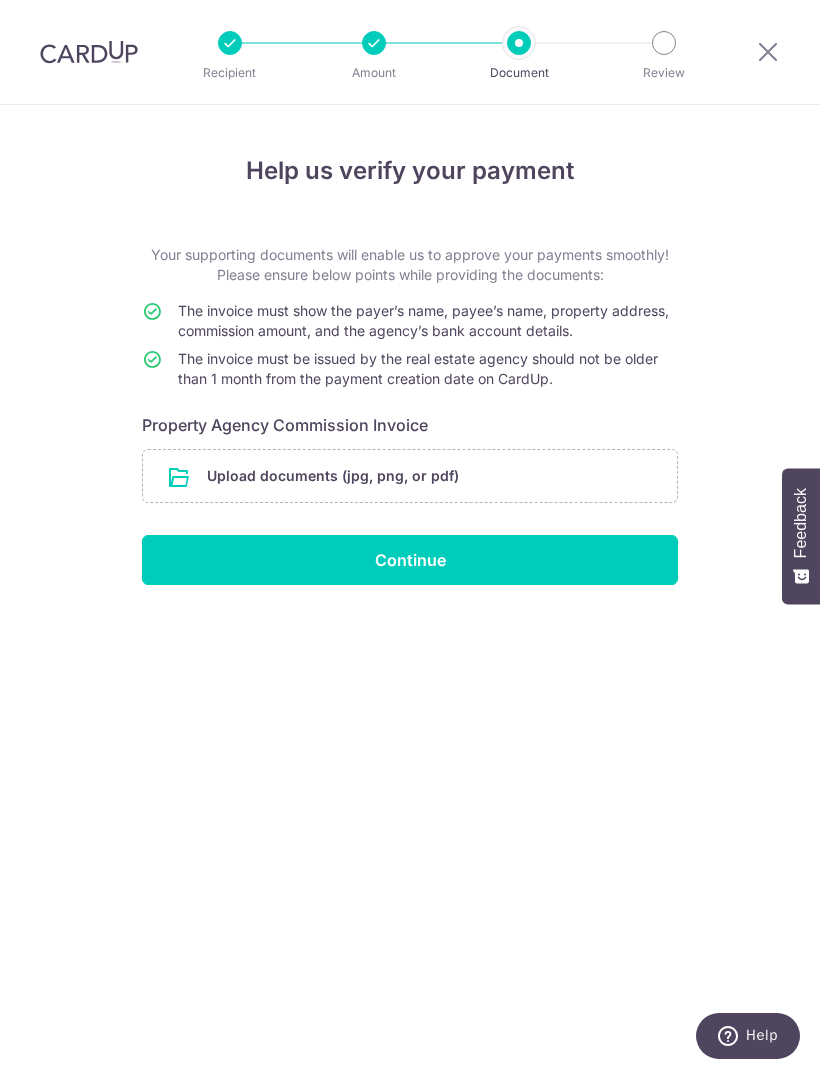 click at bounding box center [410, 476] 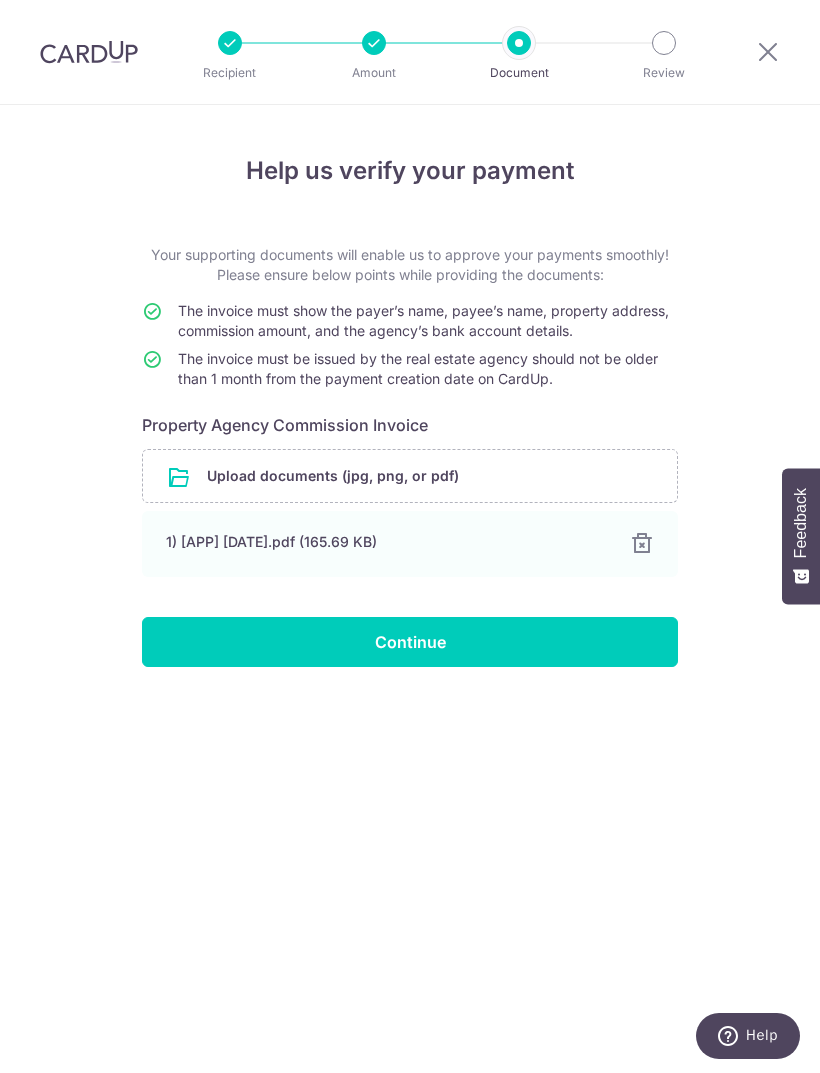 click on "Continue" at bounding box center (410, 642) 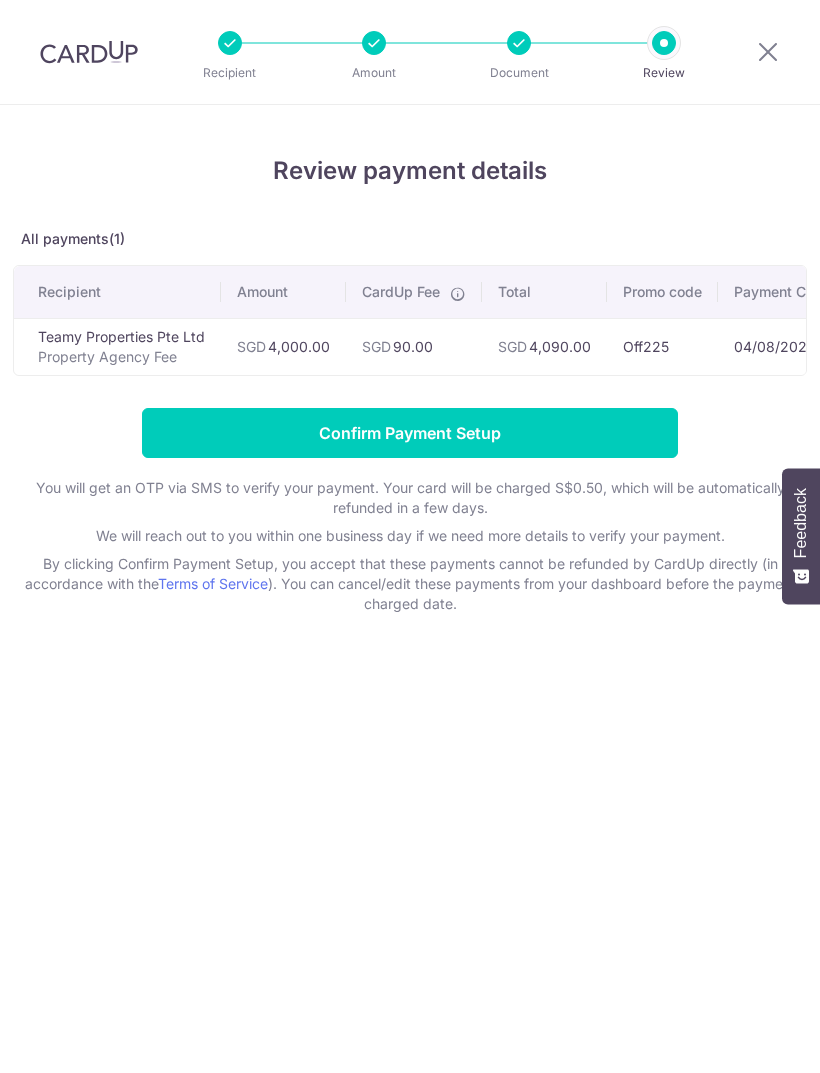 scroll, scrollTop: 0, scrollLeft: 0, axis: both 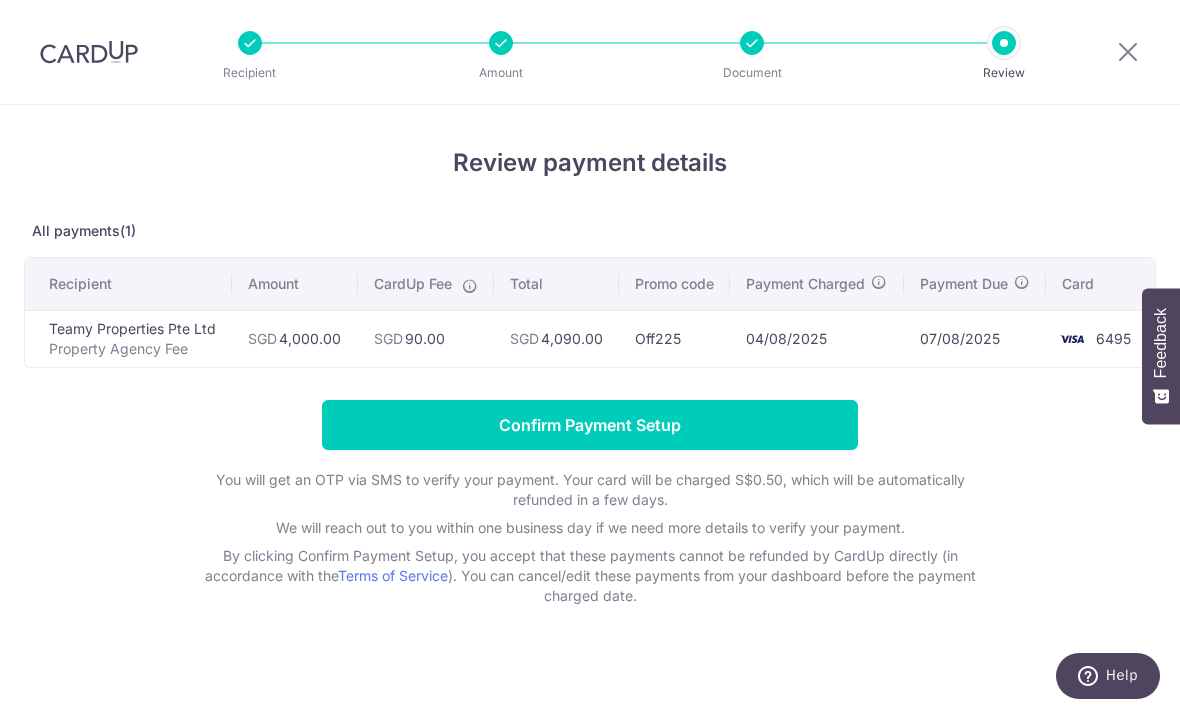 click on "Confirm Payment Setup" at bounding box center [590, 425] 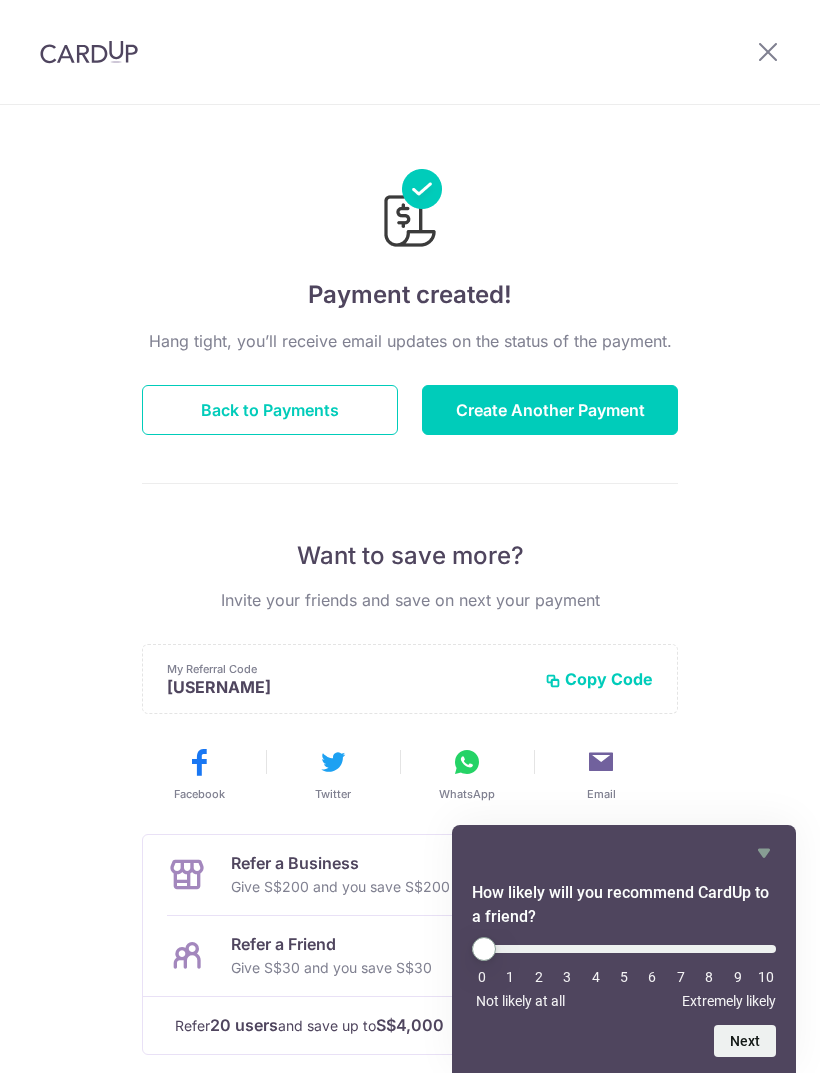 scroll, scrollTop: 0, scrollLeft: 0, axis: both 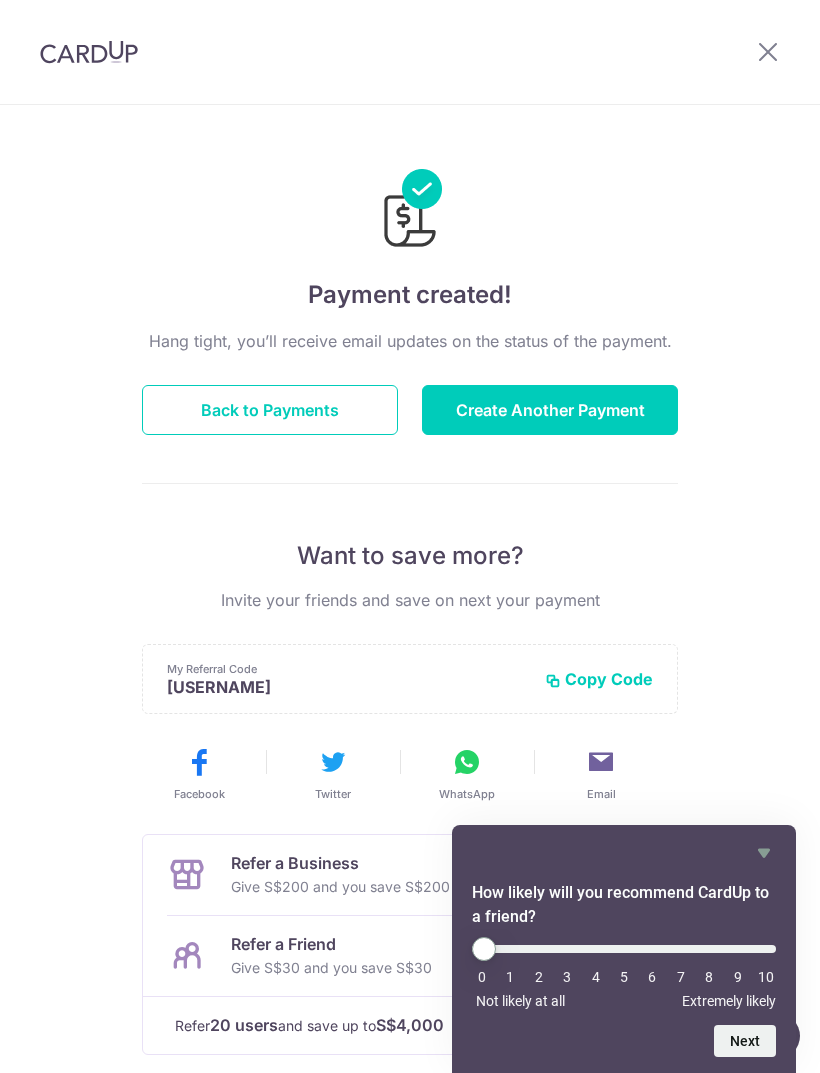click 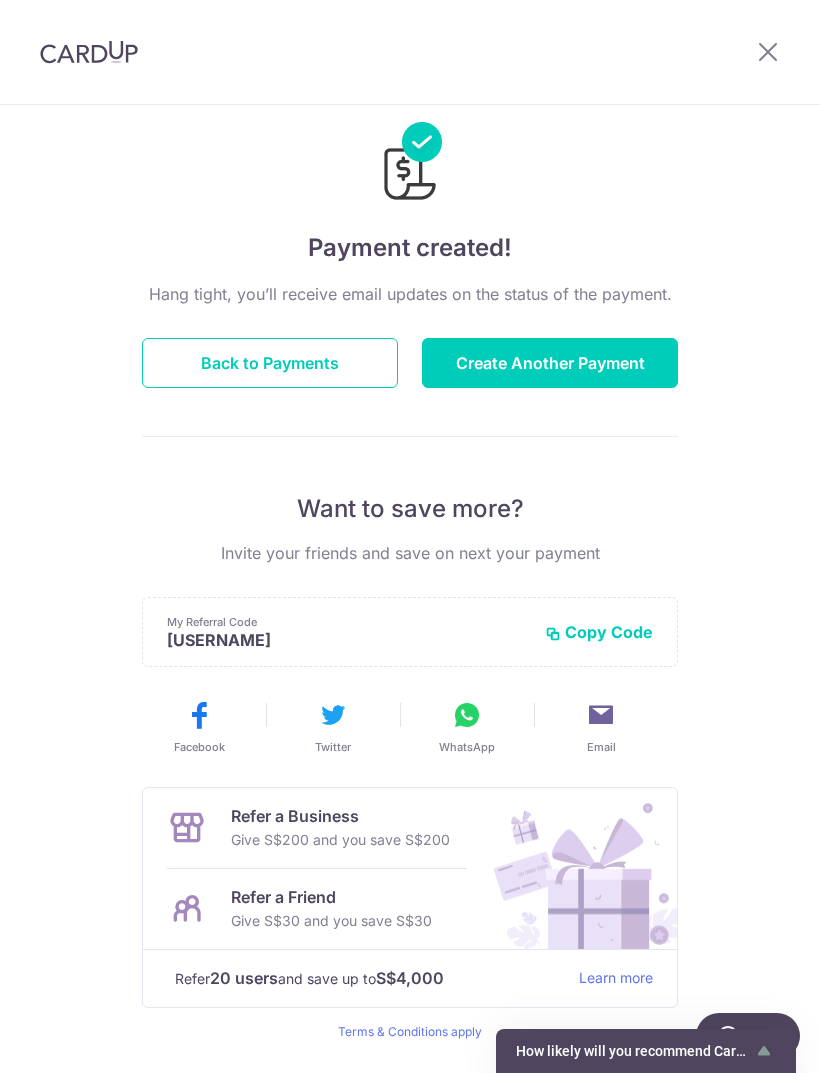 scroll, scrollTop: 45, scrollLeft: 0, axis: vertical 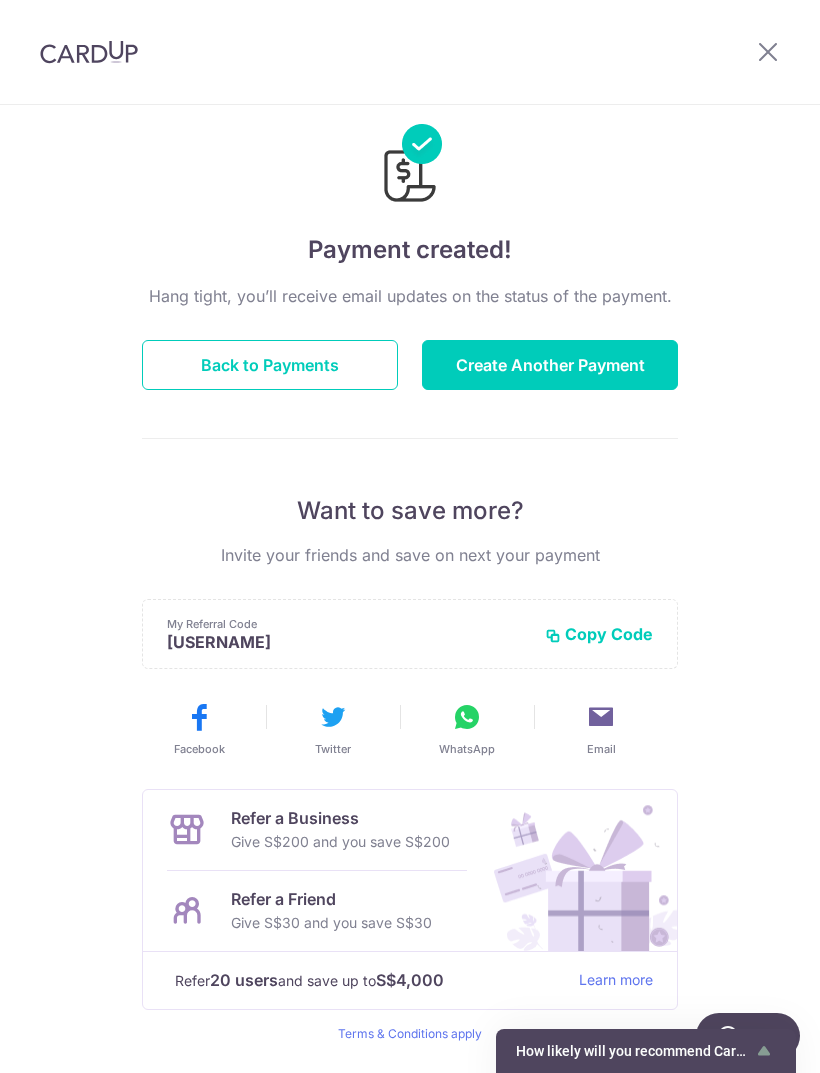 click at bounding box center [768, 51] 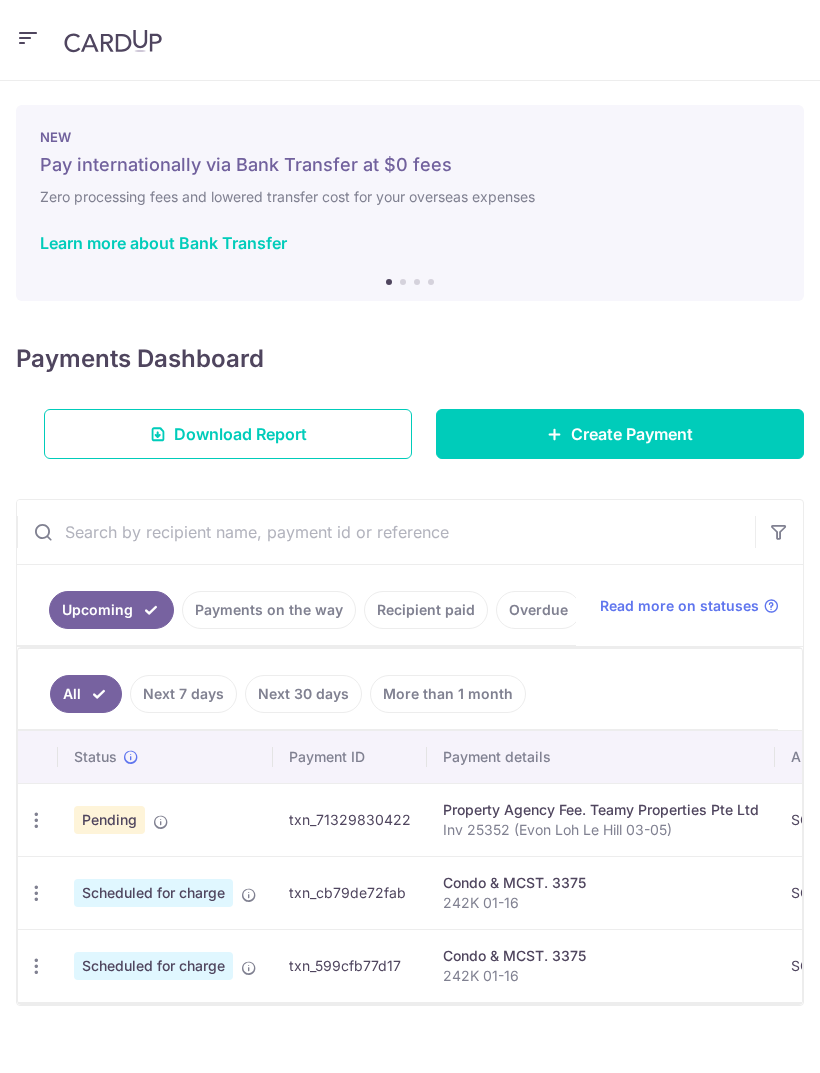 scroll, scrollTop: 0, scrollLeft: 0, axis: both 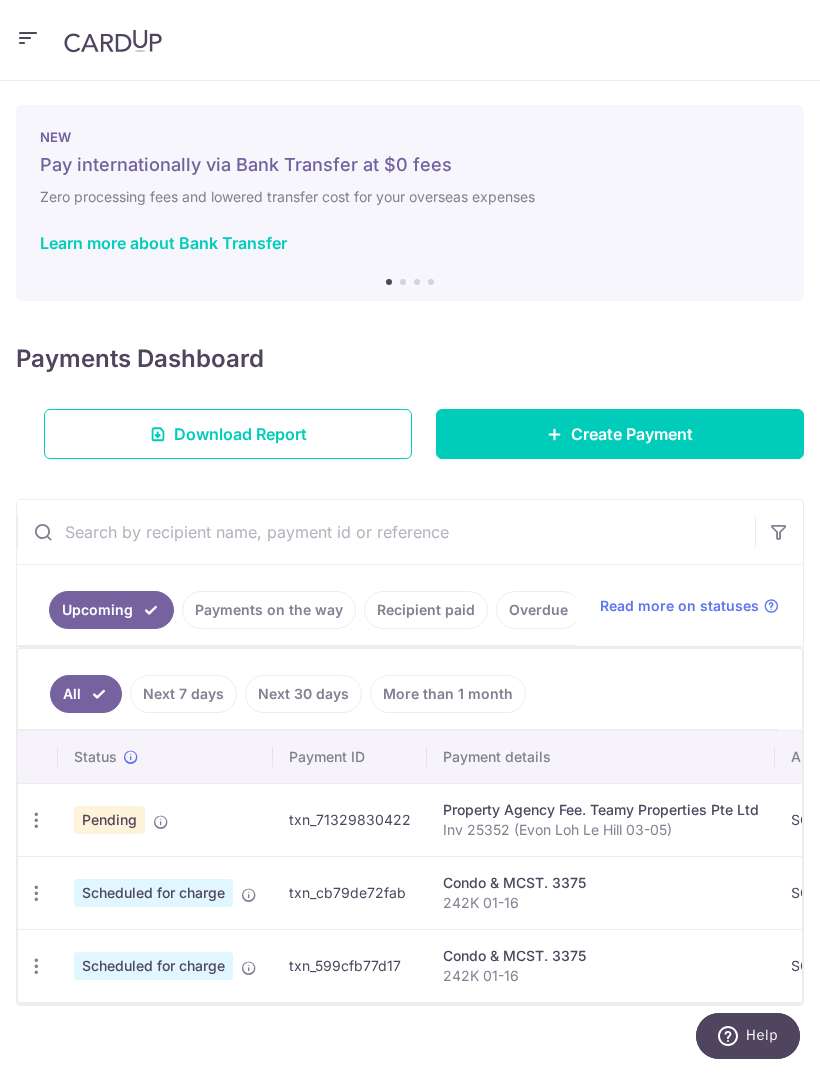 click on "Payments on the way" at bounding box center [269, 610] 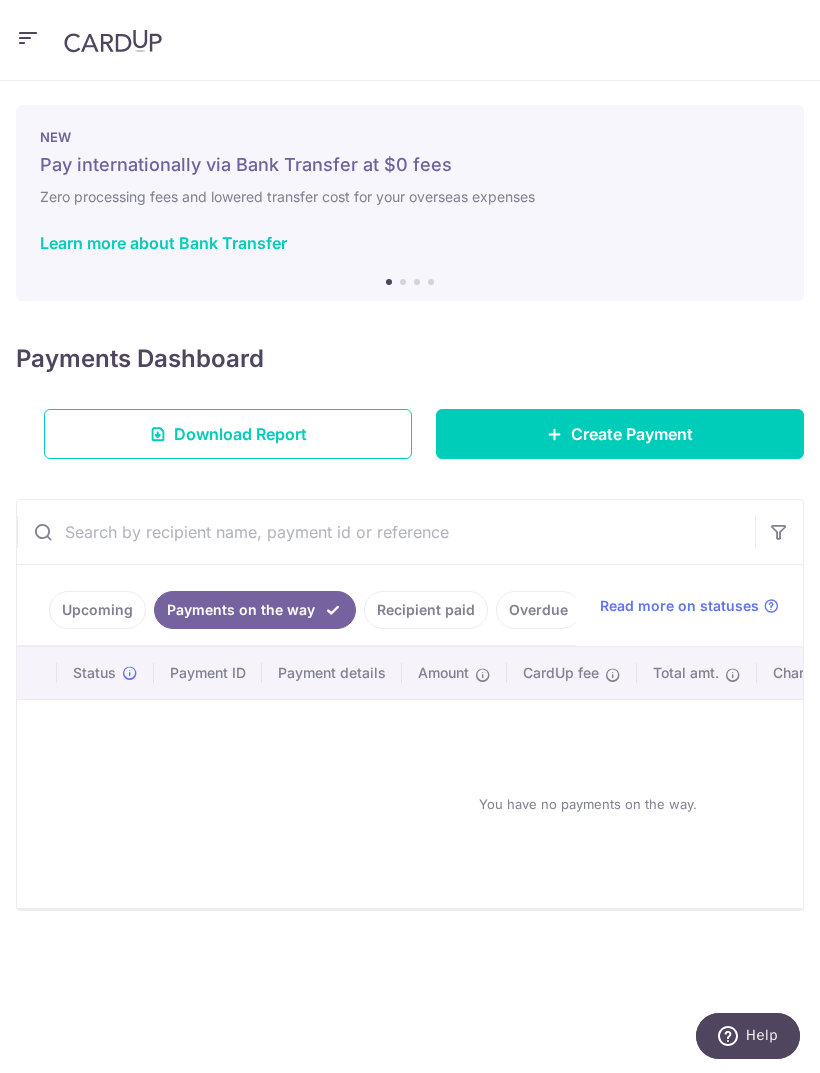 click on "Upcoming" at bounding box center [97, 610] 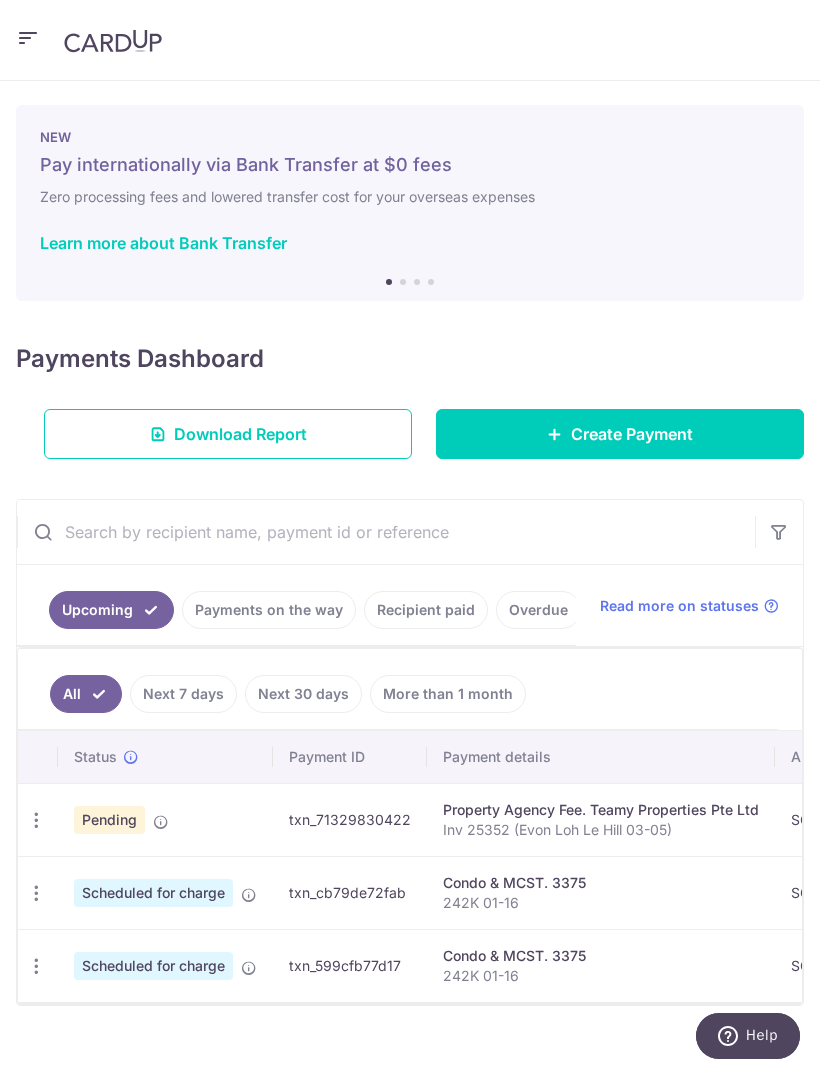 scroll, scrollTop: 0, scrollLeft: 0, axis: both 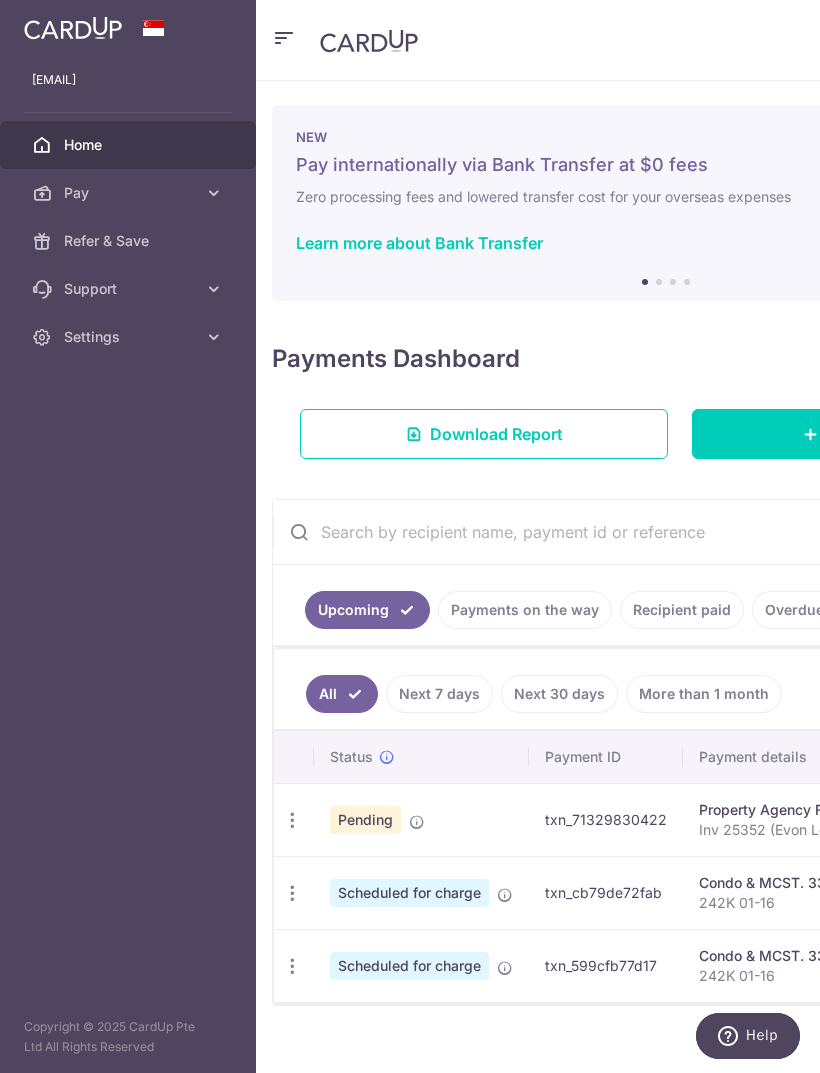 click on "Pay" at bounding box center [128, 193] 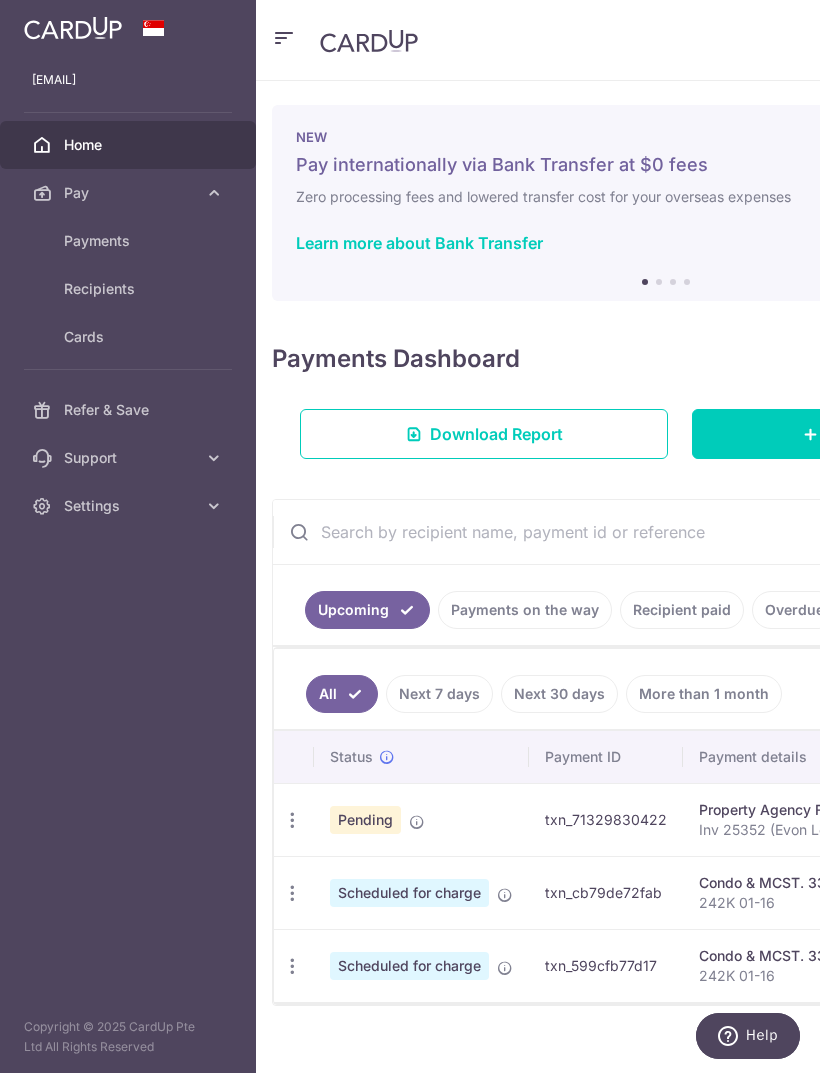 click on "Payments" at bounding box center [128, 241] 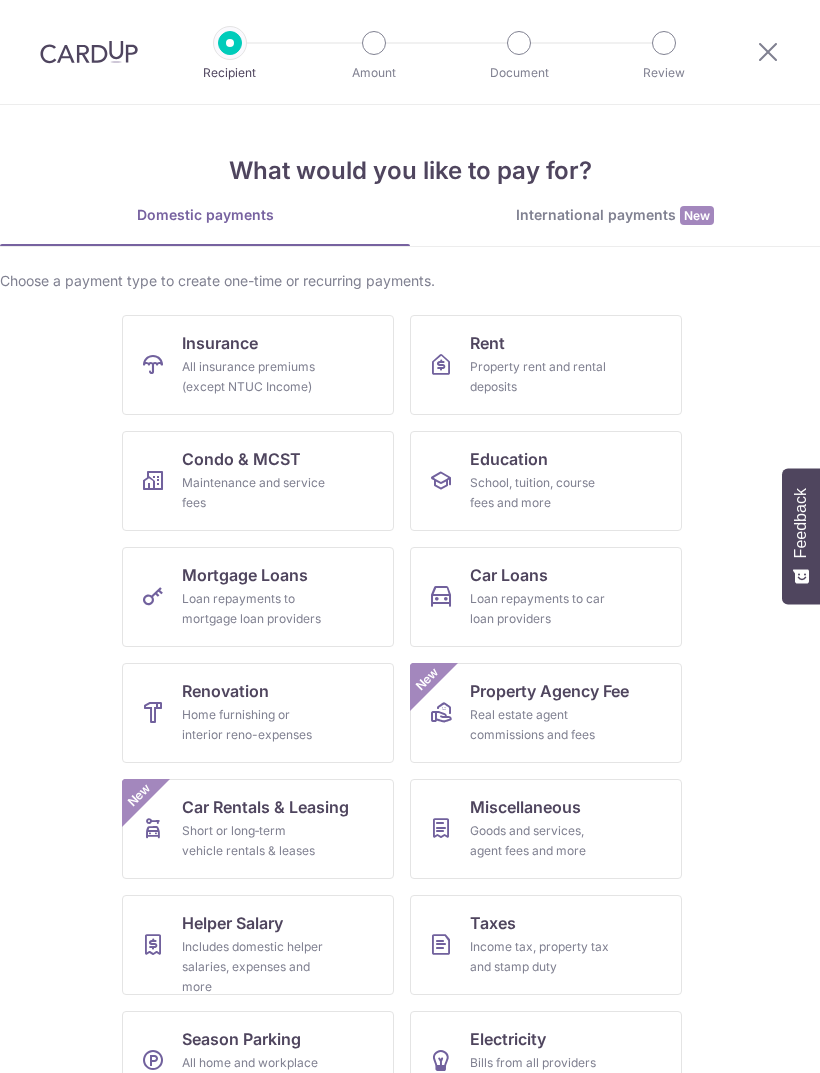scroll, scrollTop: 0, scrollLeft: 0, axis: both 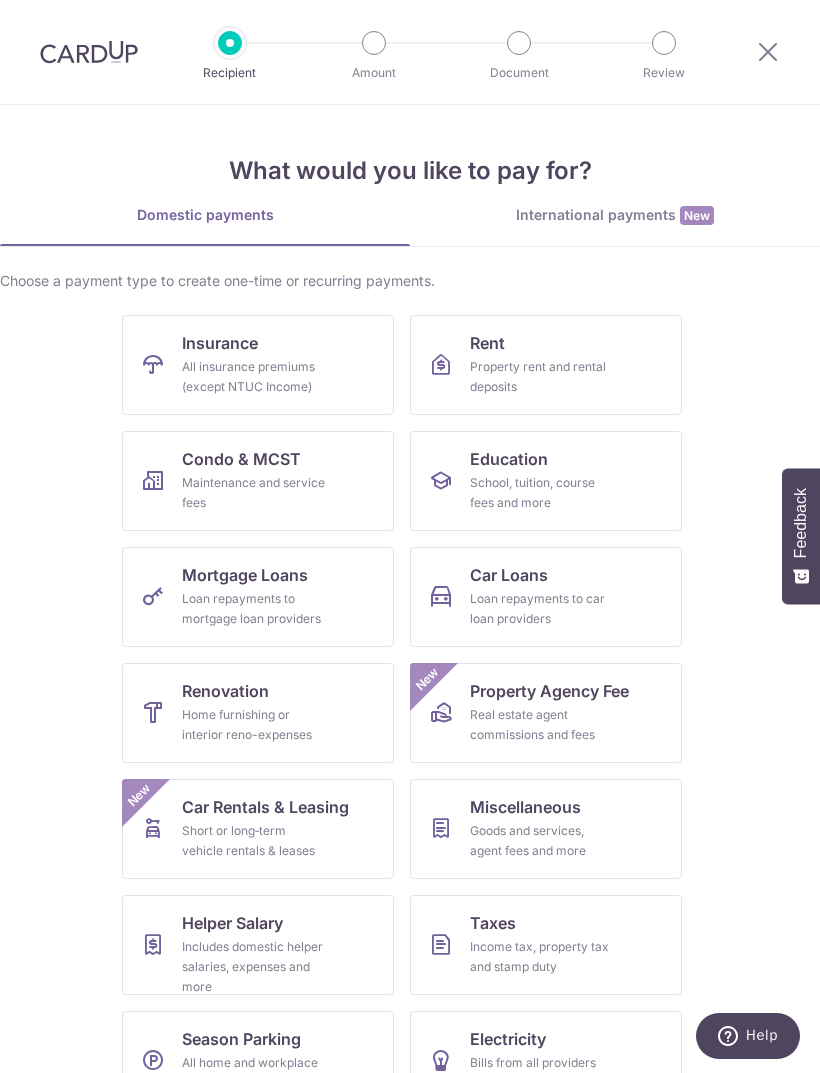 click at bounding box center (768, 52) 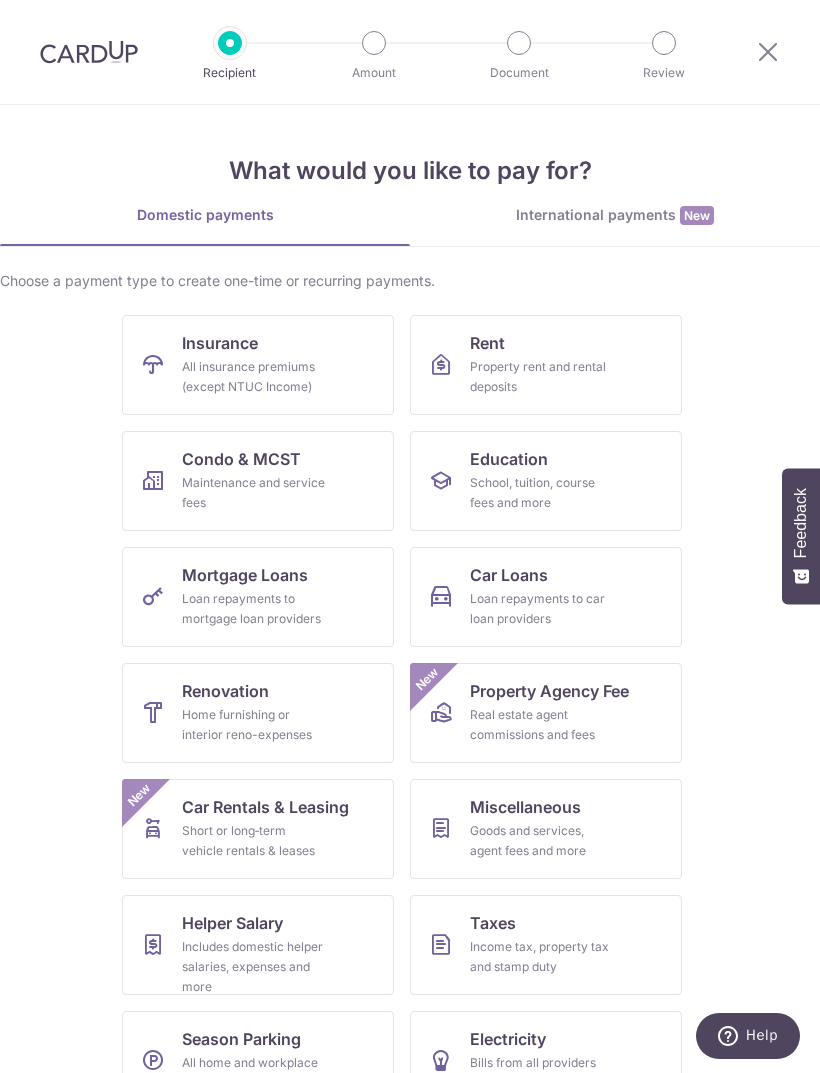 click at bounding box center [768, 51] 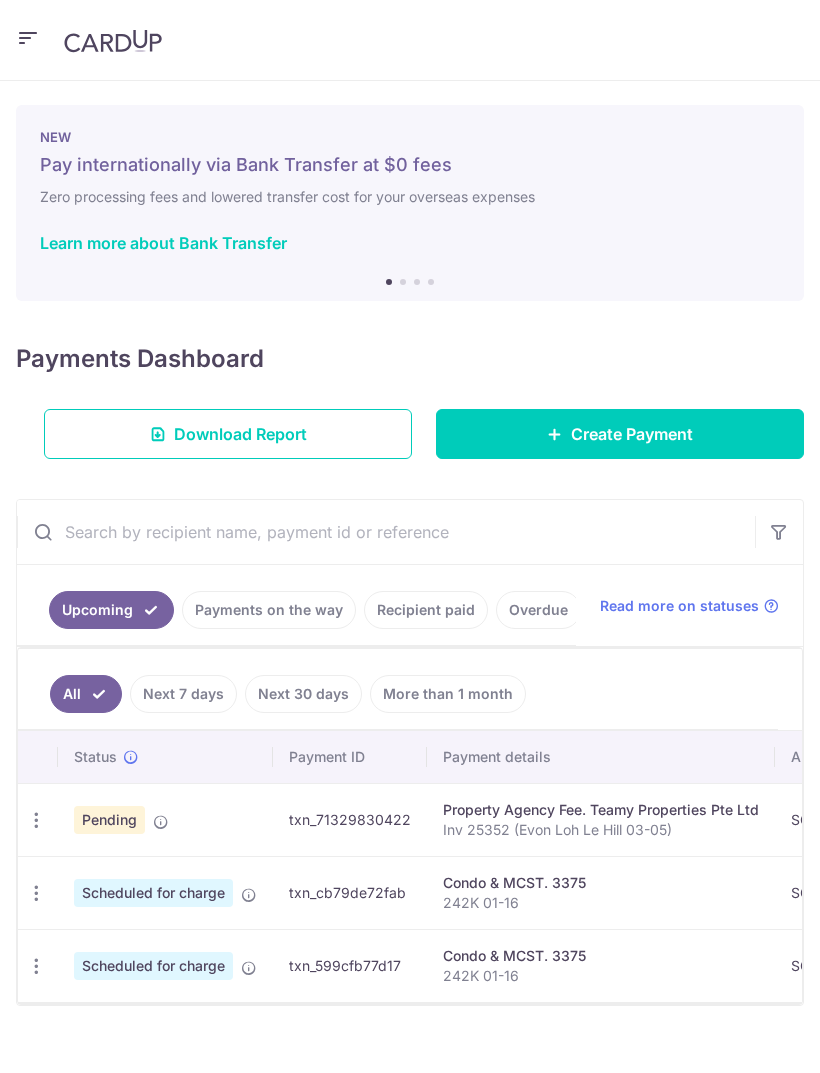 scroll, scrollTop: 0, scrollLeft: 0, axis: both 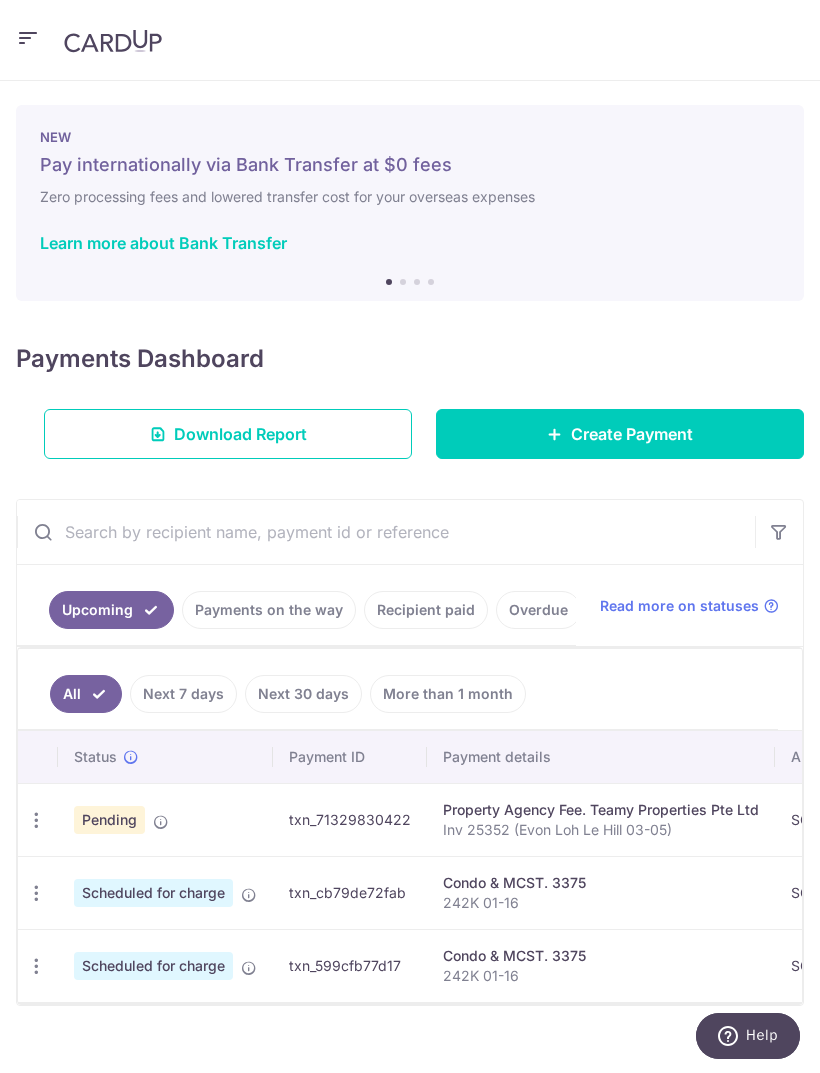 click at bounding box center (28, 38) 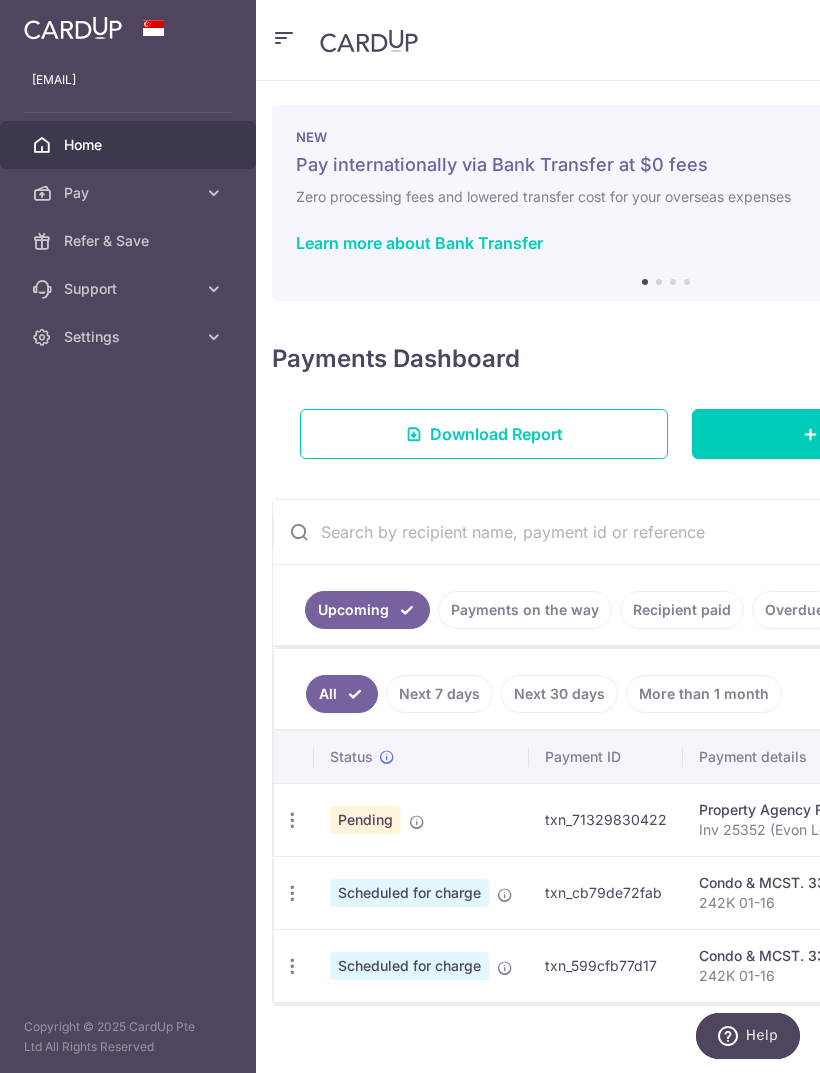 click on "Settings" at bounding box center (128, 337) 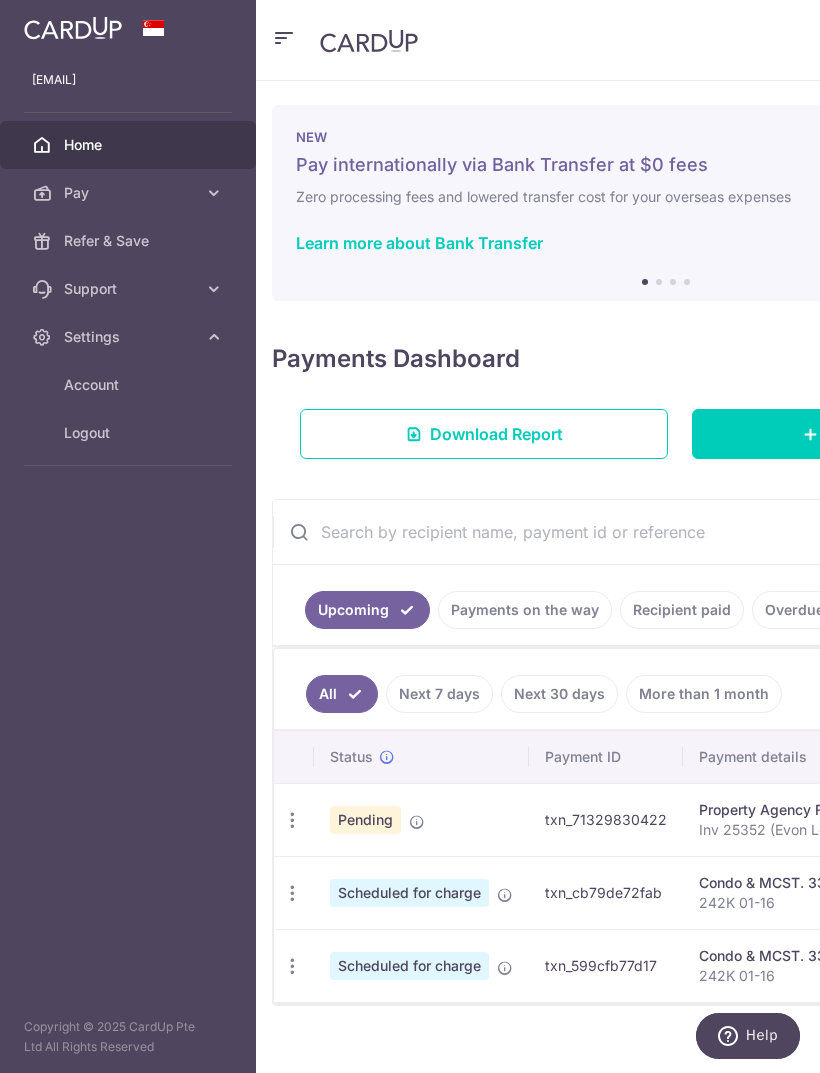 click on "Logout" at bounding box center (130, 433) 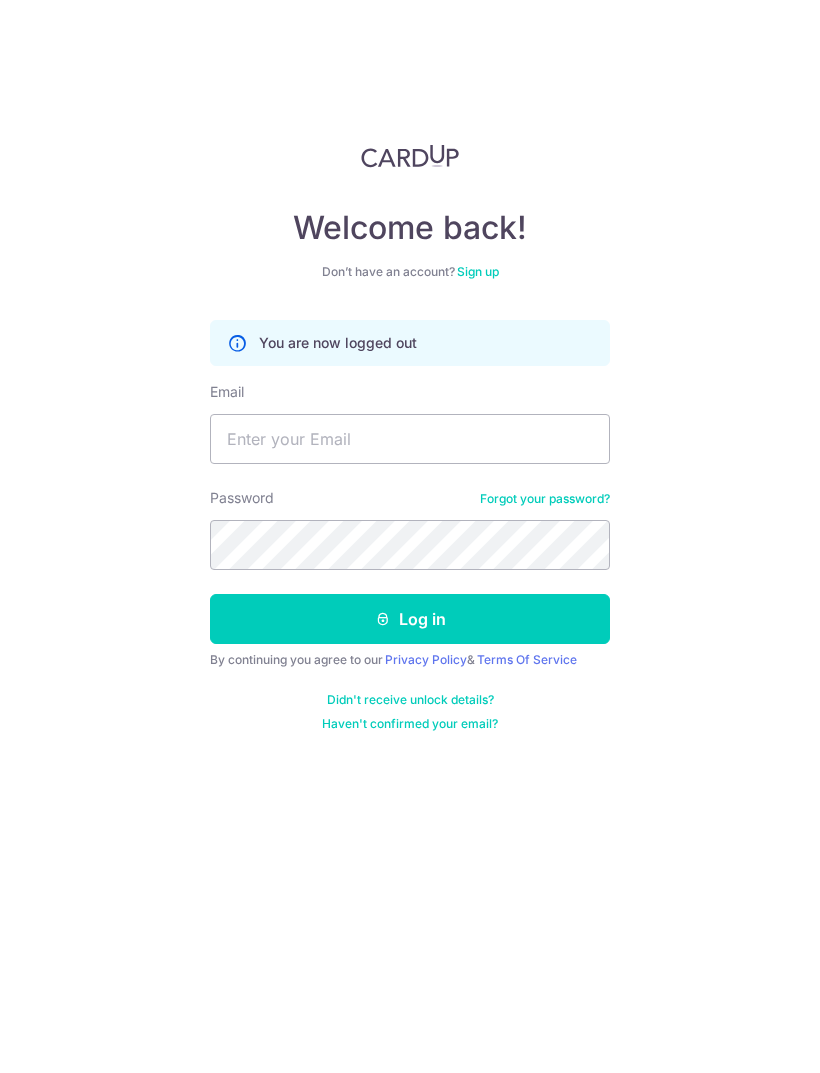 scroll, scrollTop: 0, scrollLeft: 0, axis: both 